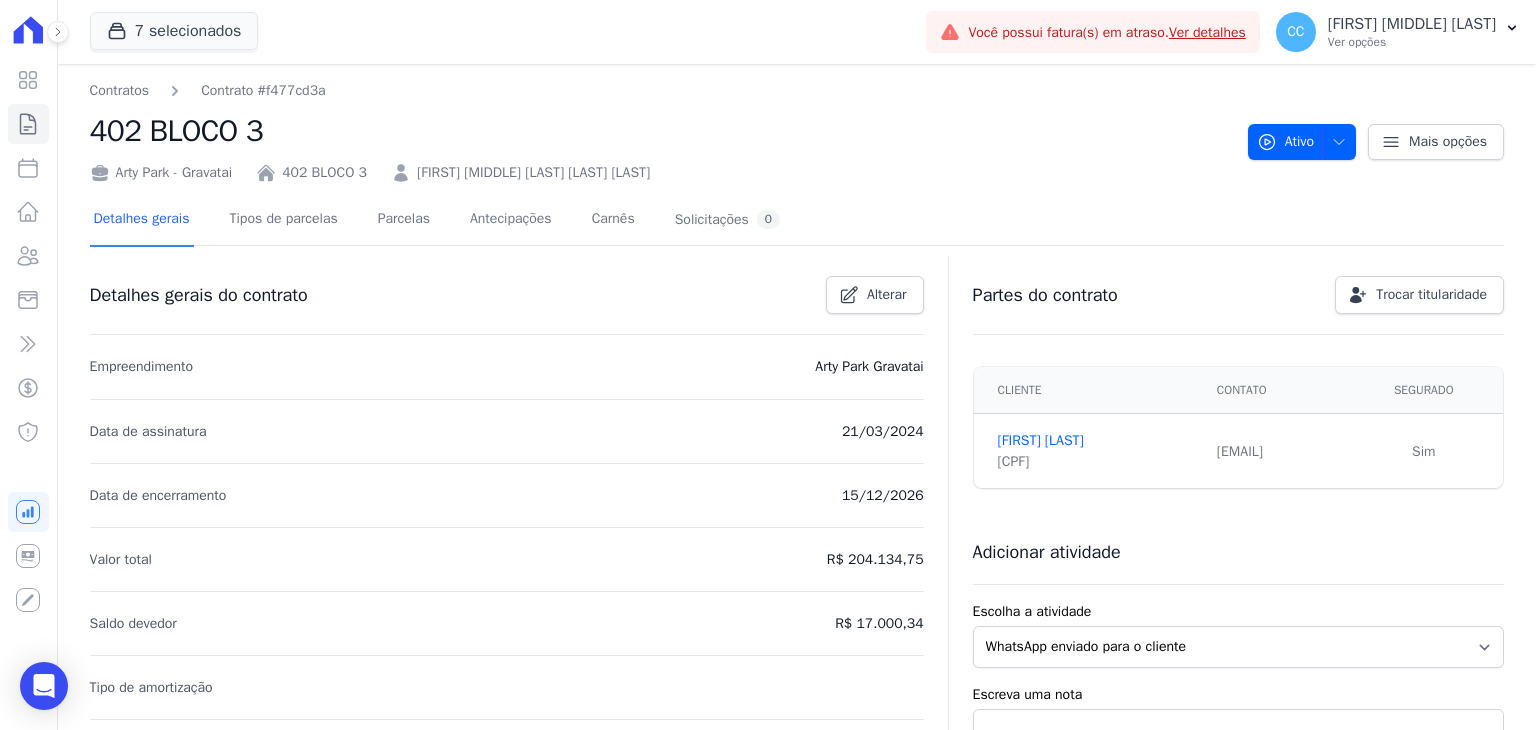 scroll, scrollTop: 0, scrollLeft: 0, axis: both 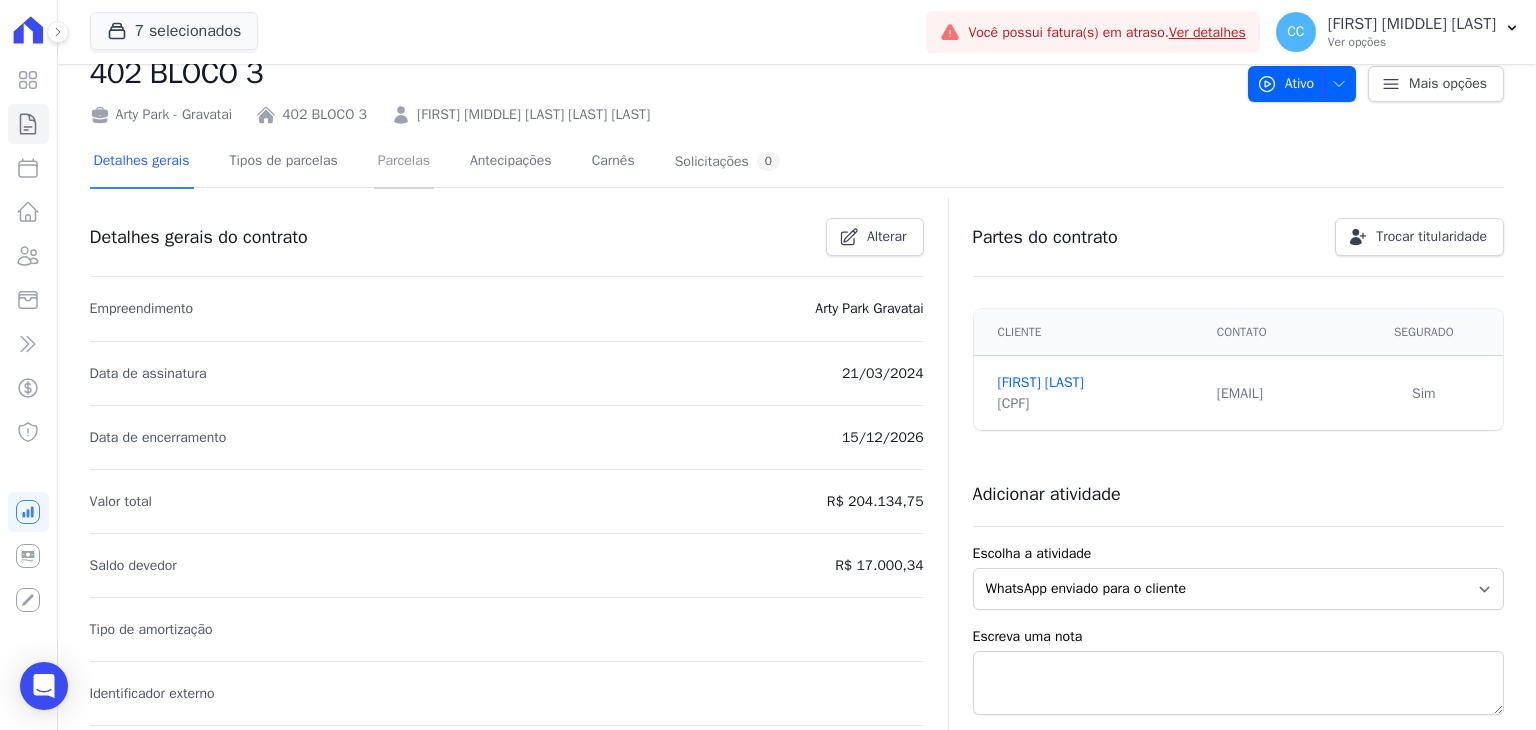 click on "Parcelas" at bounding box center (404, 162) 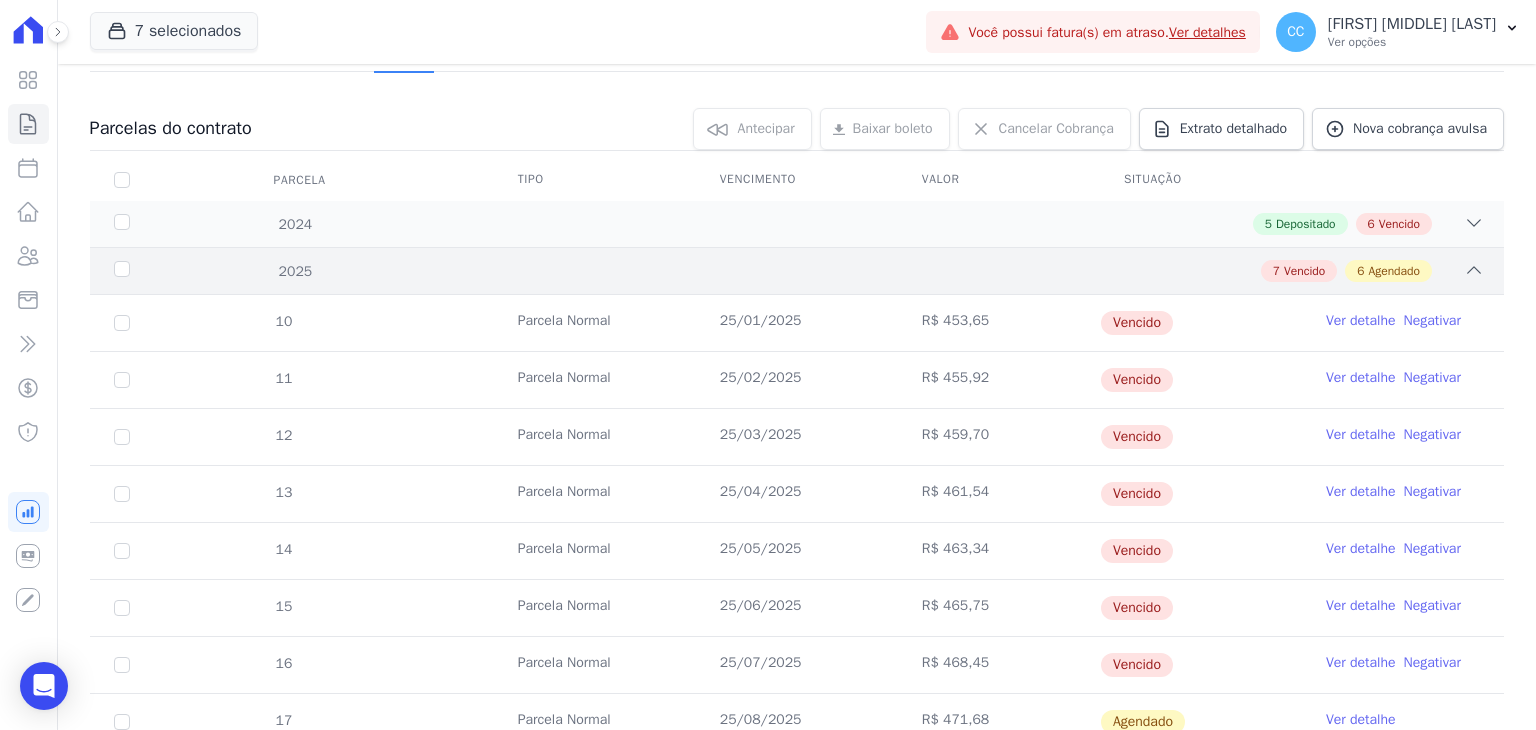 scroll, scrollTop: 200, scrollLeft: 0, axis: vertical 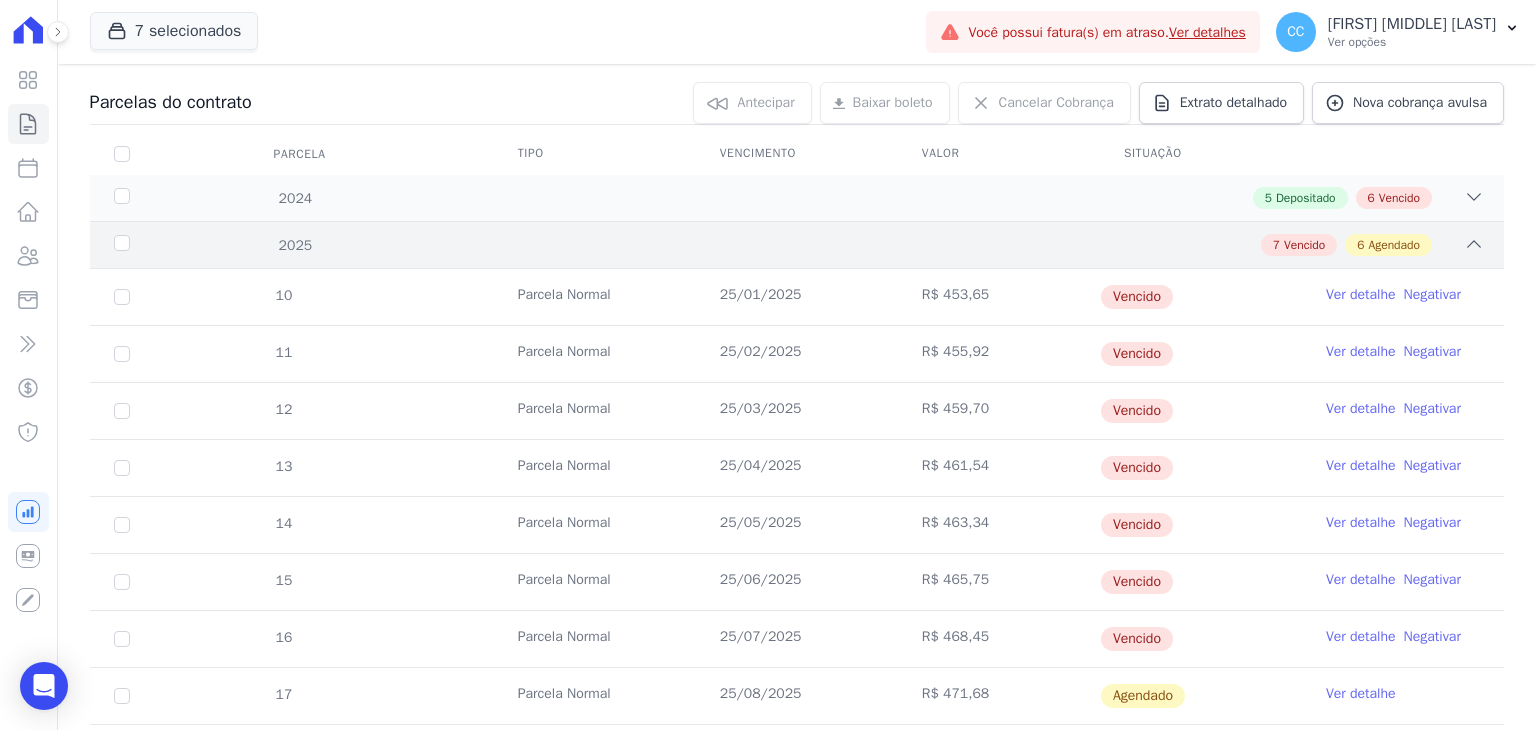 click on "[NUMBER]
[STATUS]
[NUMBER]
[STATUS]" at bounding box center [866, 245] 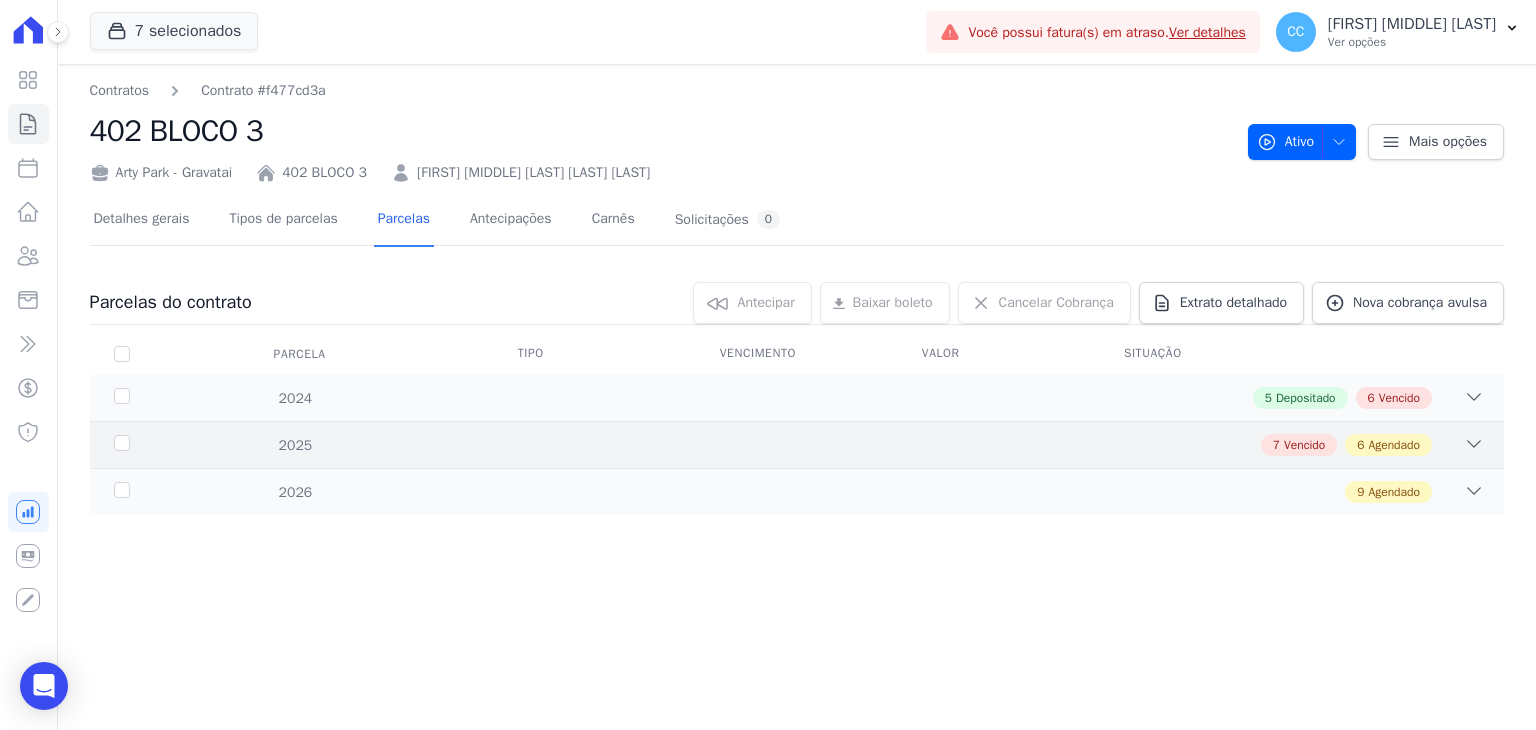 click on "[NUMBER]
[STATUS]
[NUMBER]
[STATUS]" at bounding box center [866, 445] 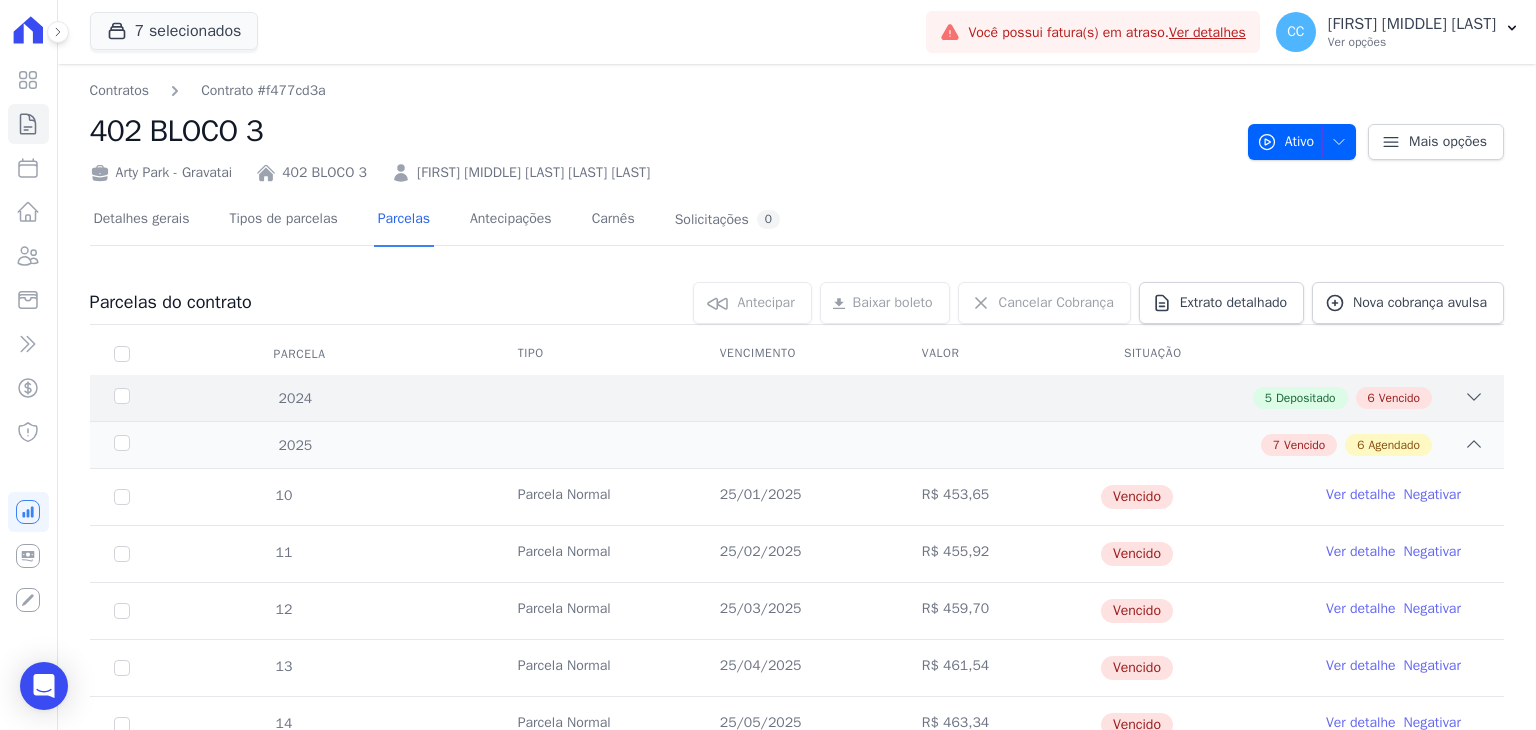 click on "Depositado" at bounding box center (1306, 398) 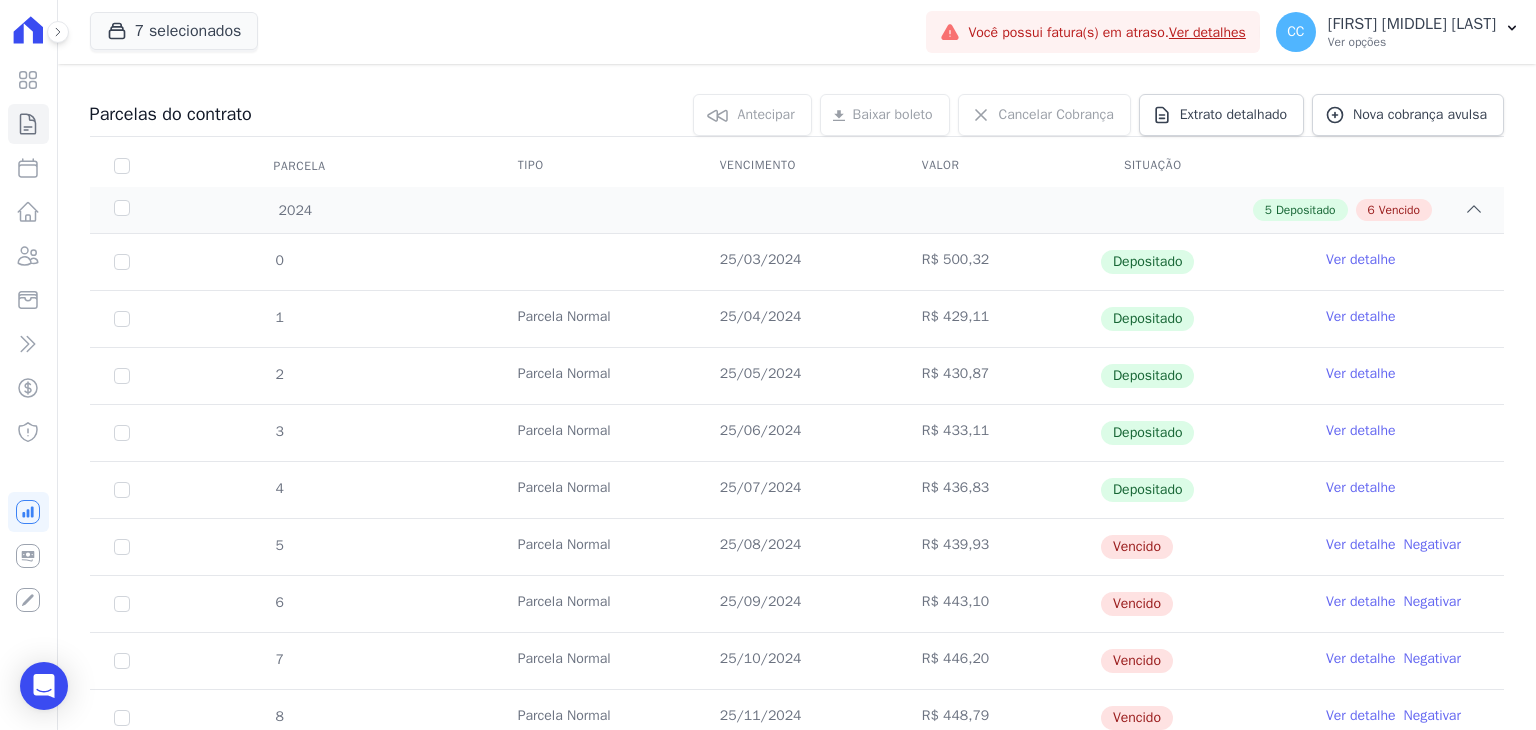 scroll, scrollTop: 0, scrollLeft: 0, axis: both 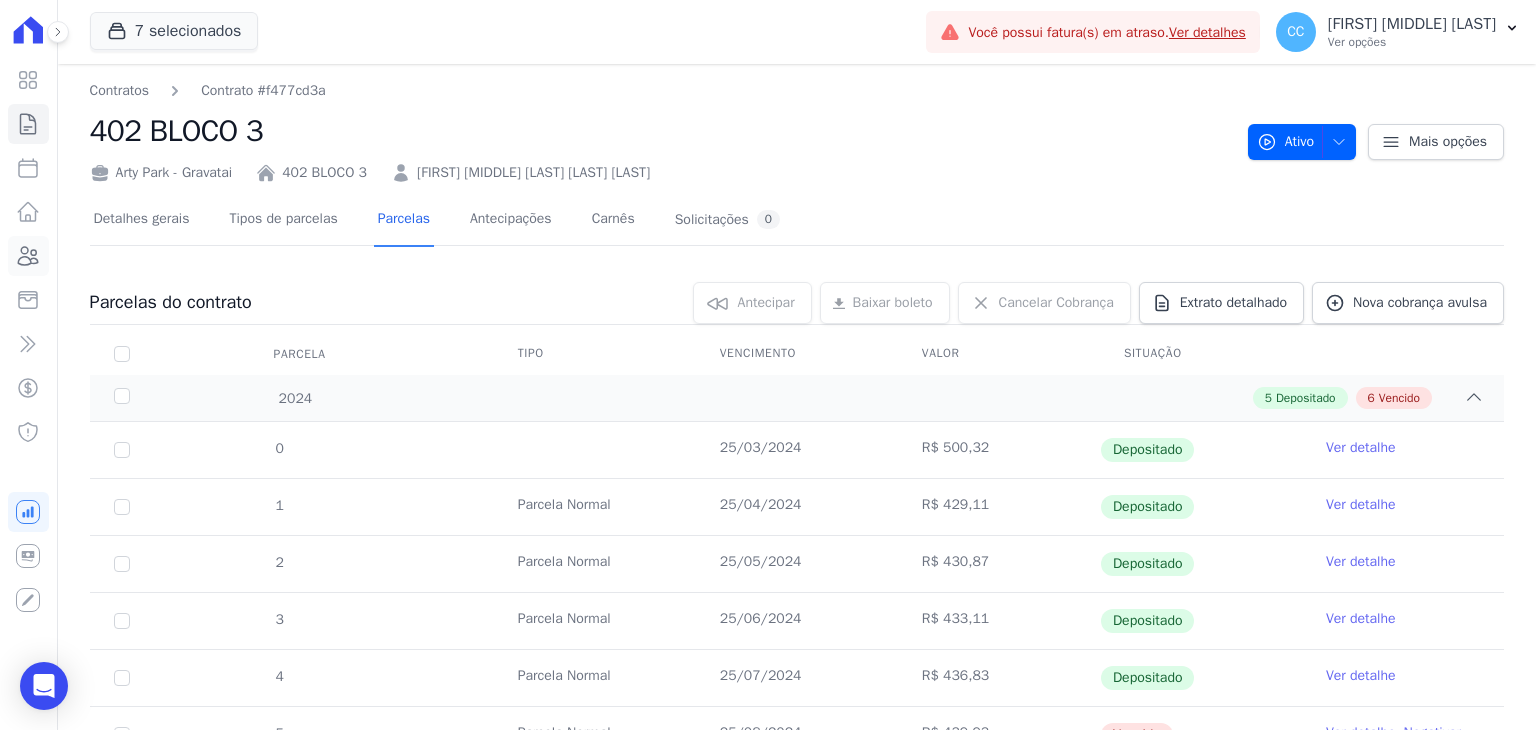 click on "Clientes" at bounding box center (28, 256) 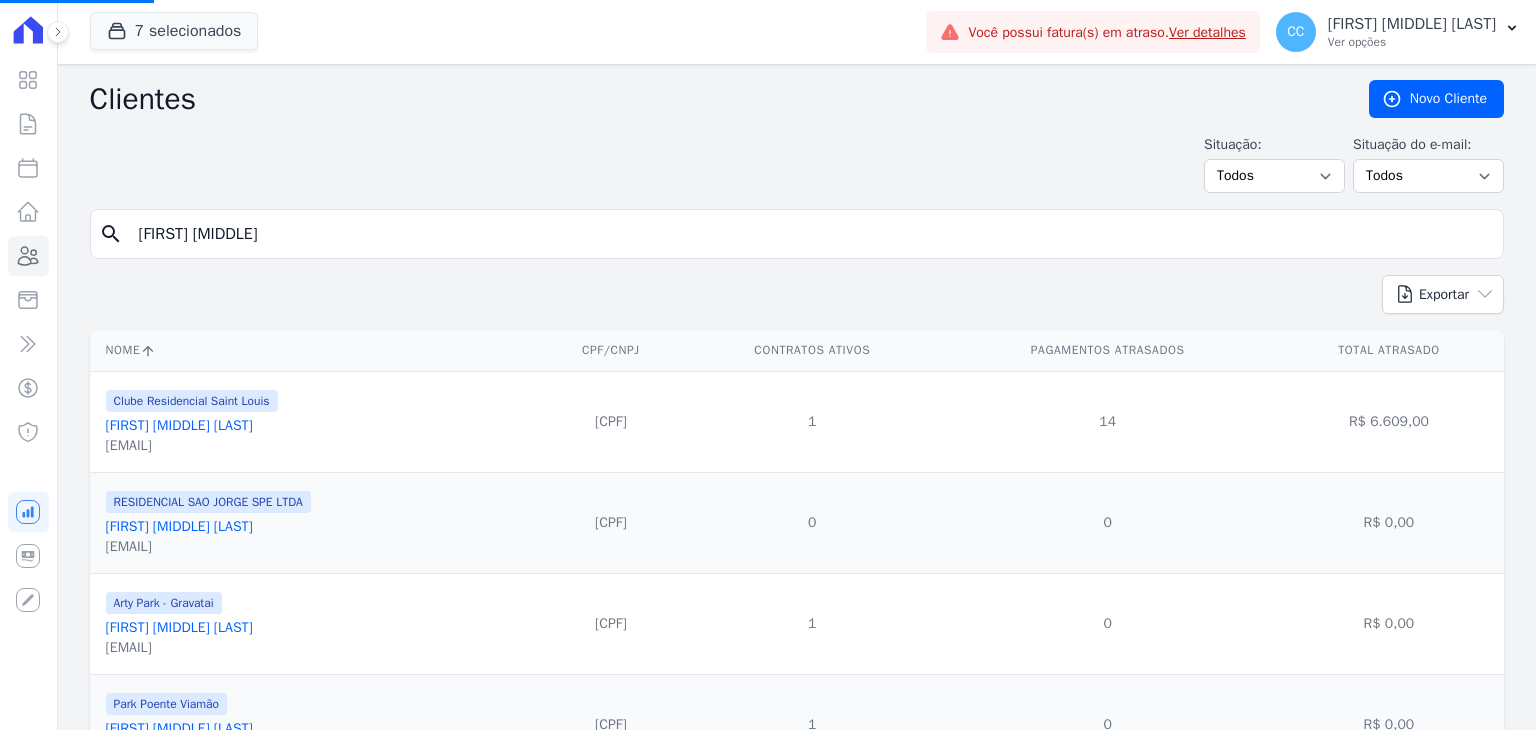click on "search
[FIRST] [MIDDLE]" at bounding box center [797, 242] 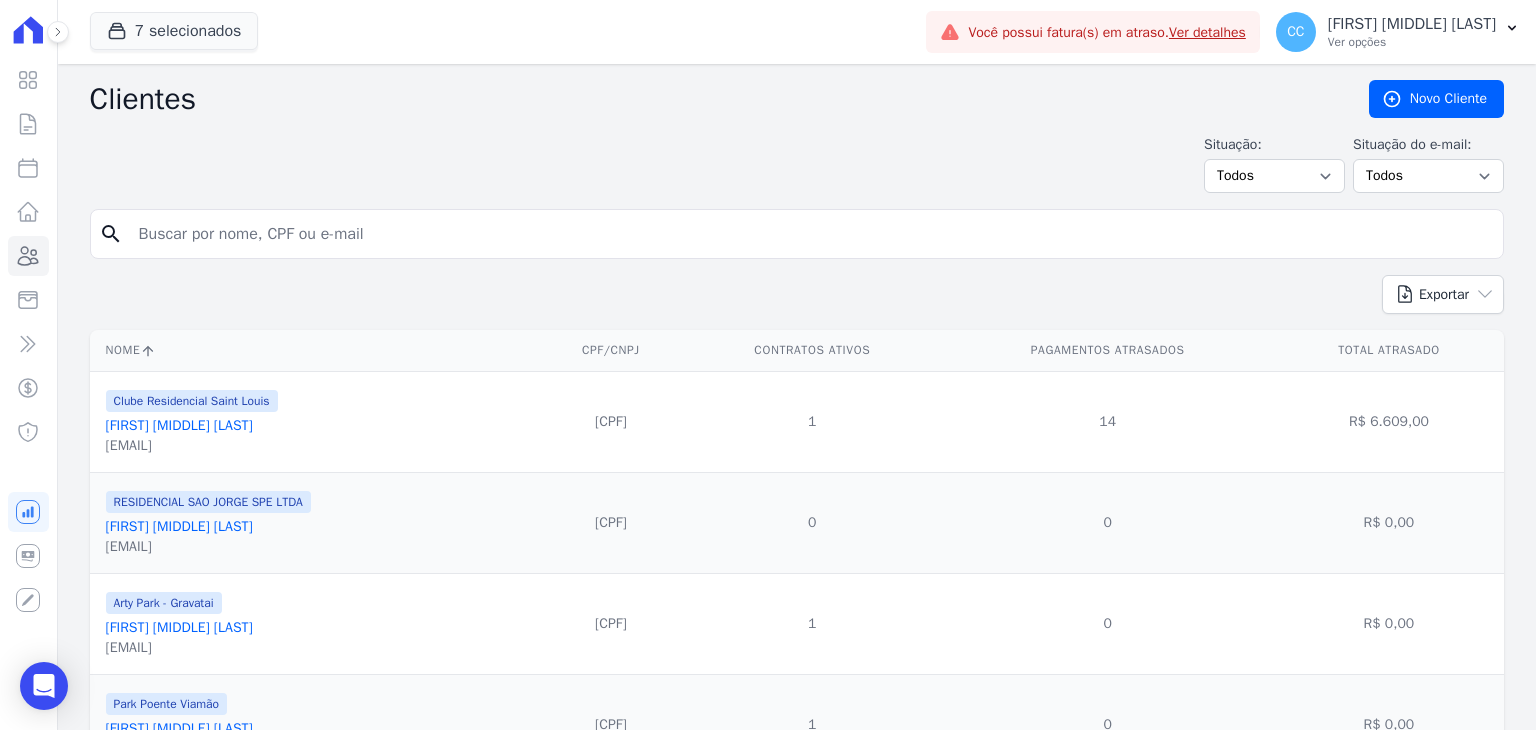click at bounding box center [811, 234] 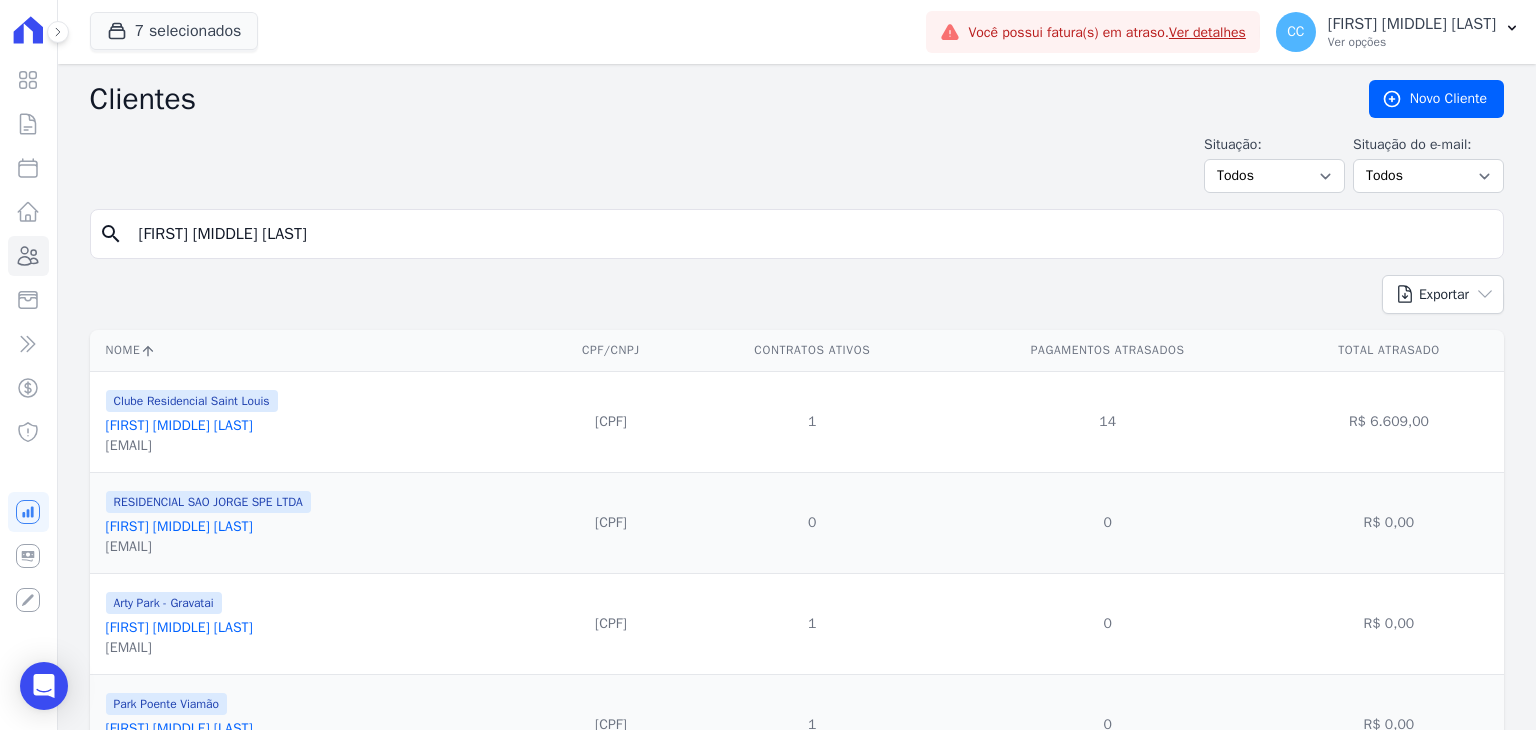 type on "[FIRST] [MIDDLE] [LAST]" 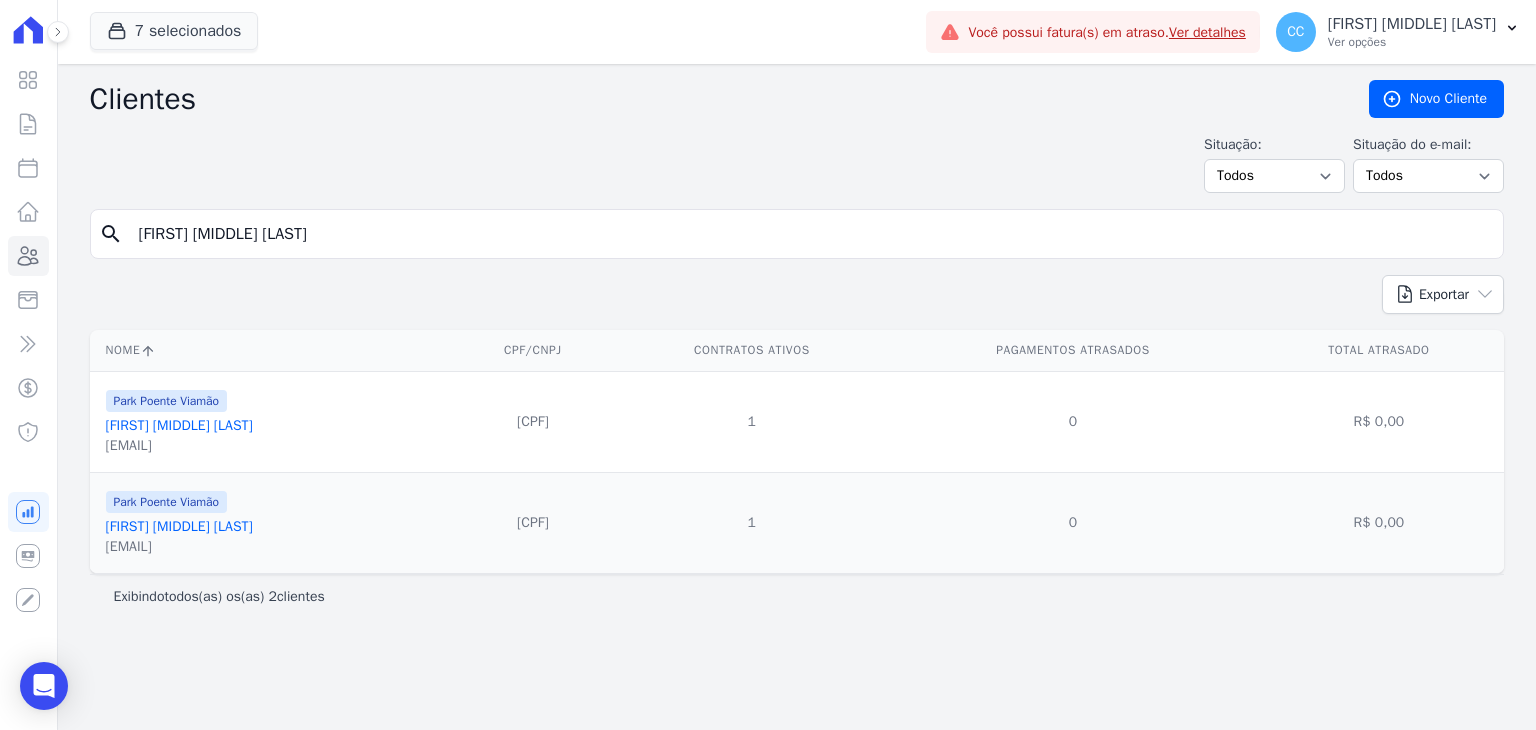 drag, startPoint x: 337, startPoint y: 245, endPoint x: -182, endPoint y: 245, distance: 519 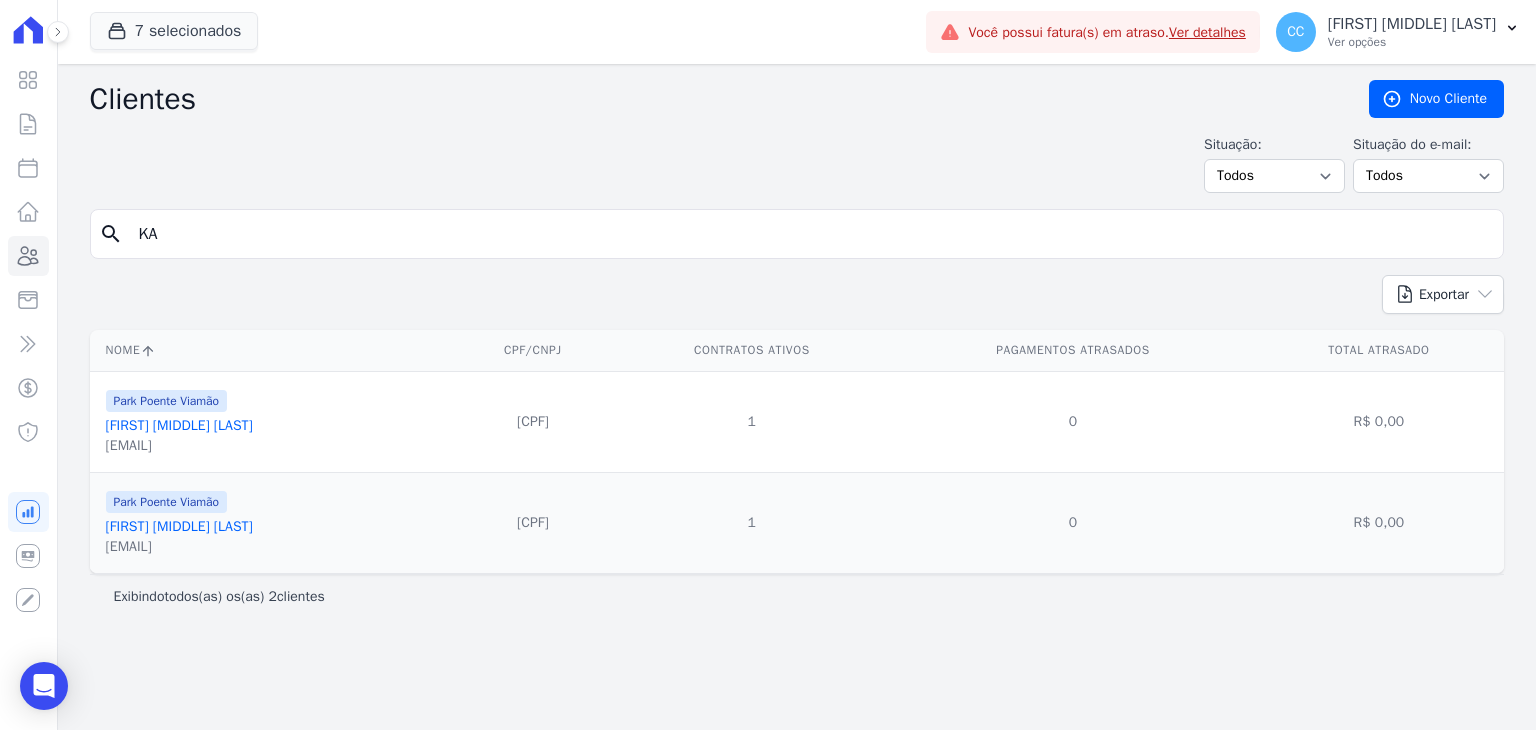 type on "K" 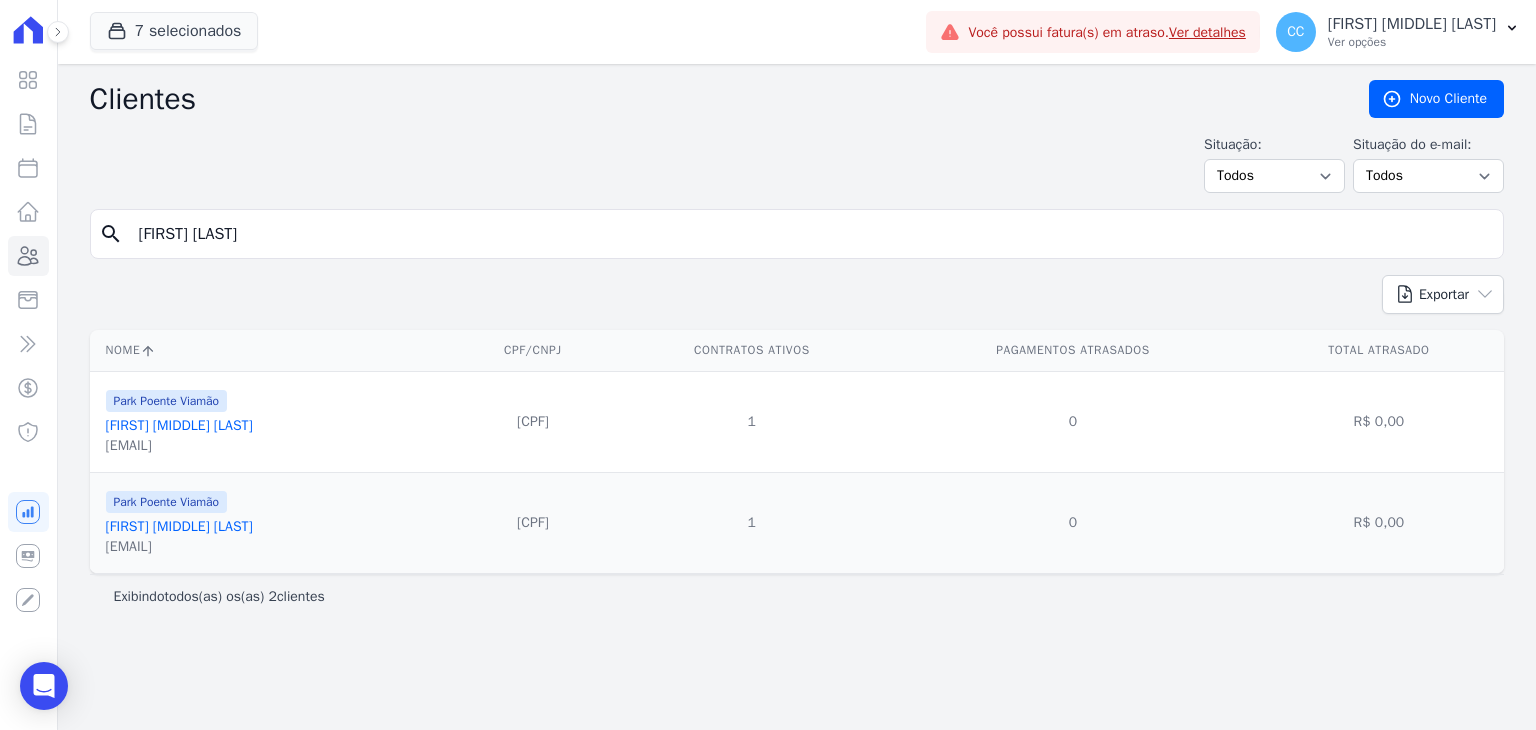 type on "[FIRST] [LAST]" 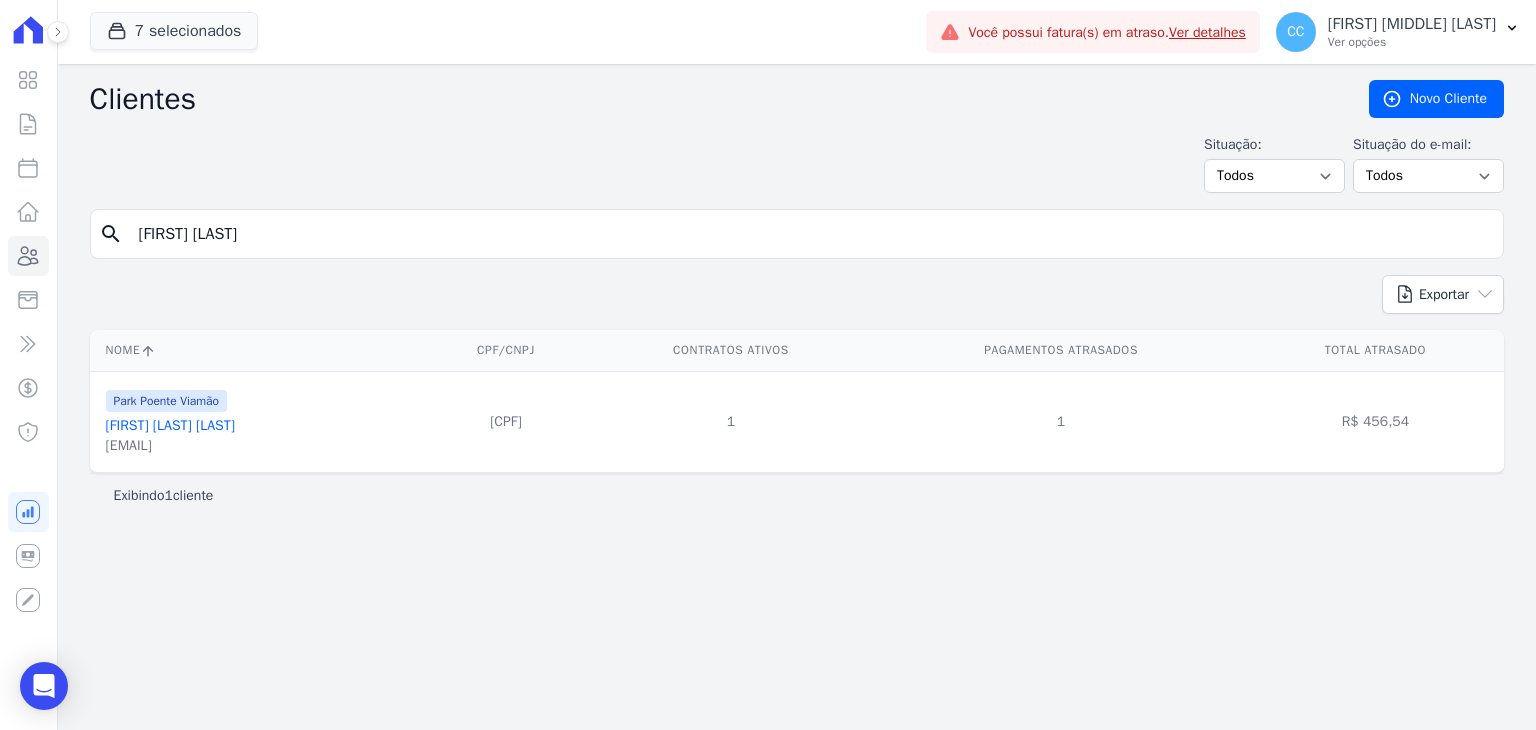 click on "[FIRST] [LAST] [LAST]" at bounding box center (170, 425) 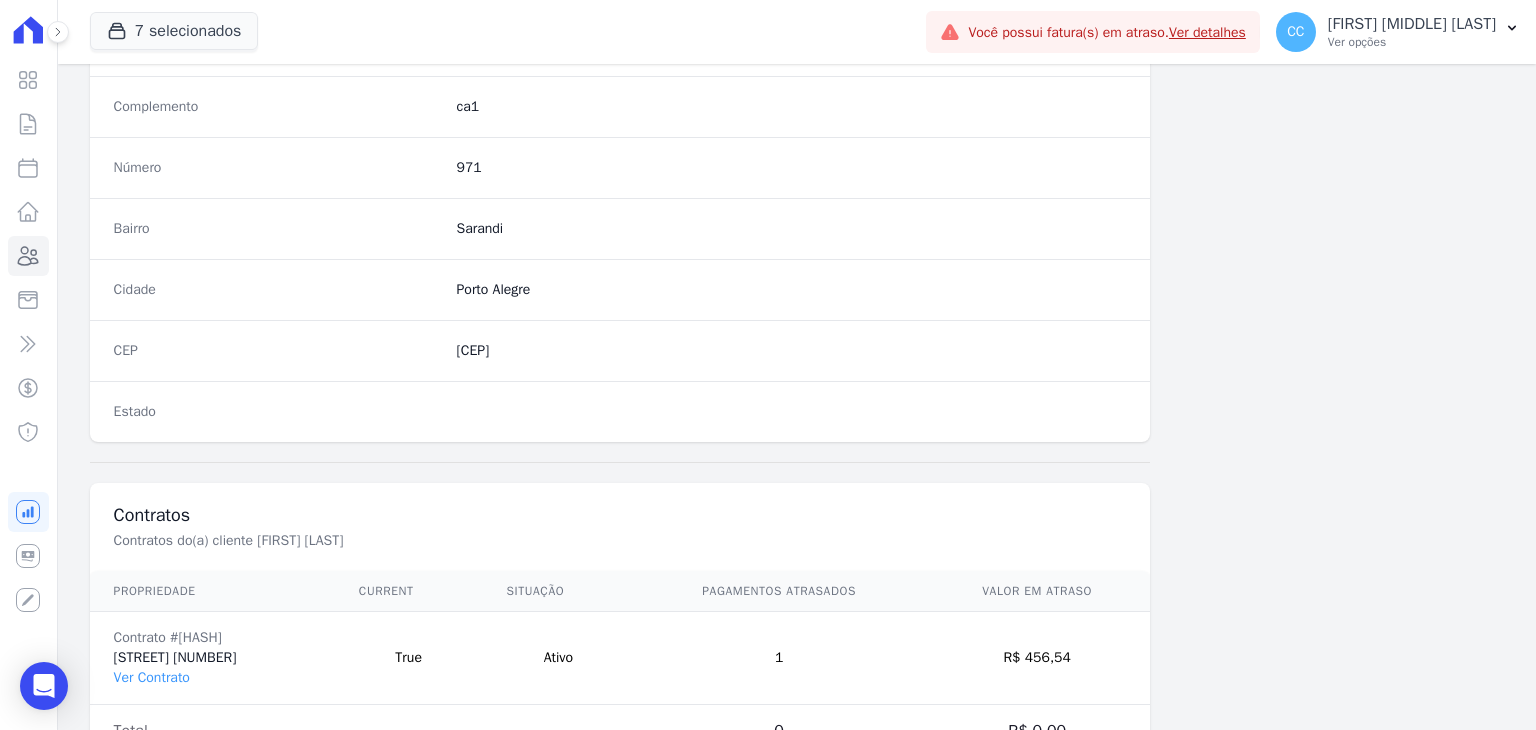 scroll, scrollTop: 1135, scrollLeft: 0, axis: vertical 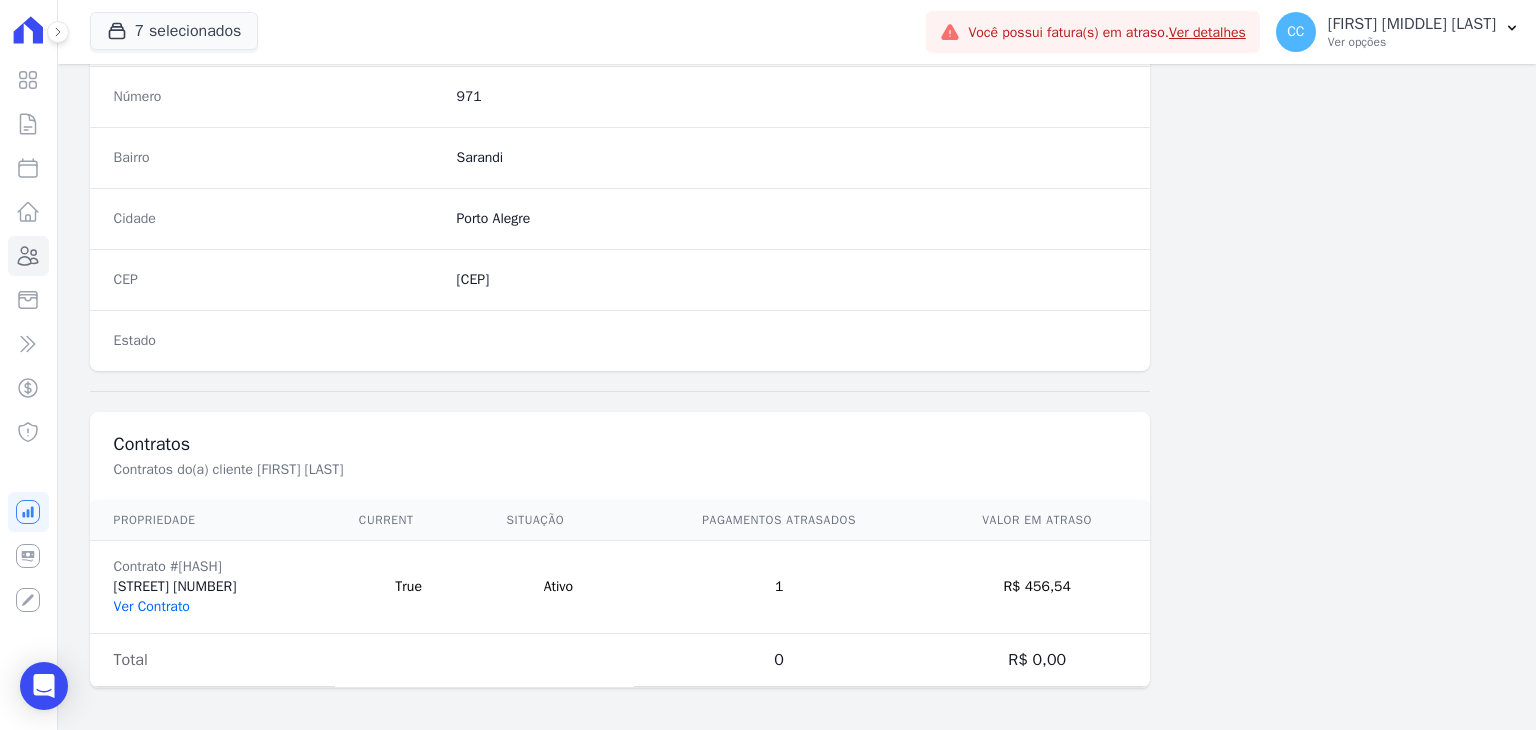 click on "Ver Contrato" at bounding box center (152, 606) 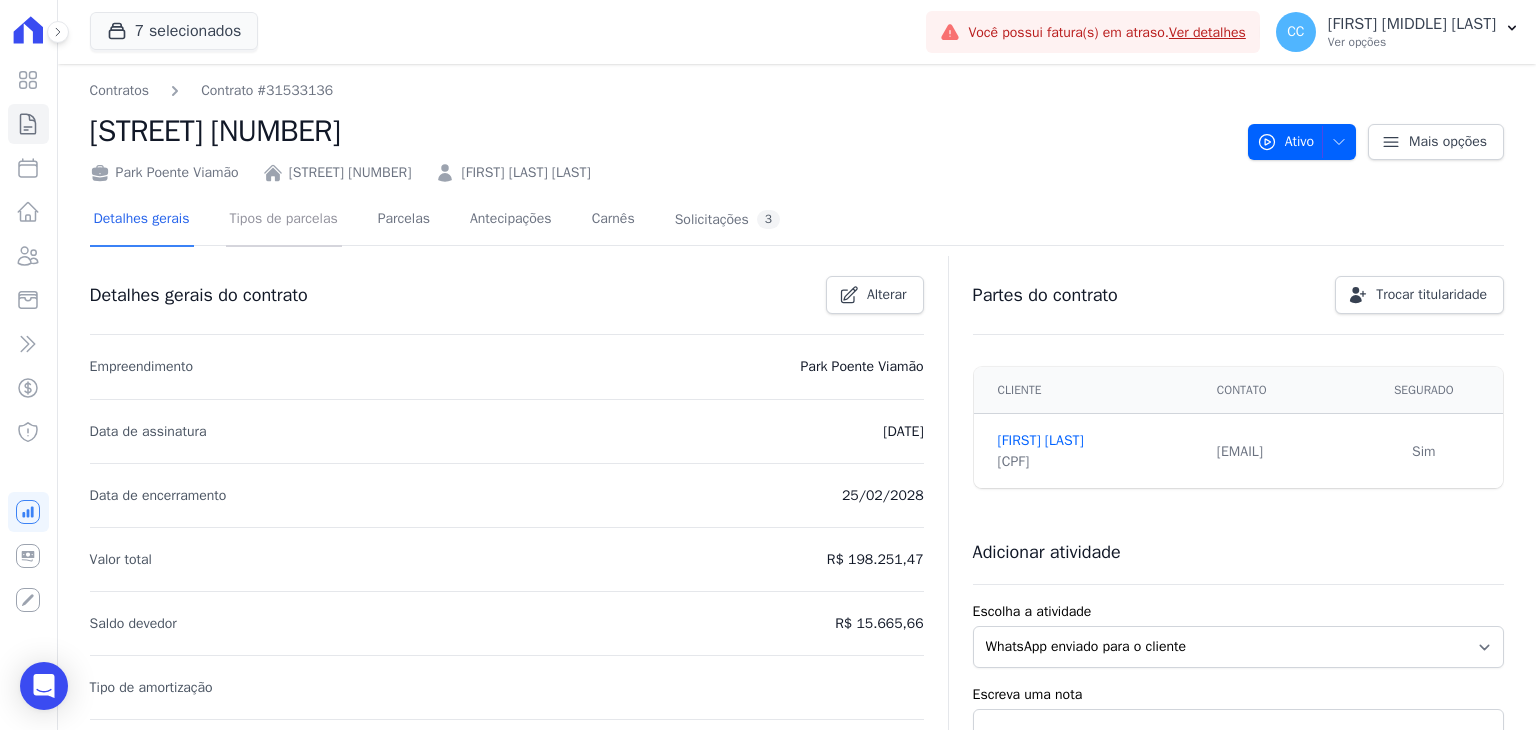 click on "Tipos de parcelas" at bounding box center (284, 220) 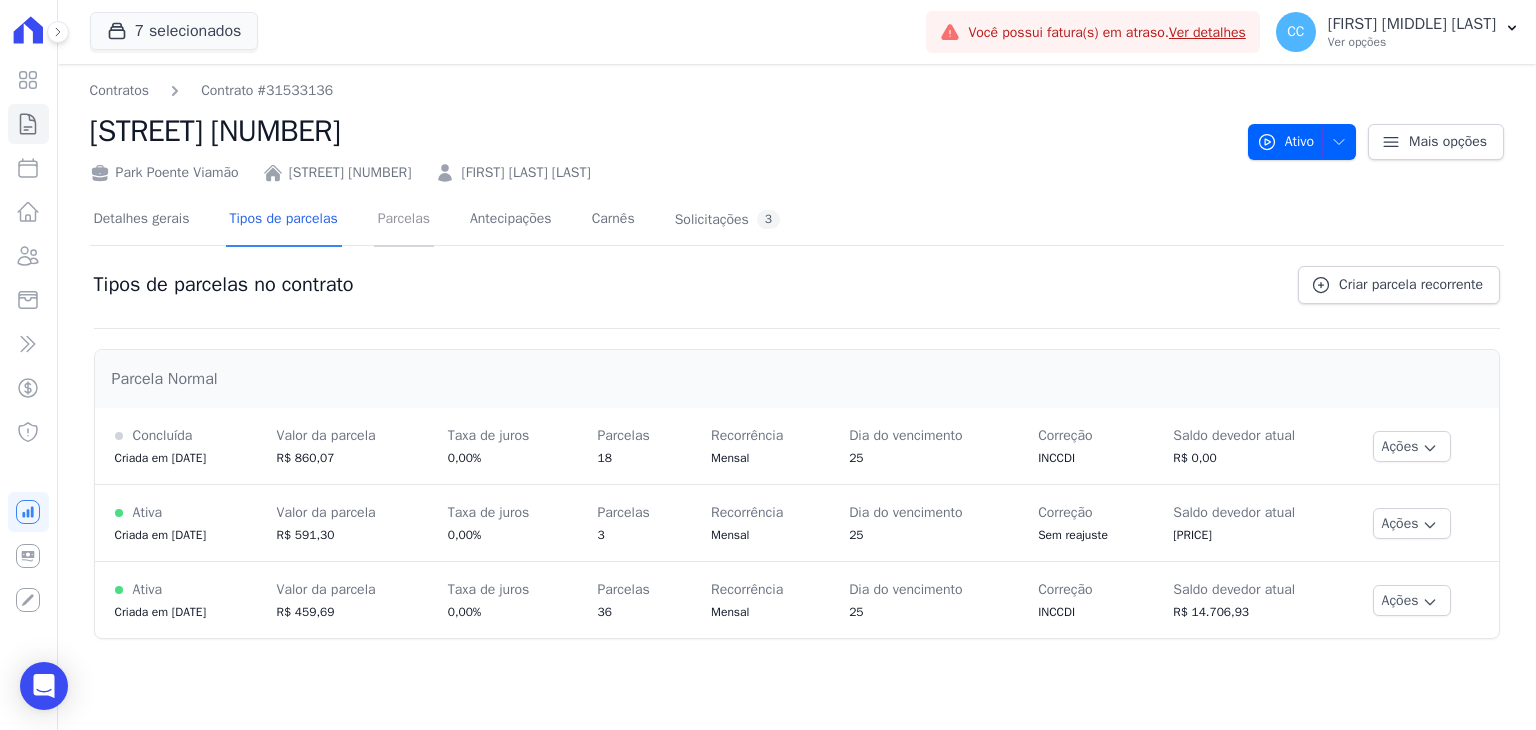 click on "Parcelas" at bounding box center (404, 220) 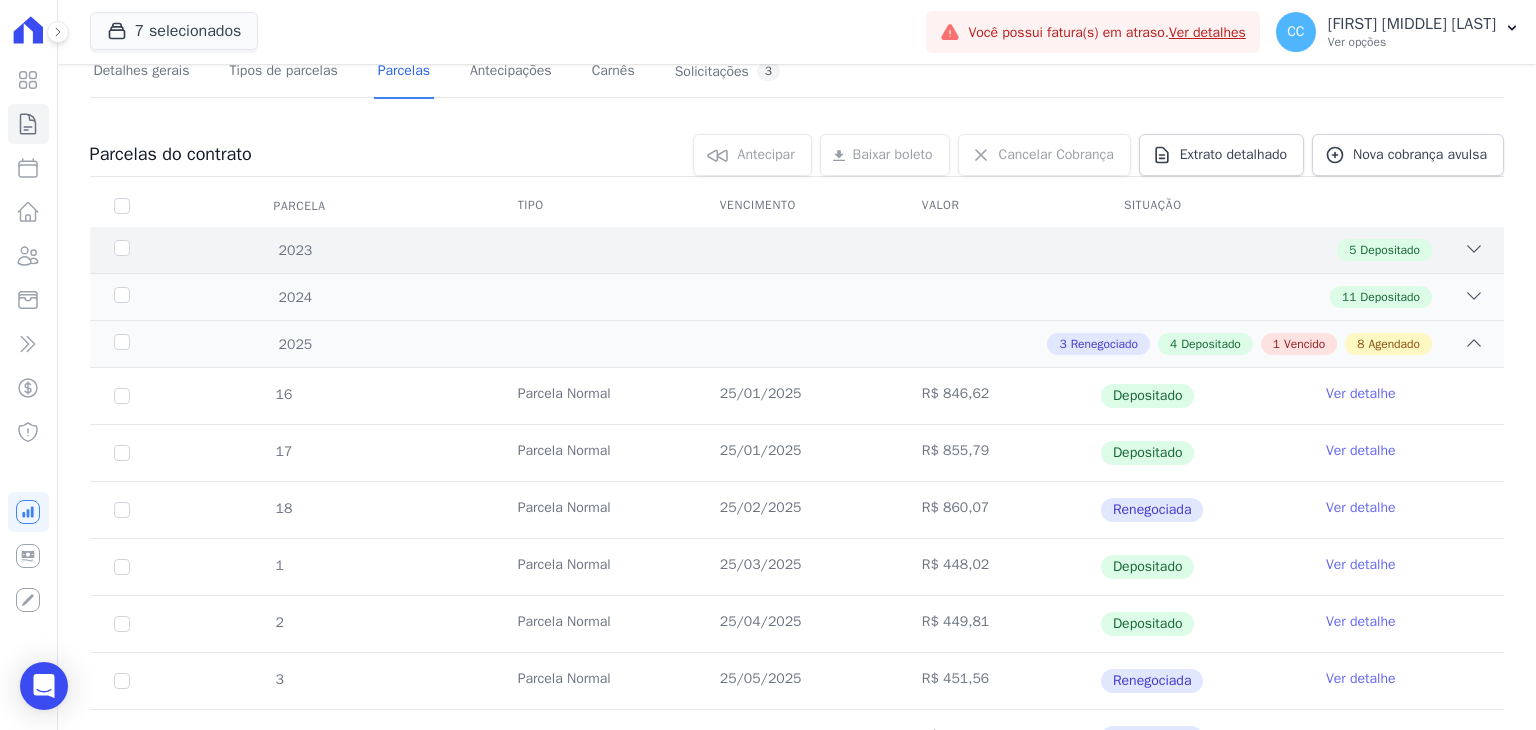 scroll, scrollTop: 0, scrollLeft: 0, axis: both 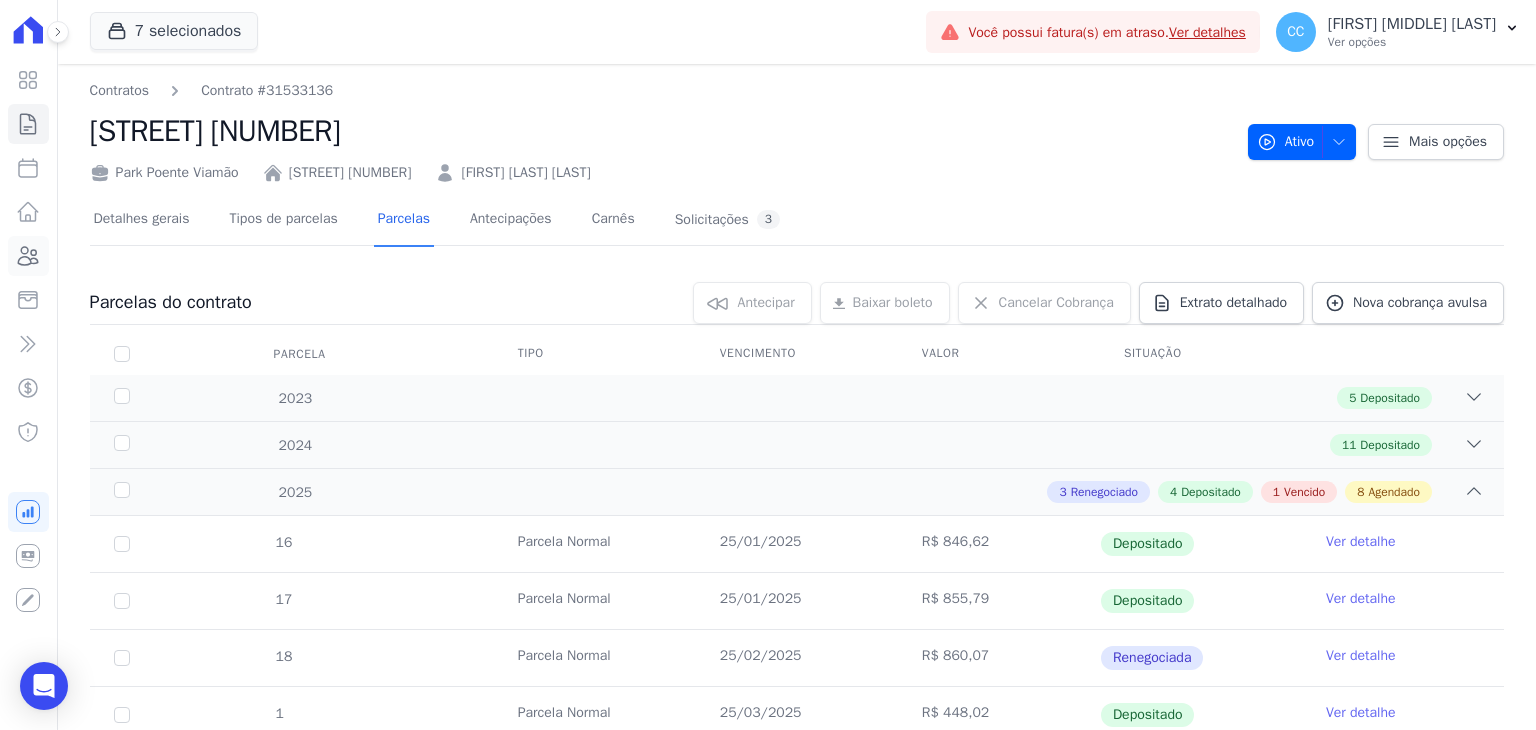 click on "Clientes" at bounding box center [28, 256] 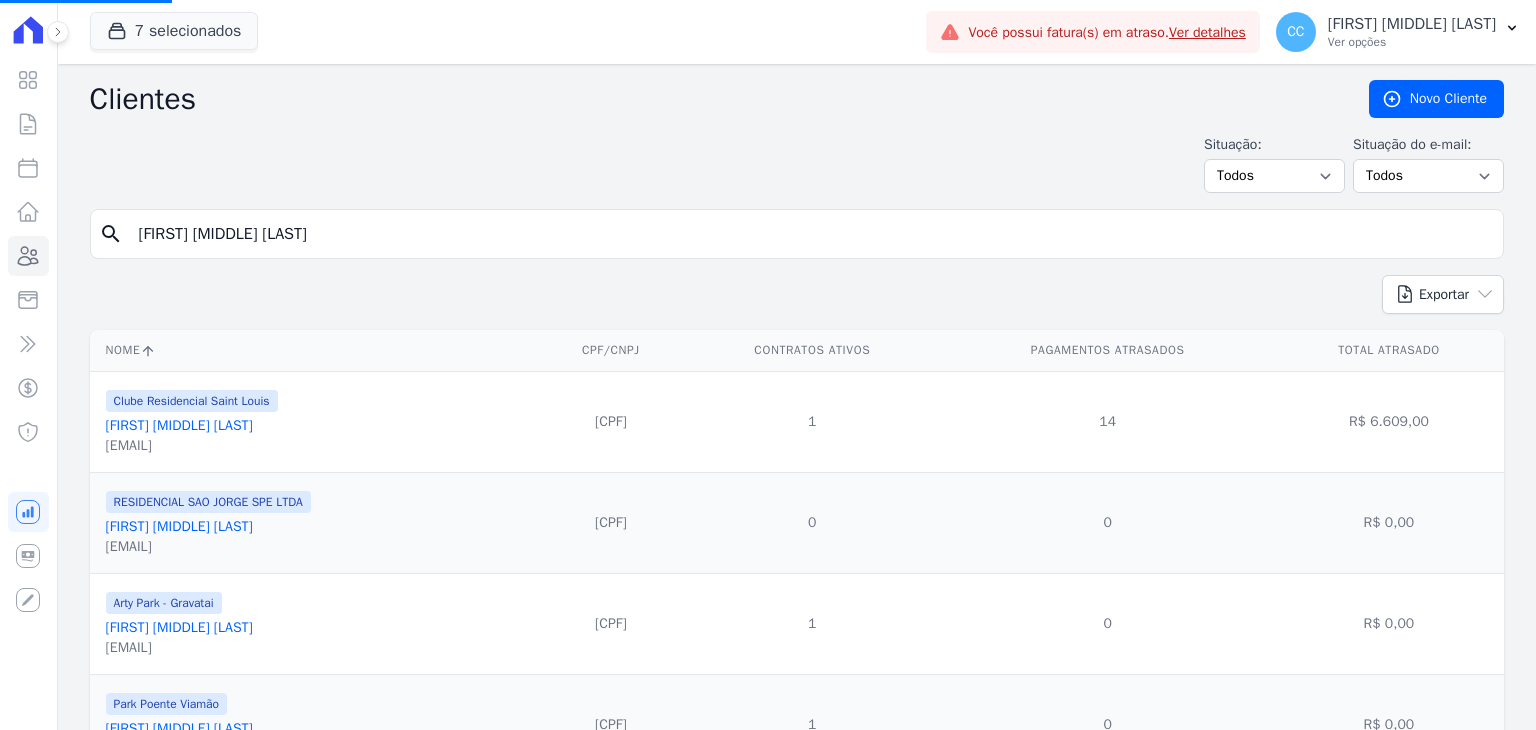 drag, startPoint x: 408, startPoint y: 219, endPoint x: 73, endPoint y: 154, distance: 341.2477 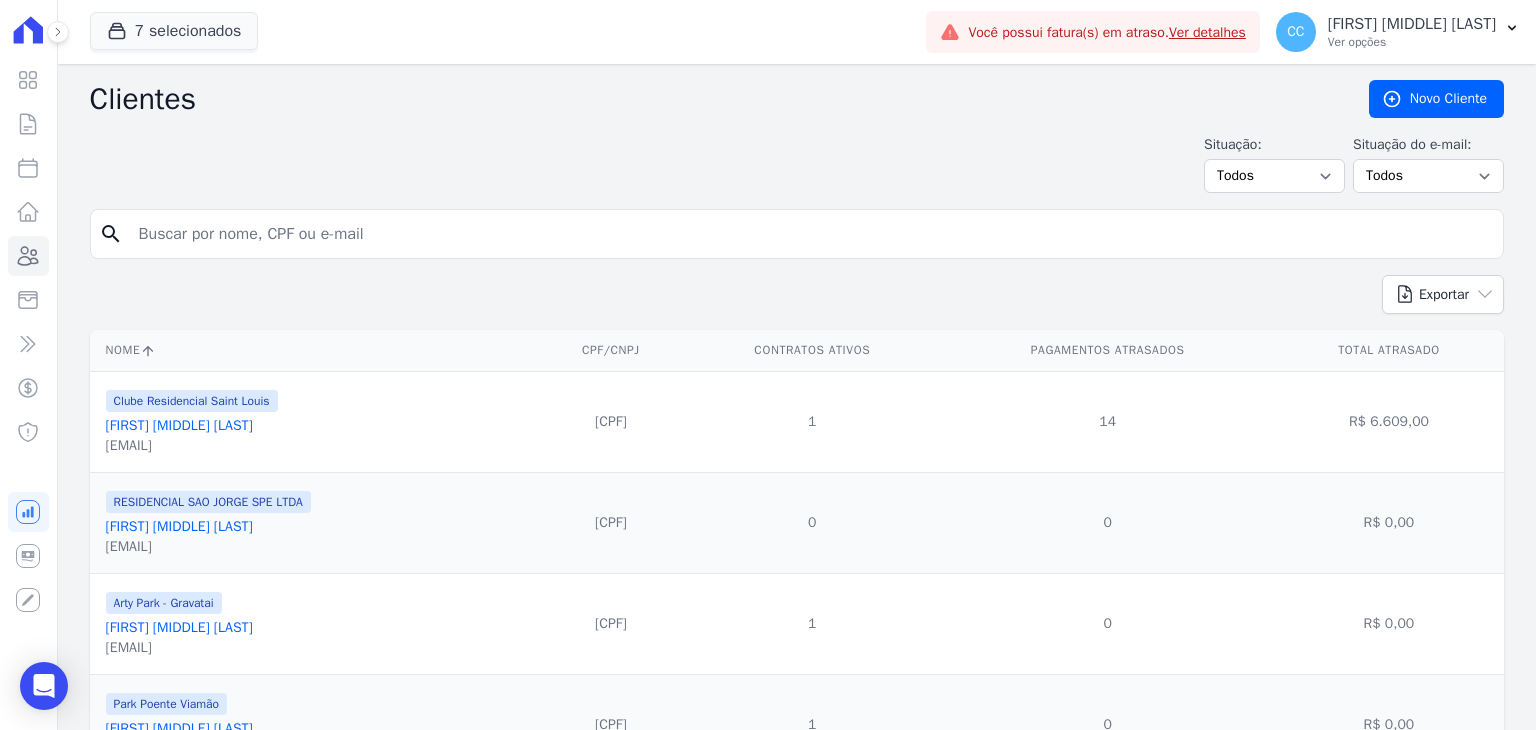 click at bounding box center [811, 234] 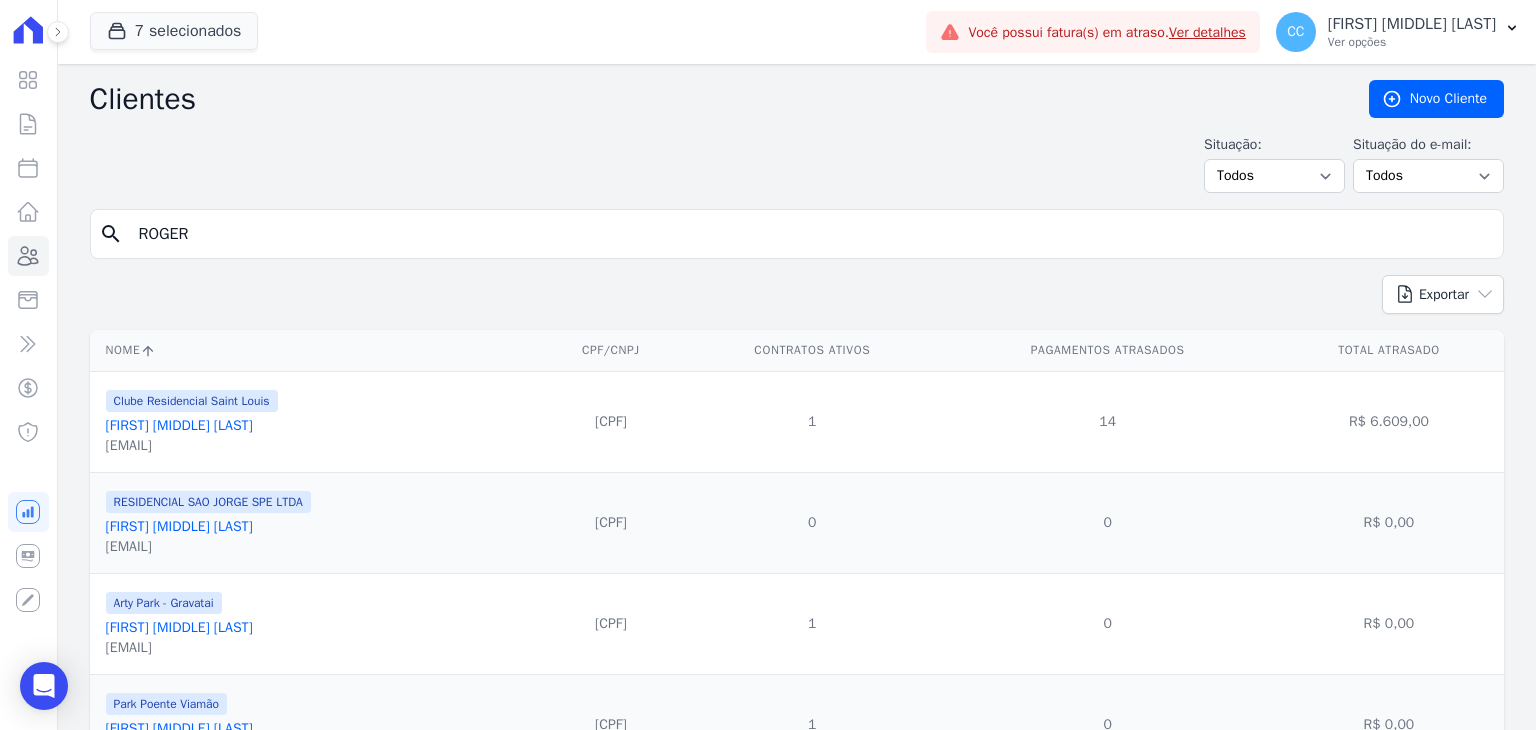 type on "[FIRST] [LAST]" 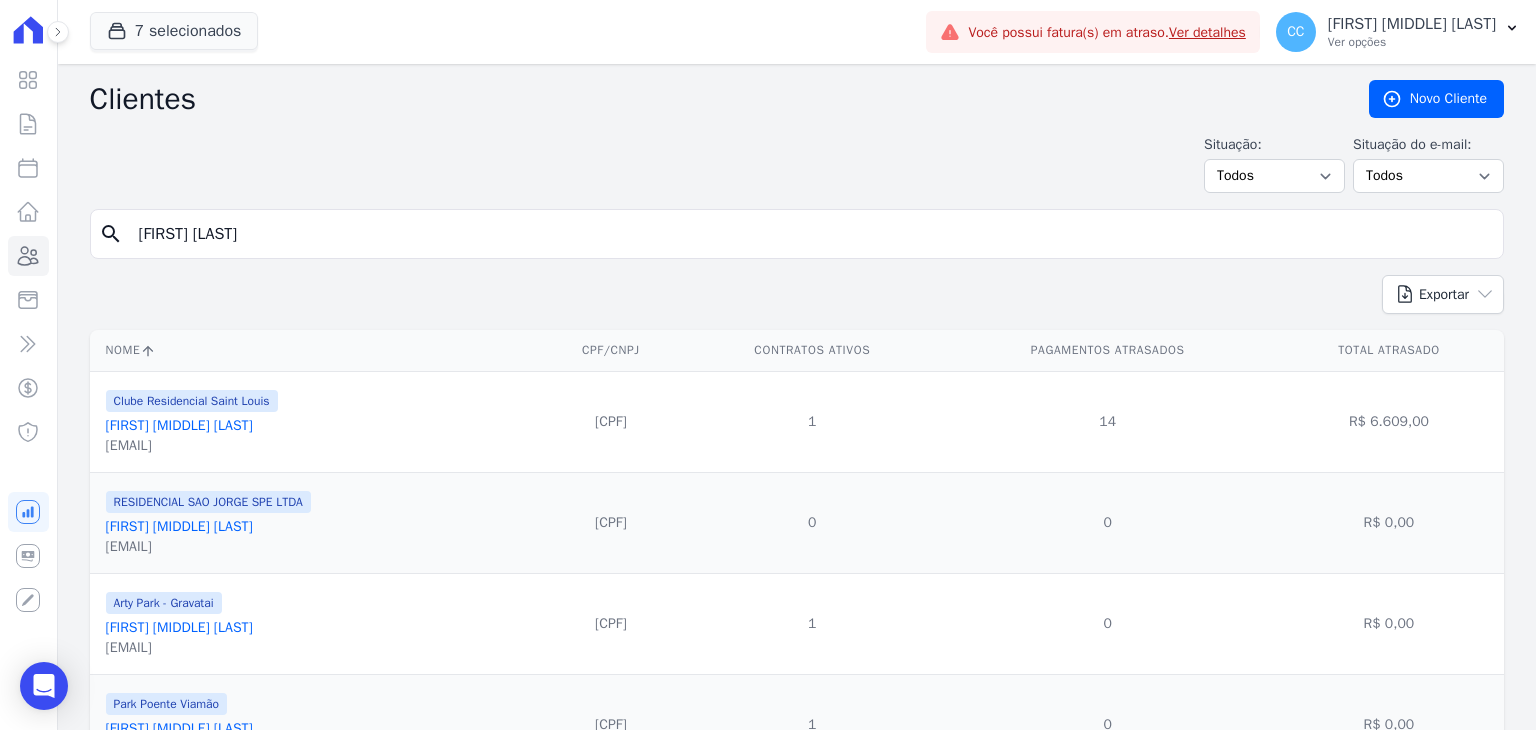 drag, startPoint x: 430, startPoint y: 249, endPoint x: 421, endPoint y: 235, distance: 16.643316 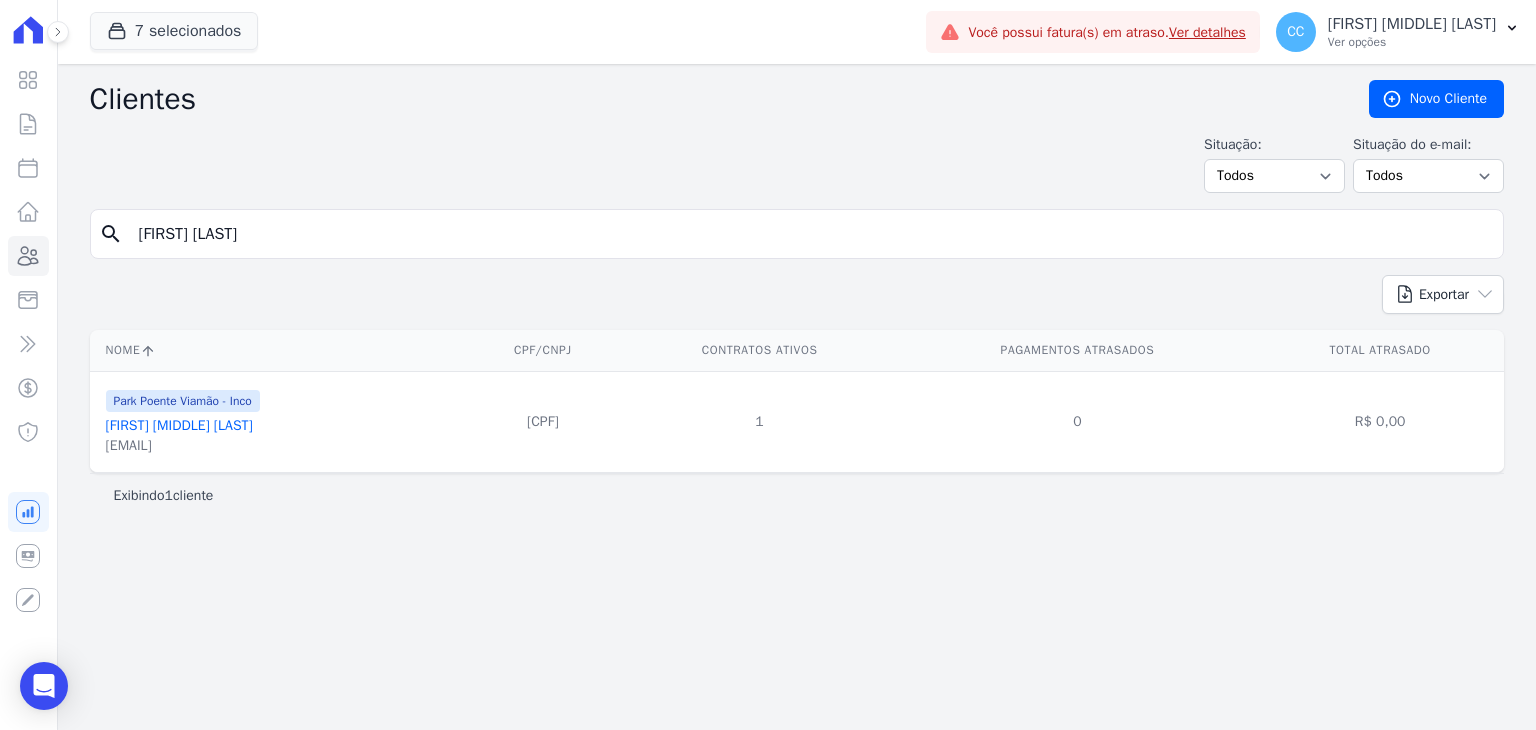 click on "[FIRST] [MIDDLE] [LAST]" at bounding box center [179, 425] 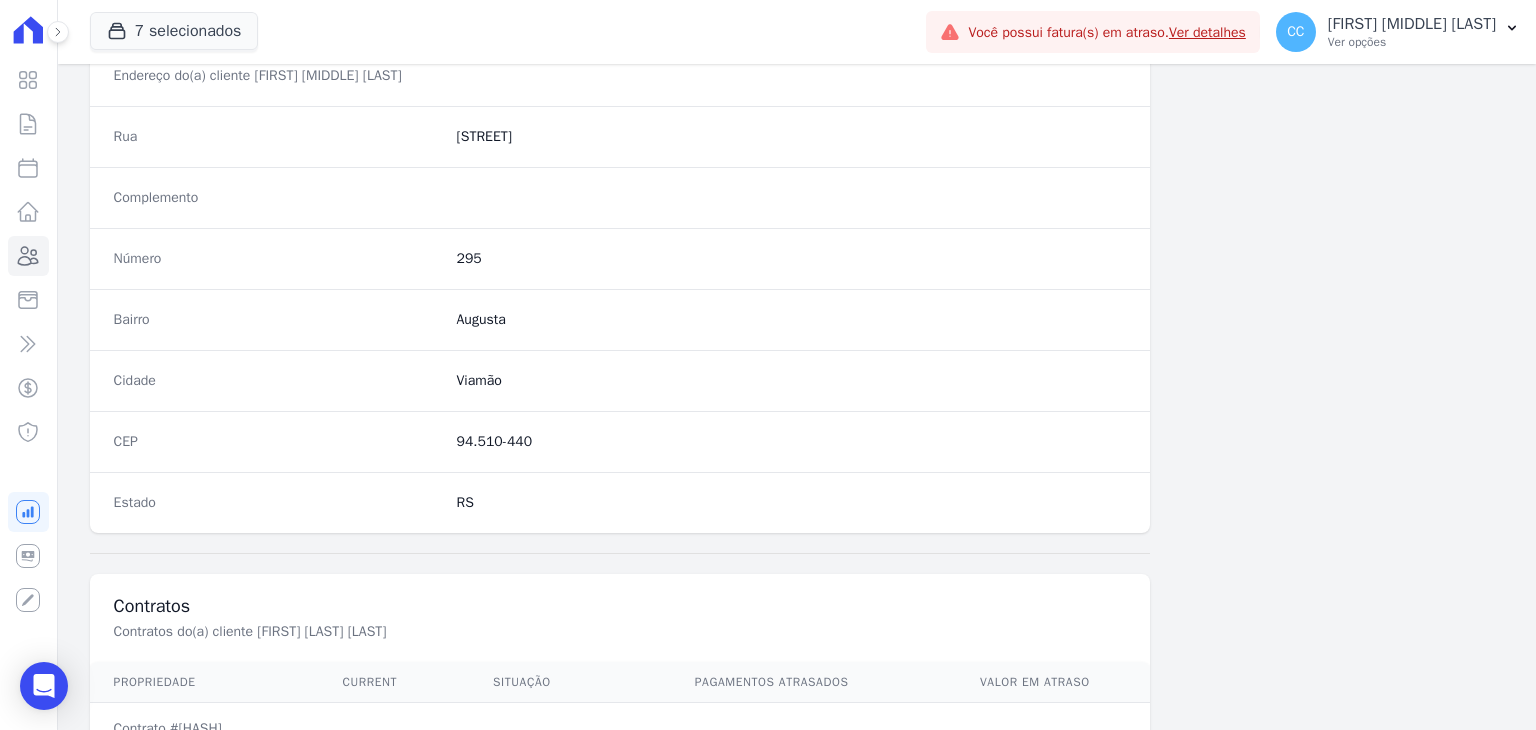 scroll, scrollTop: 1135, scrollLeft: 0, axis: vertical 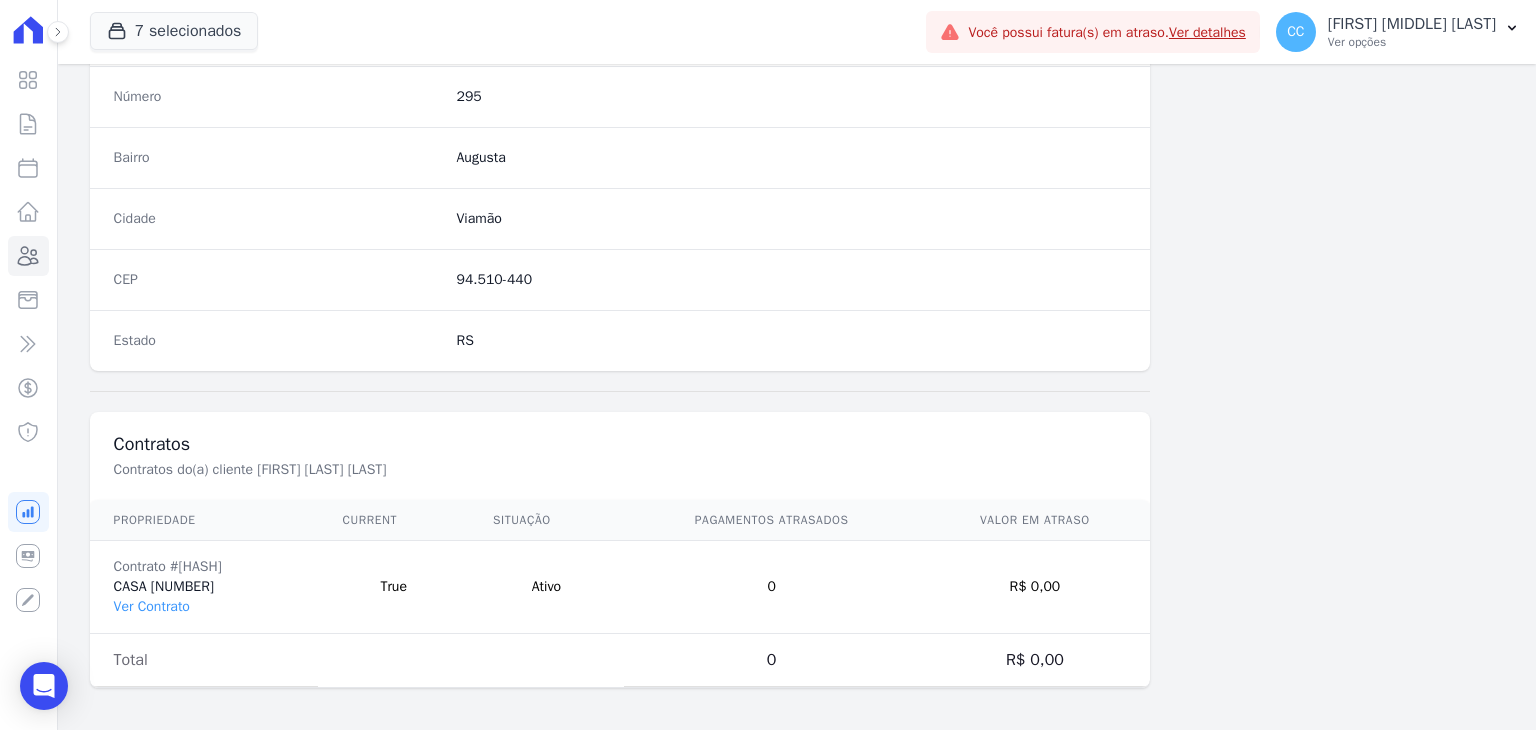 click on "CASA [NUMBER]
Ver Contrato" at bounding box center [204, 587] 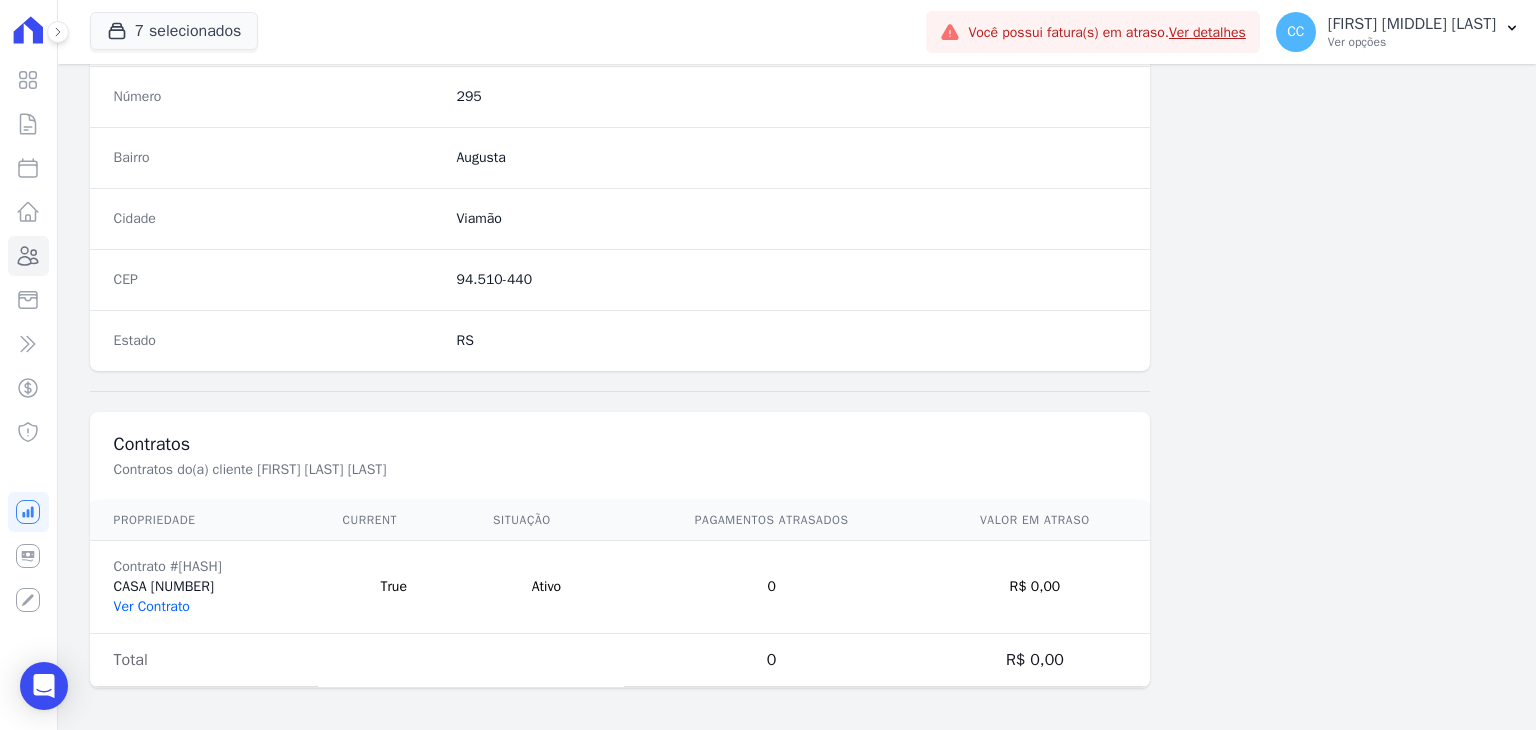 click on "Ver Contrato" at bounding box center (152, 606) 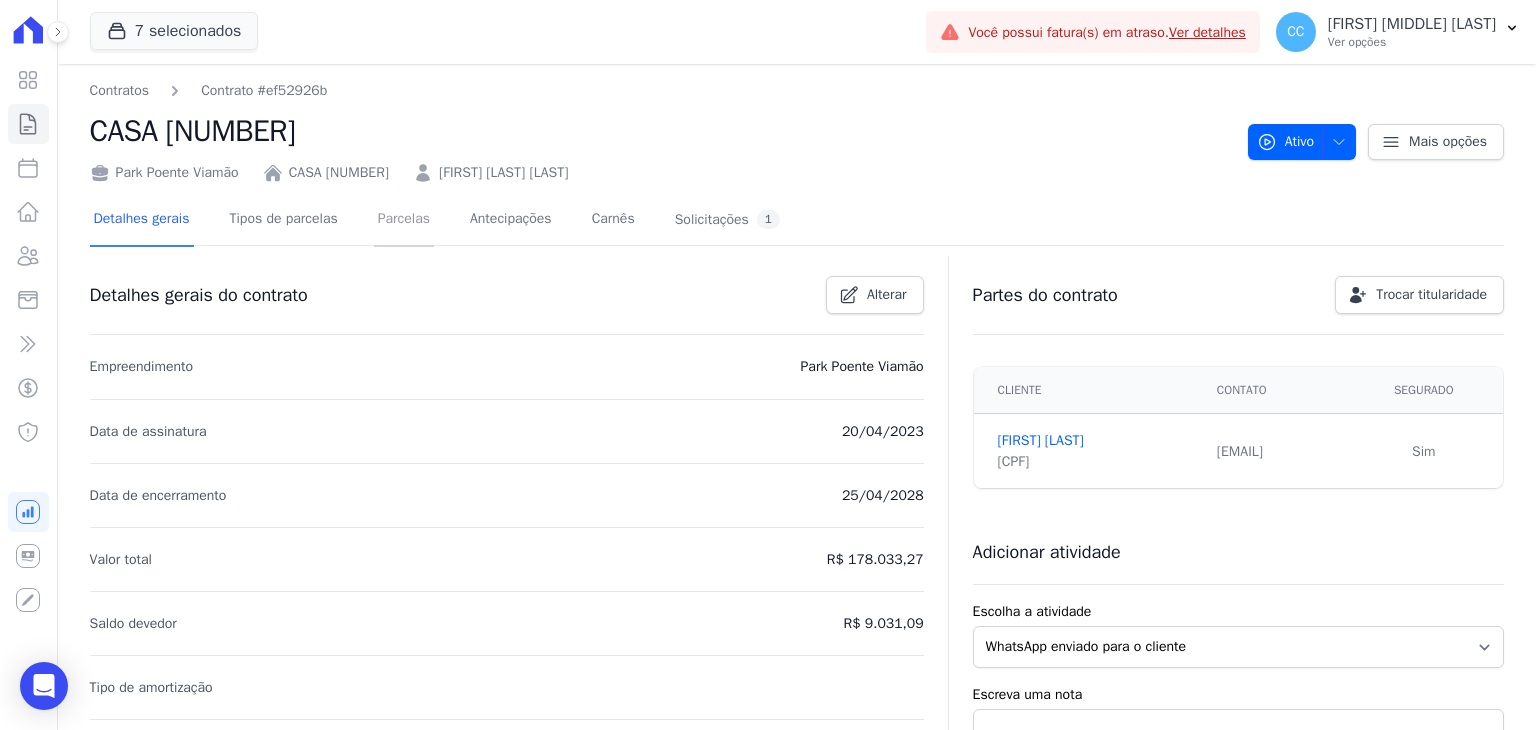 click on "Parcelas" at bounding box center [404, 220] 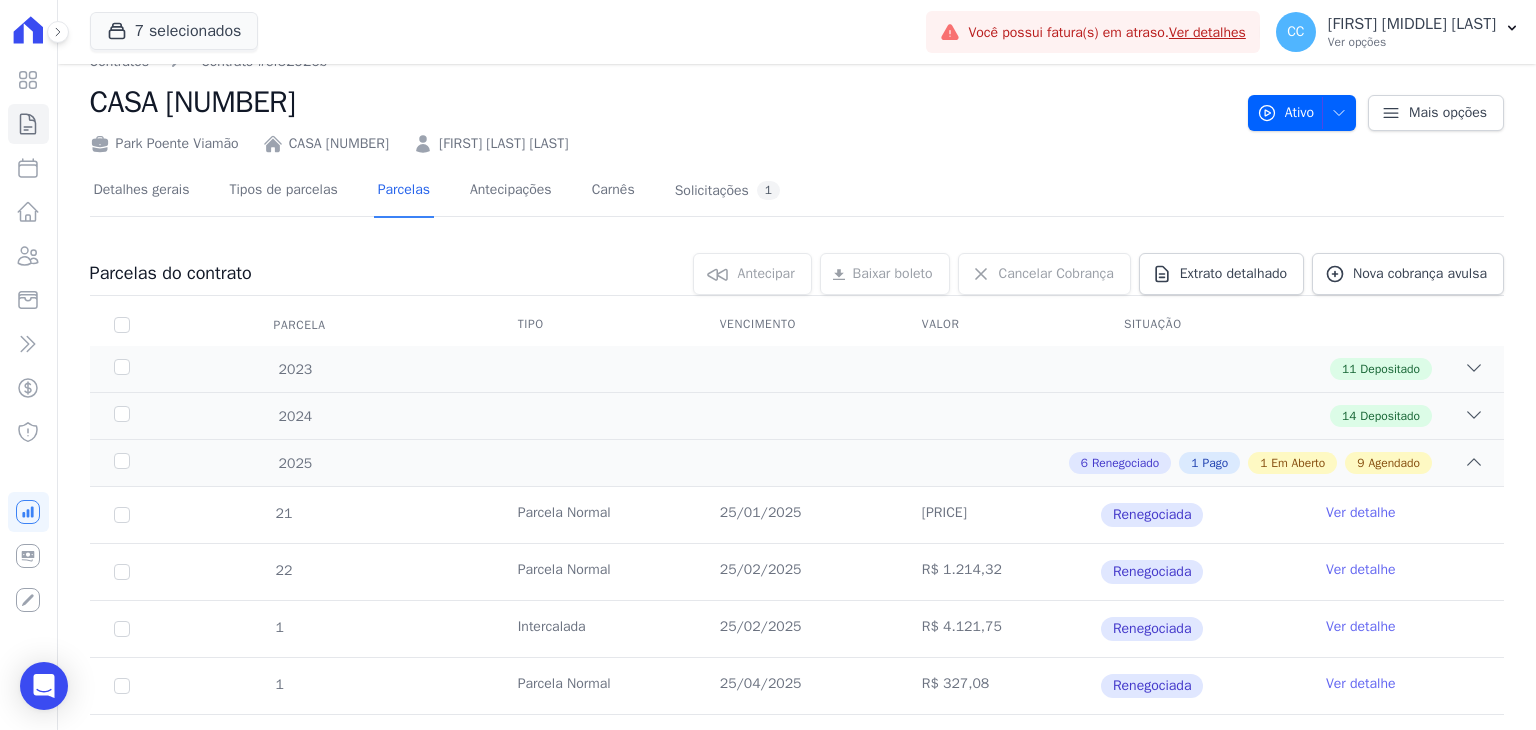 scroll, scrollTop: 0, scrollLeft: 0, axis: both 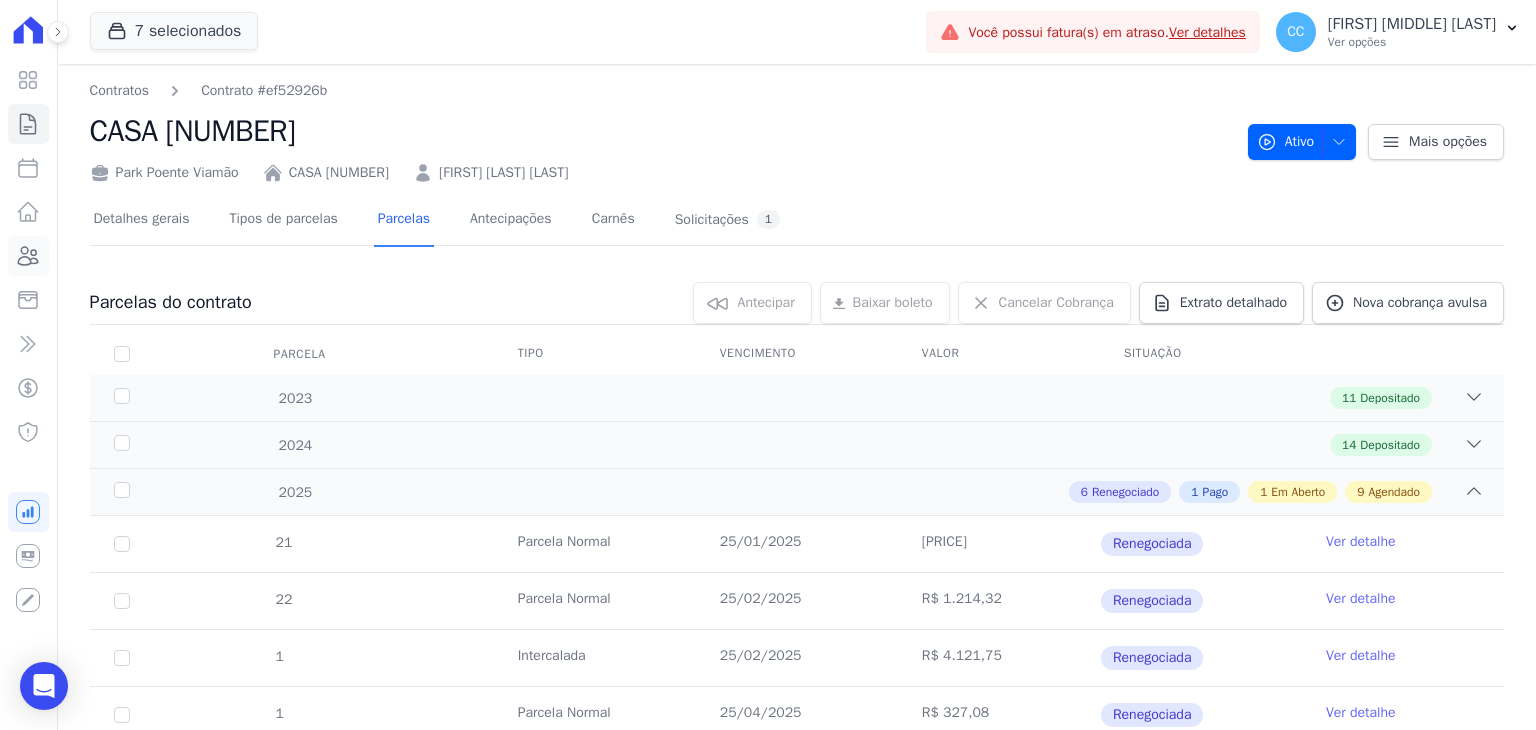 click 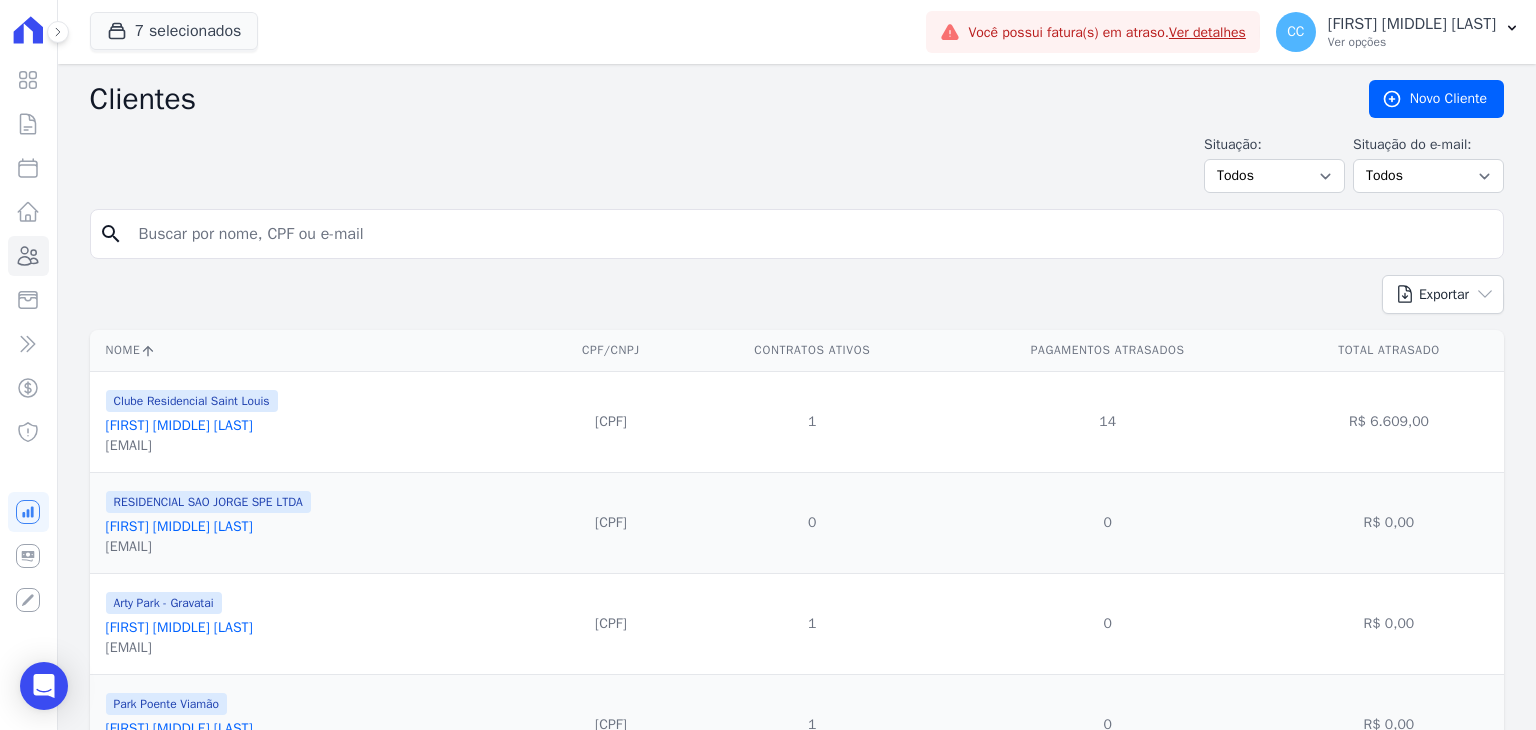 click at bounding box center (811, 234) 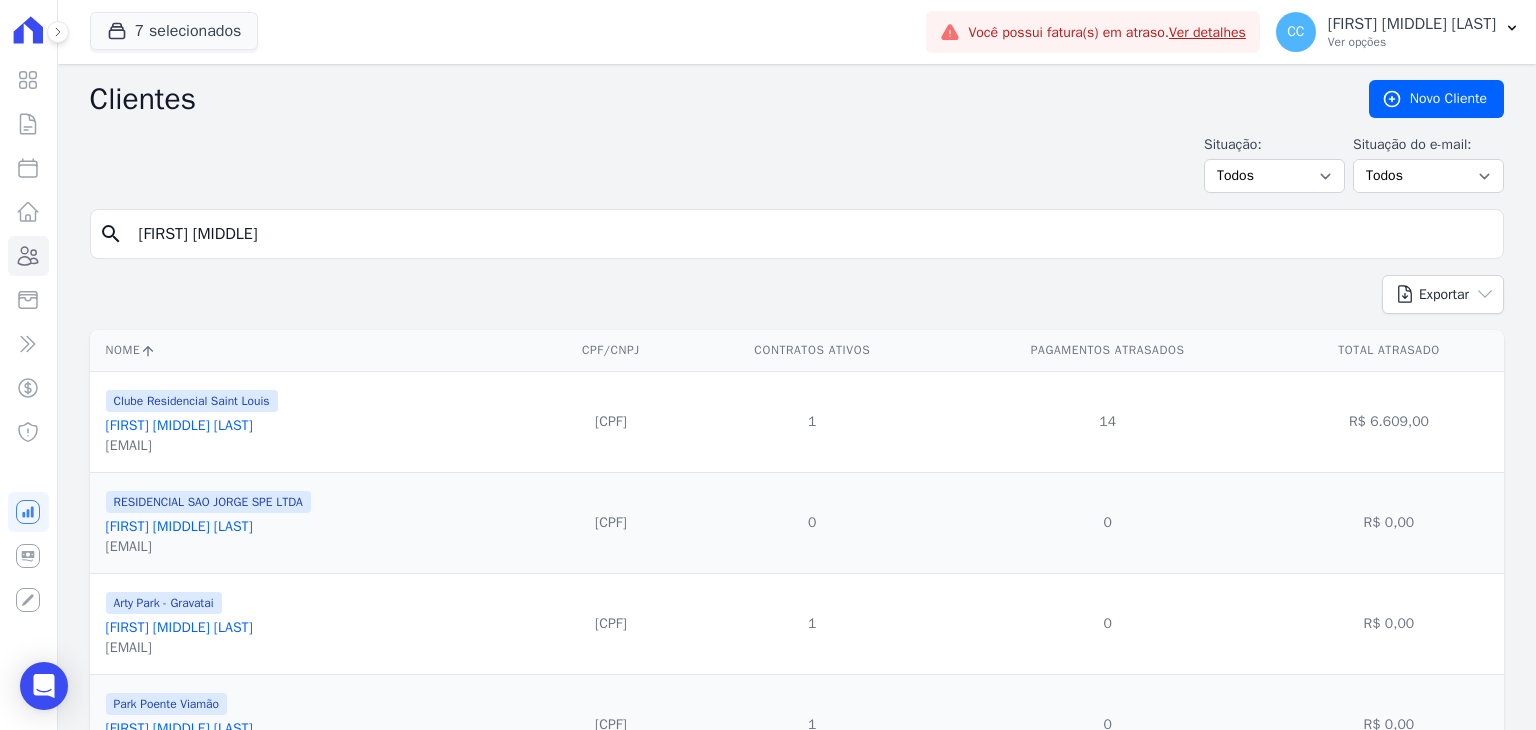 type on "[FIRST] [MIDDLE]" 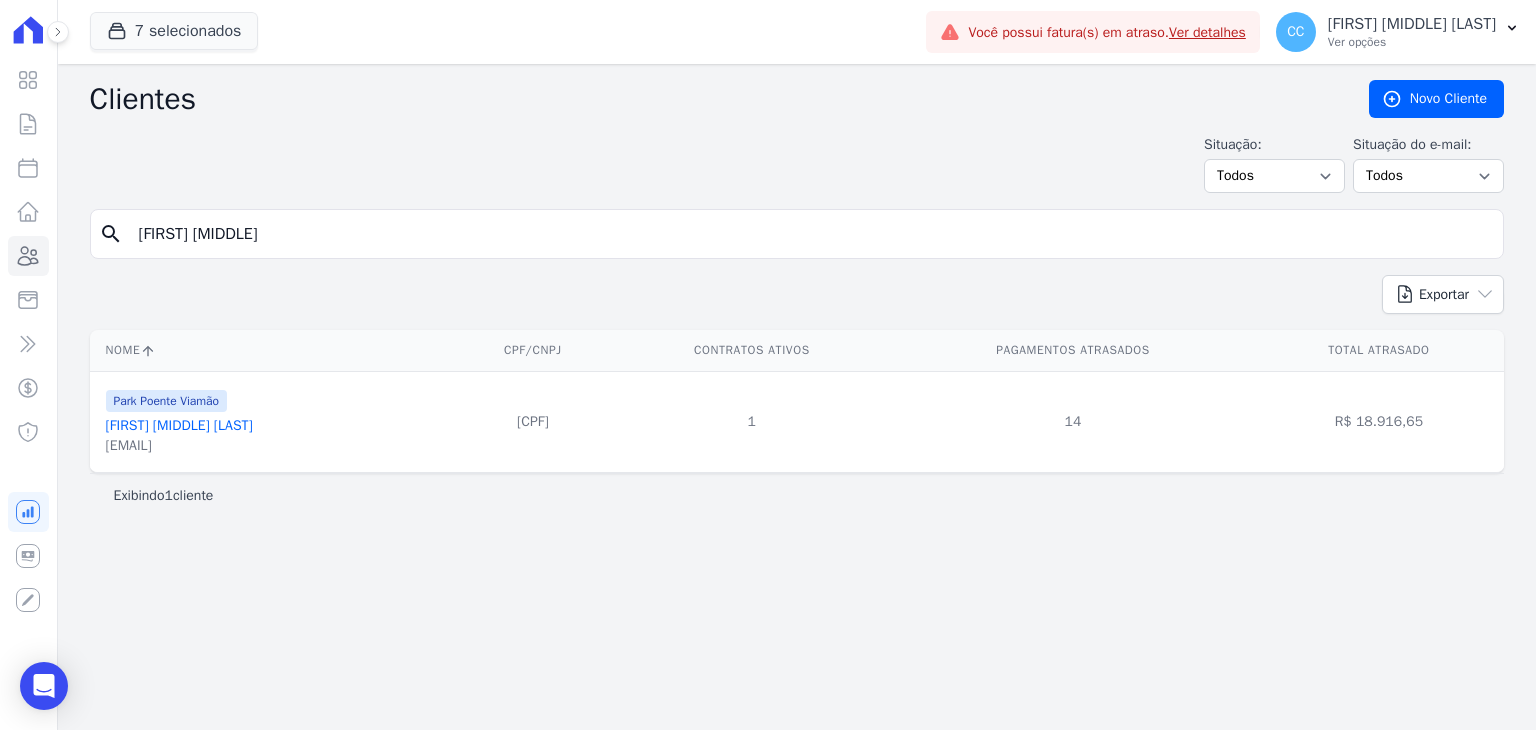 drag, startPoint x: 177, startPoint y: 211, endPoint x: -12, endPoint y: 169, distance: 193.61043 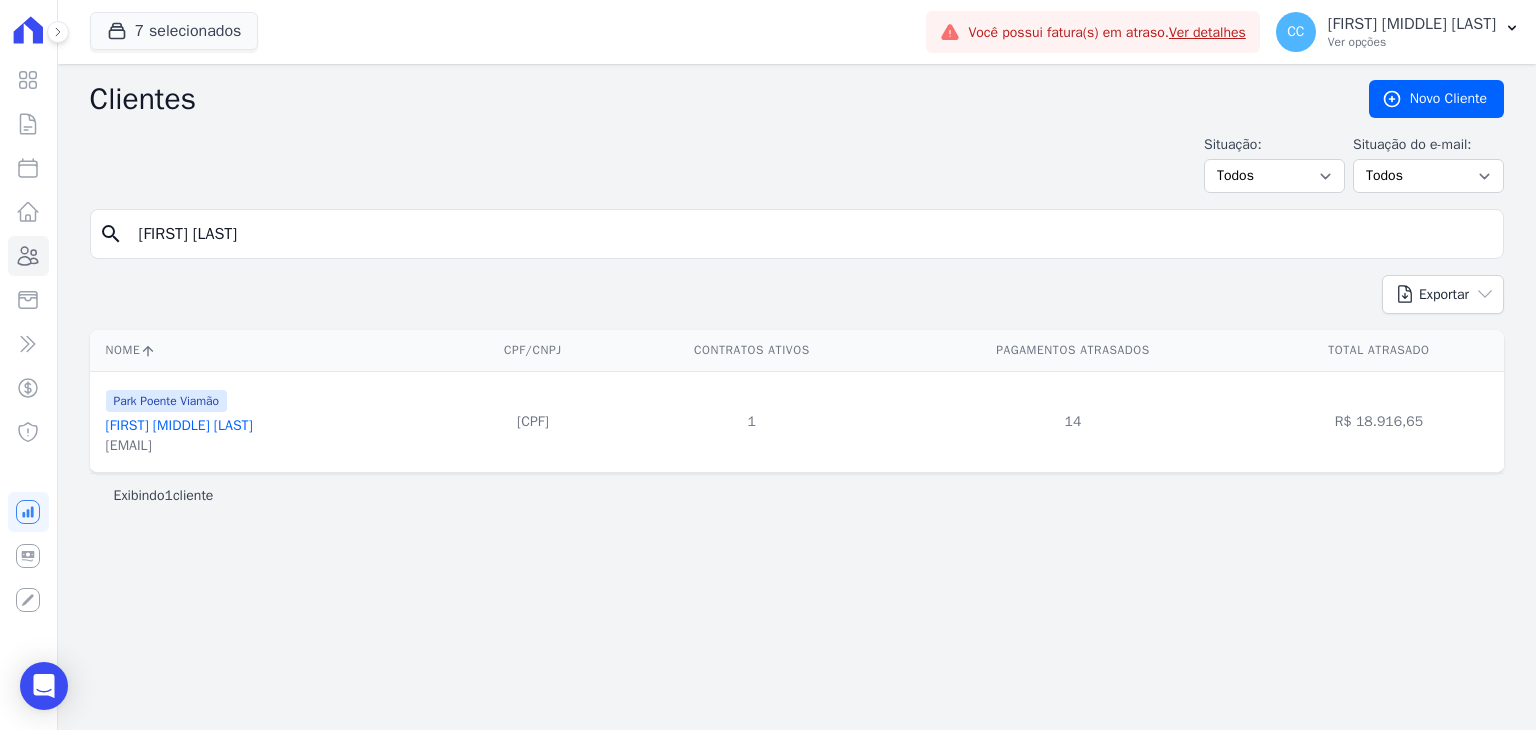 type on "[FIRST] [LAST]" 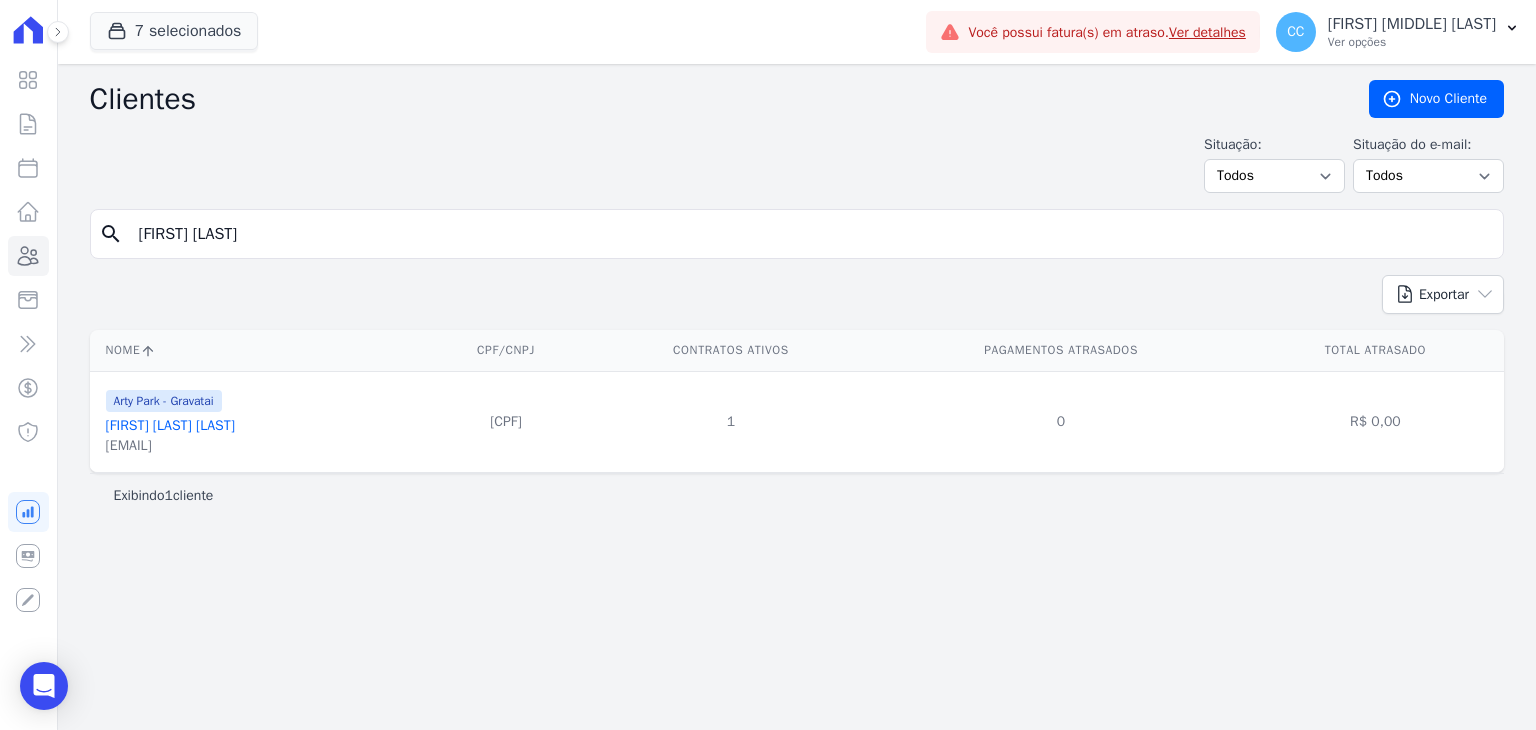 drag, startPoint x: 355, startPoint y: 246, endPoint x: 98, endPoint y: 246, distance: 257 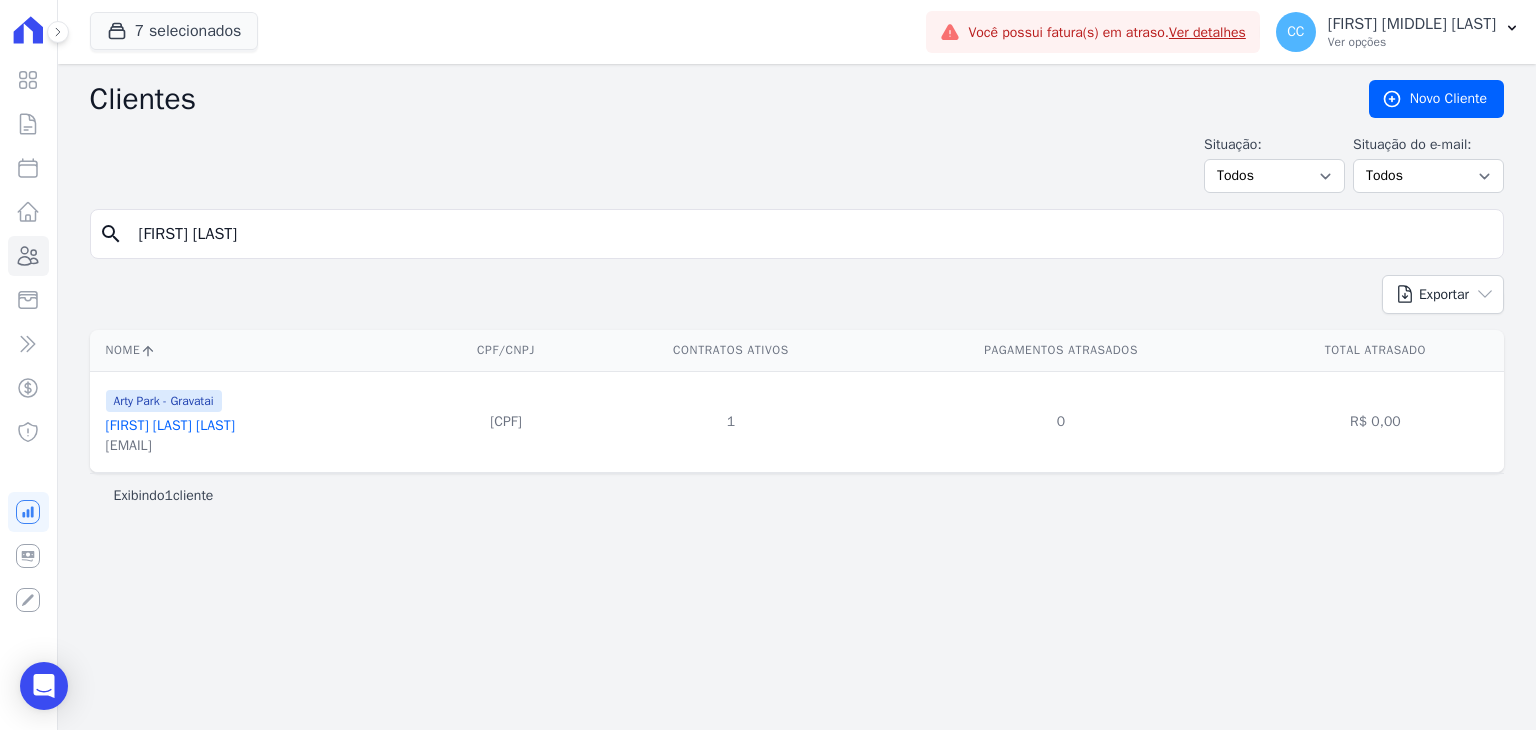 type on "[FIRST] [LAST]" 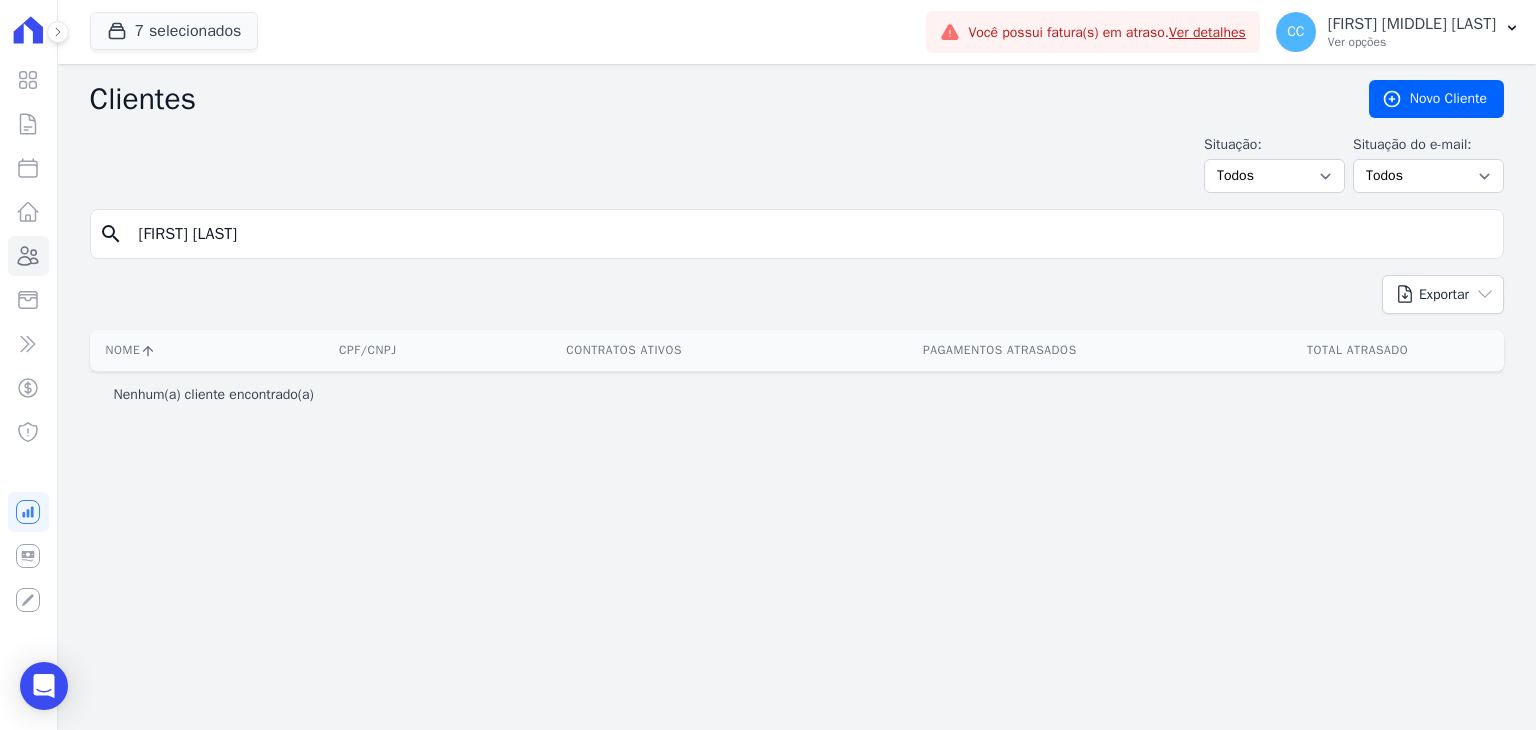 drag, startPoint x: 263, startPoint y: 243, endPoint x: -36, endPoint y: 233, distance: 299.16718 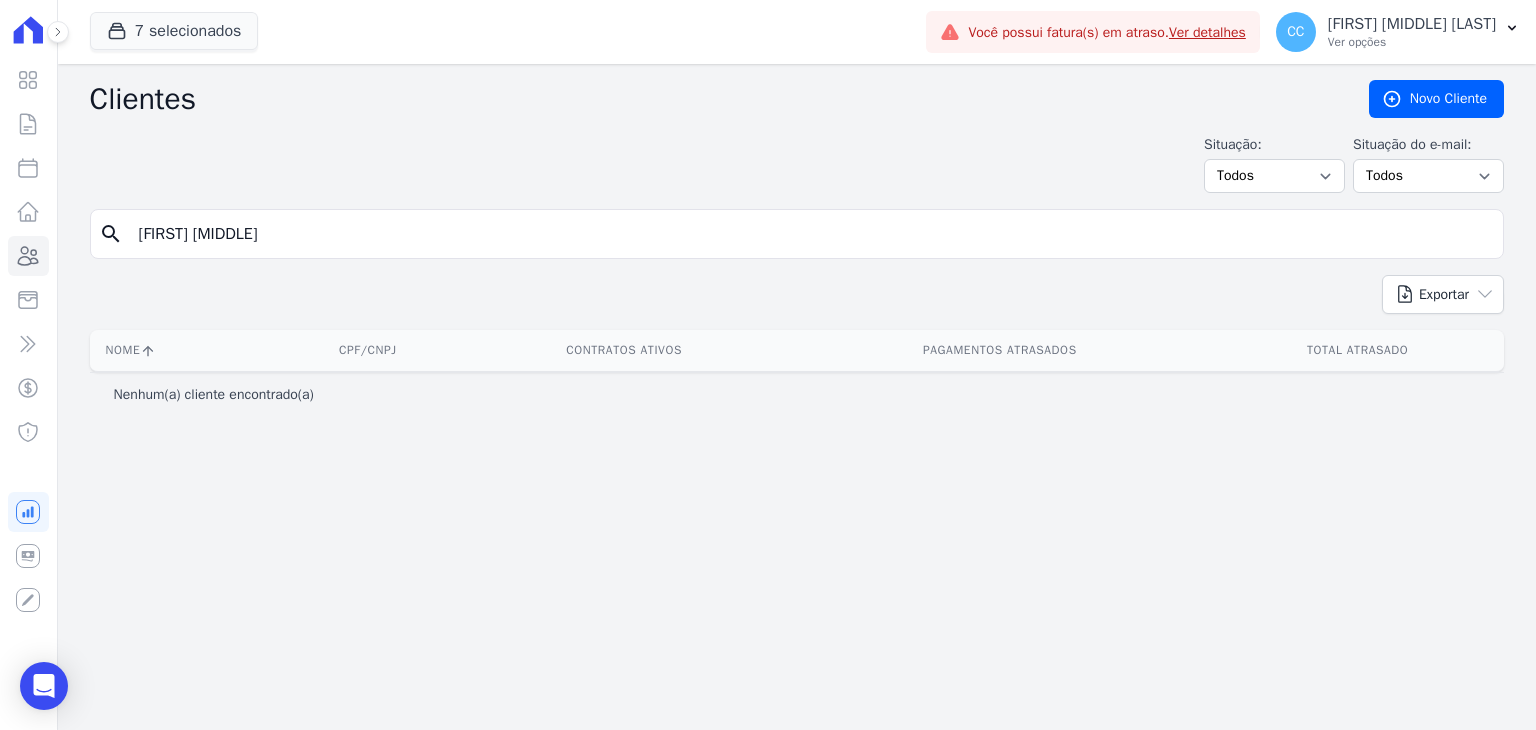type on "[FIRST] [MIDDLE]" 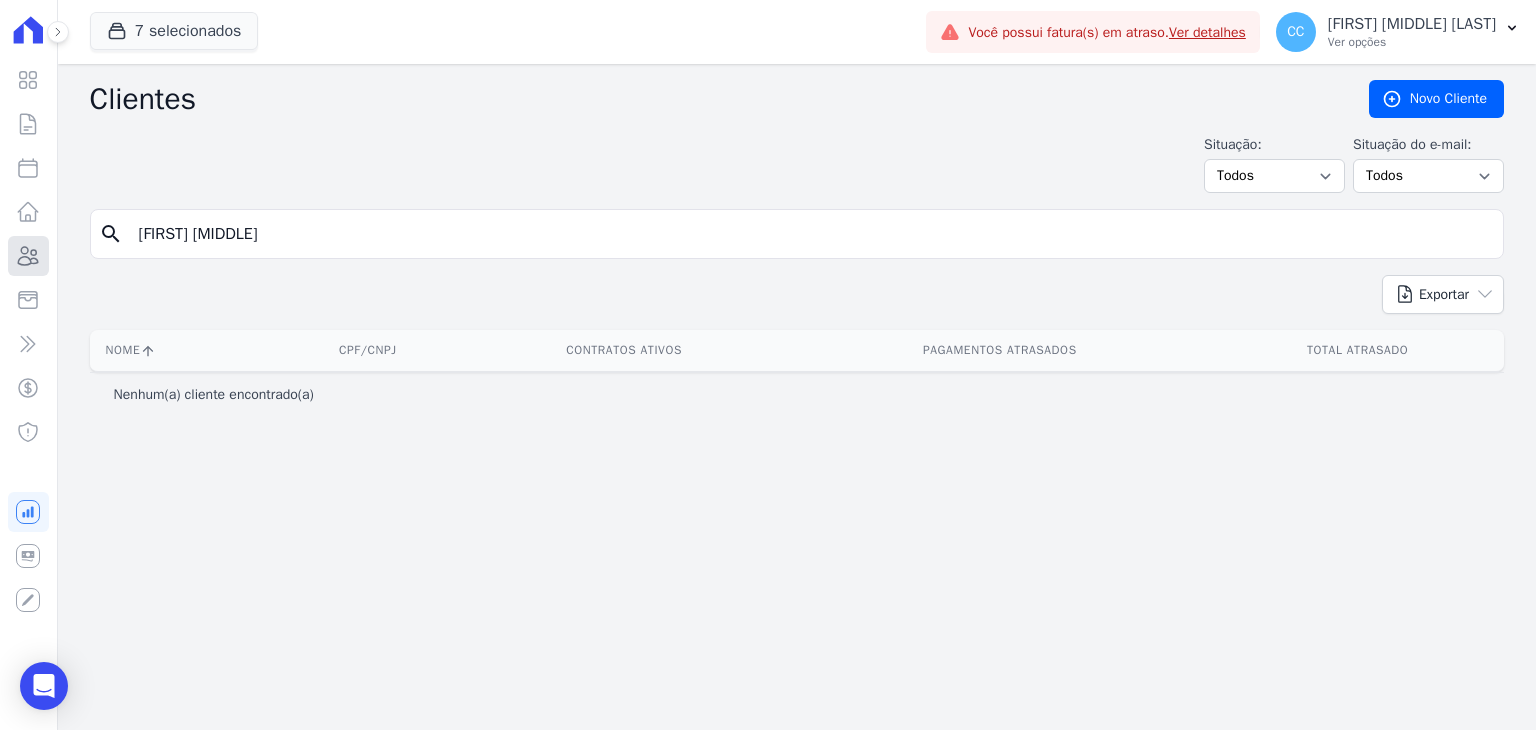 click 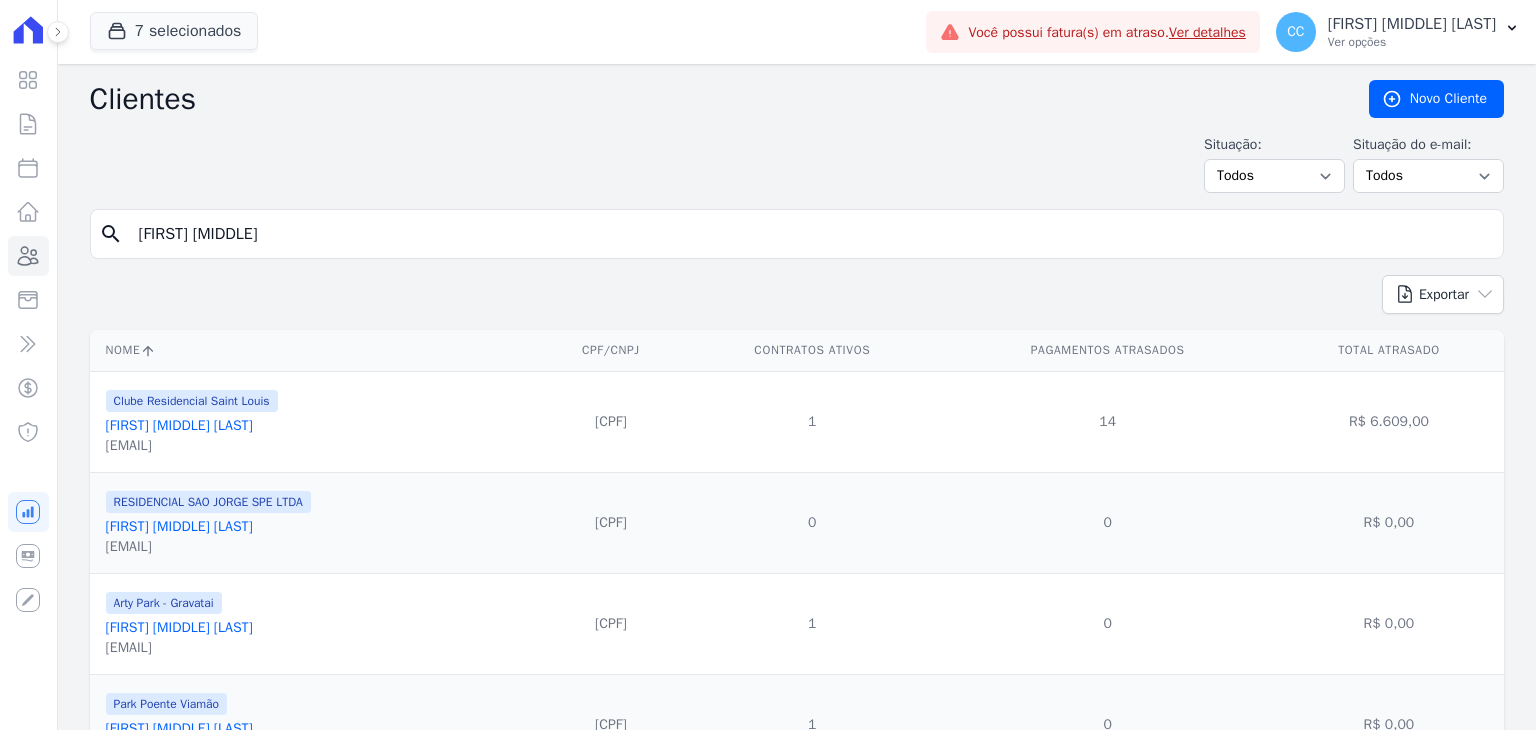 click 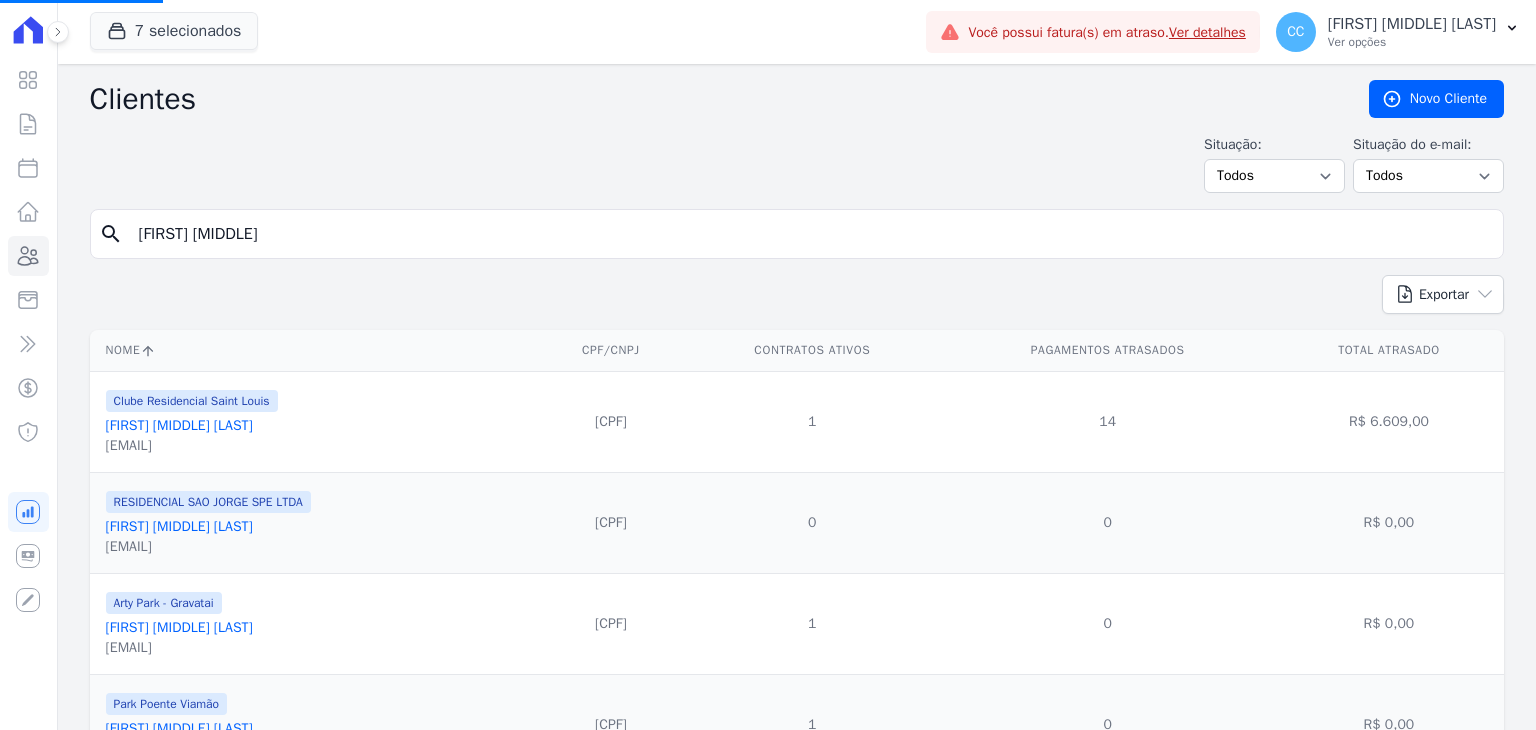 click on "[FIRST] [MIDDLE]" at bounding box center [811, 234] 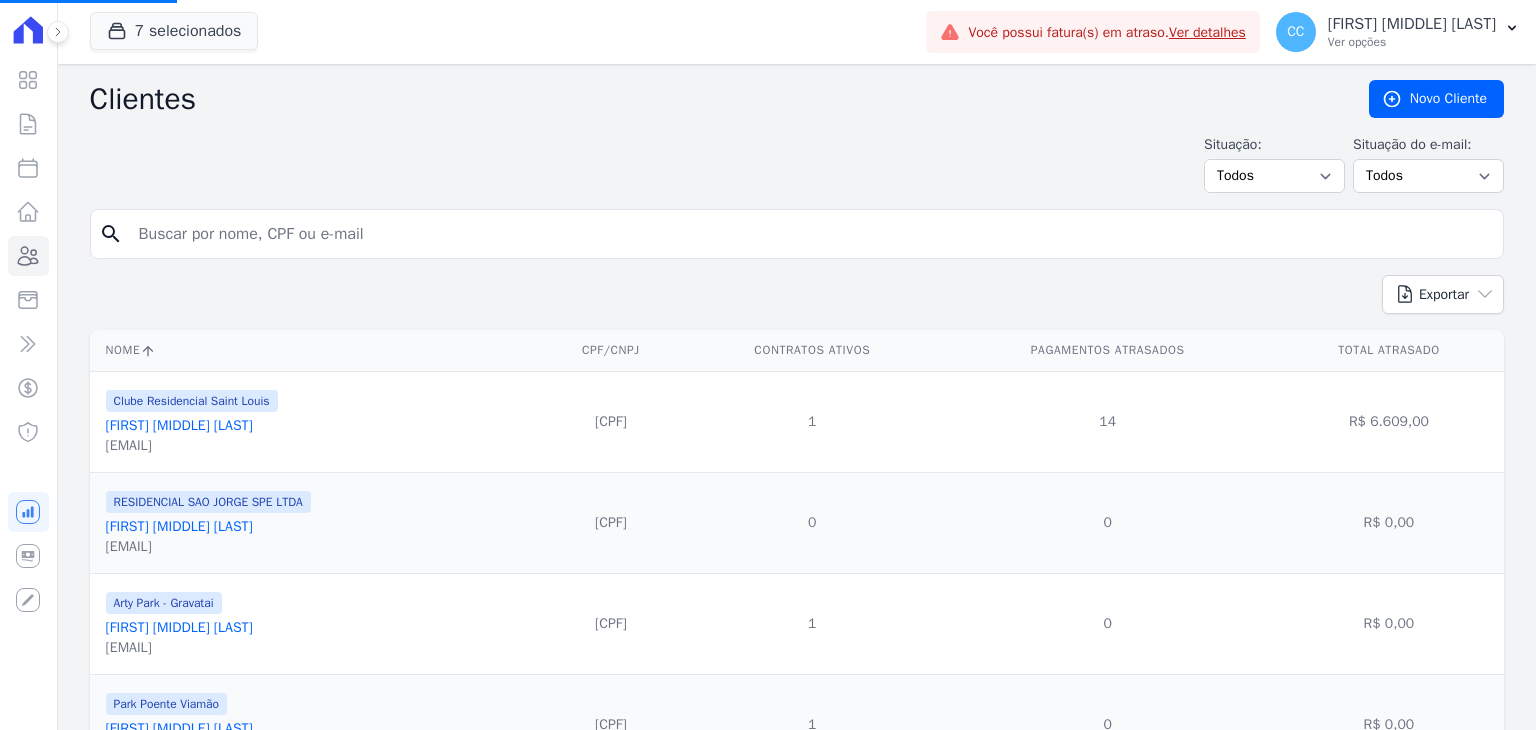 click on "Clientes
Novo Cliente
Situação:
Todos
Adimplentes
Inadimplentes
Situação do e-mail:
Todos
Confirmado
Não confirmado
search
Exportar
PDF
CSV
Dimob 2024
Nome
CPF/CNPJ
Contratos Ativos
Pagamentos Atrasados
Total Atrasado" at bounding box center (797, 1524) 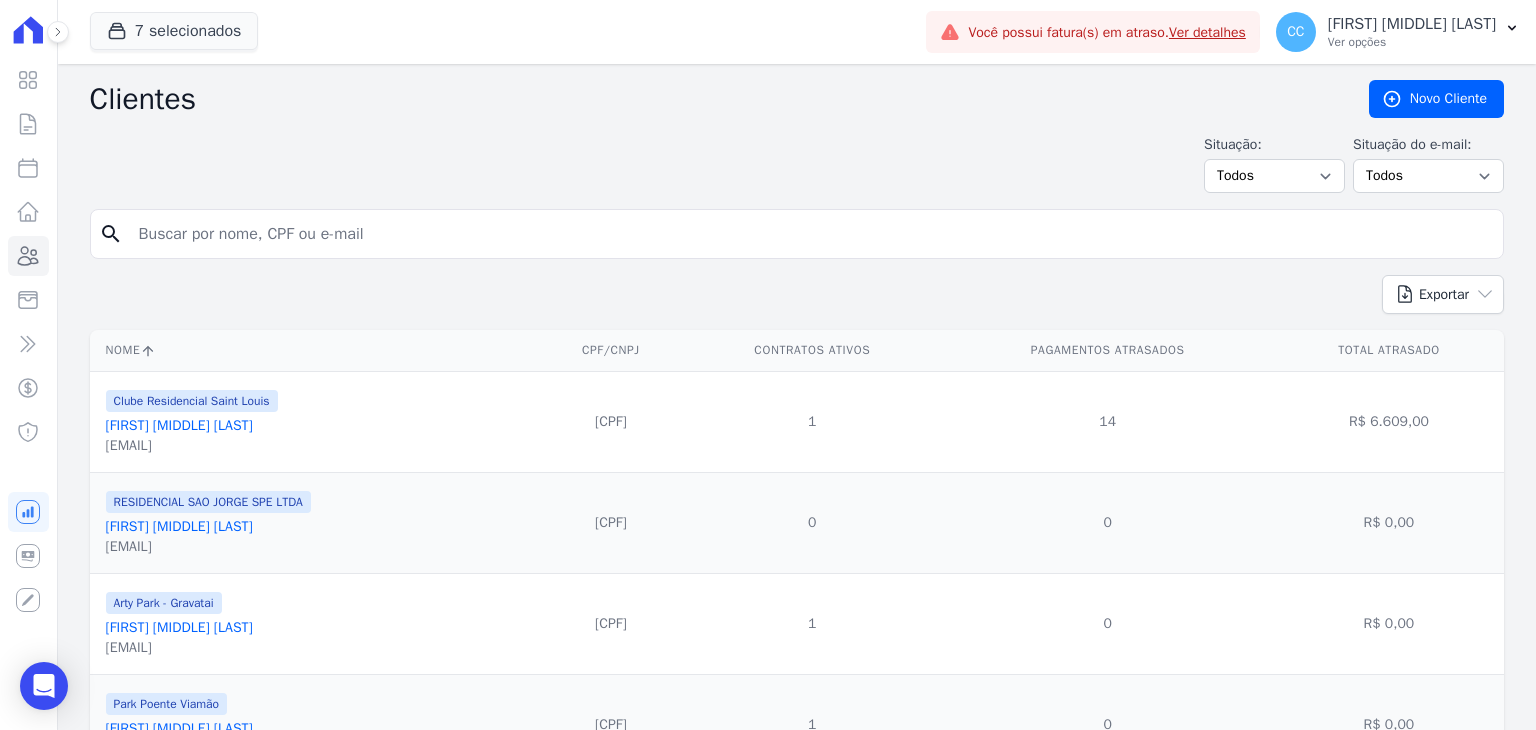 click at bounding box center [811, 234] 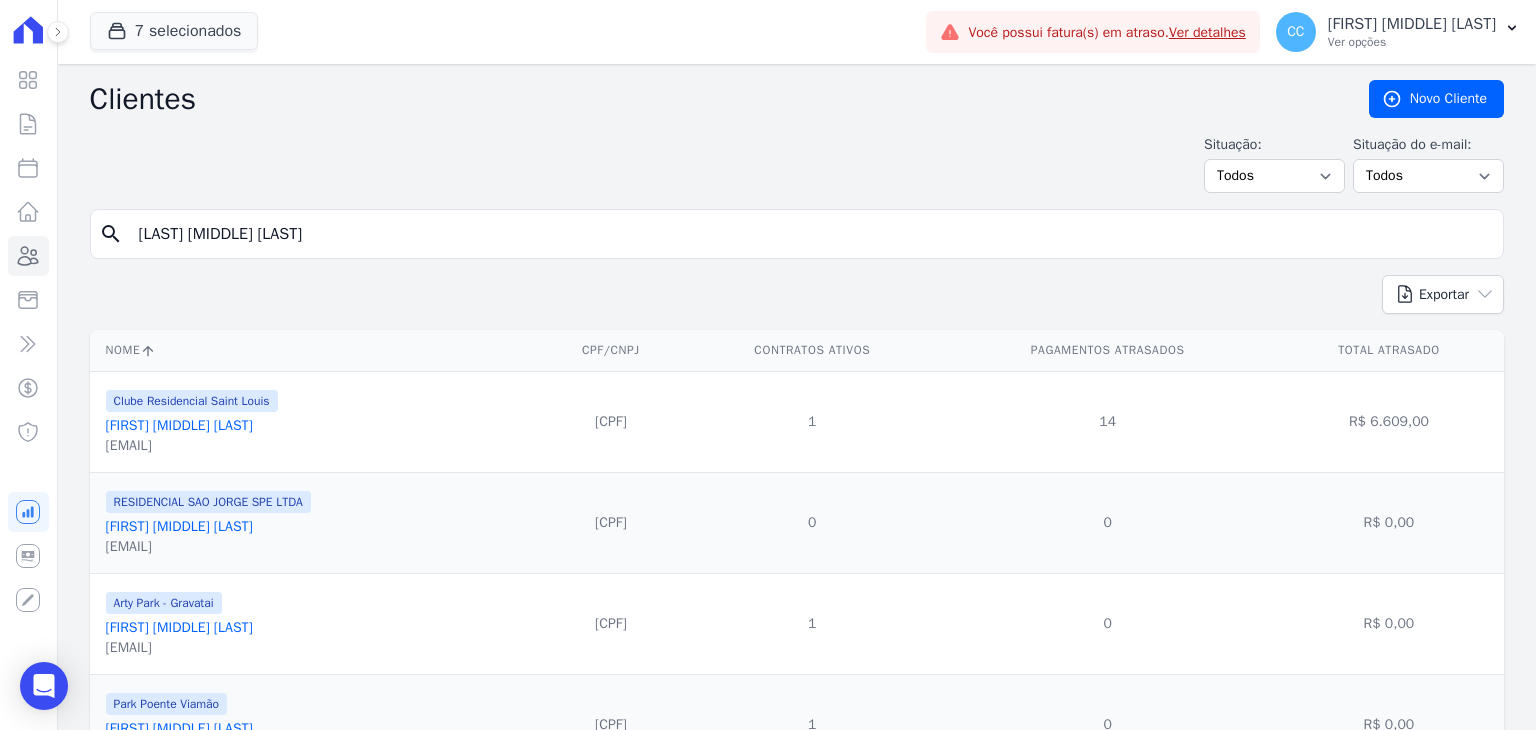 type on "[LAST] [MIDDLE] [LAST]" 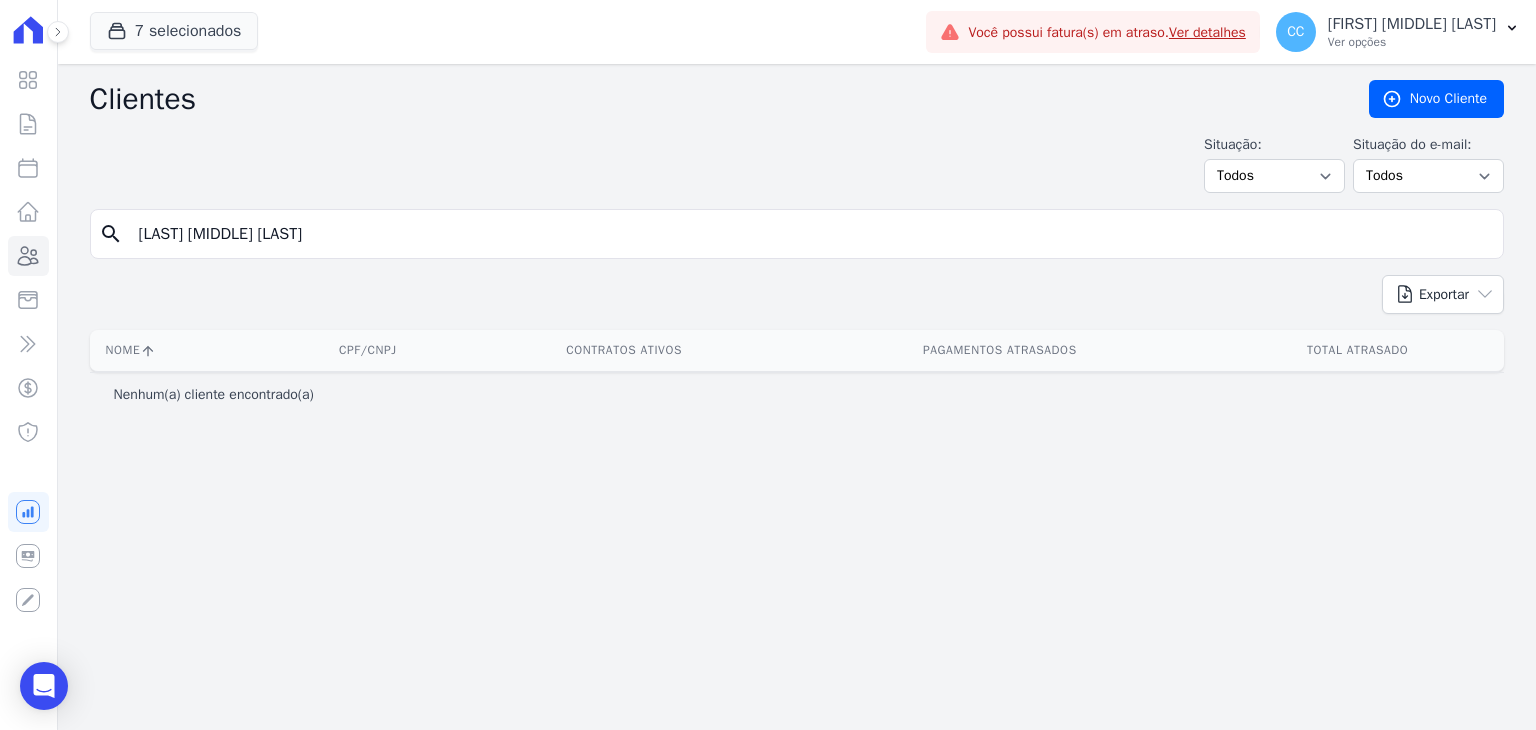click on "[LAST] [MIDDLE] [LAST]" at bounding box center (811, 234) 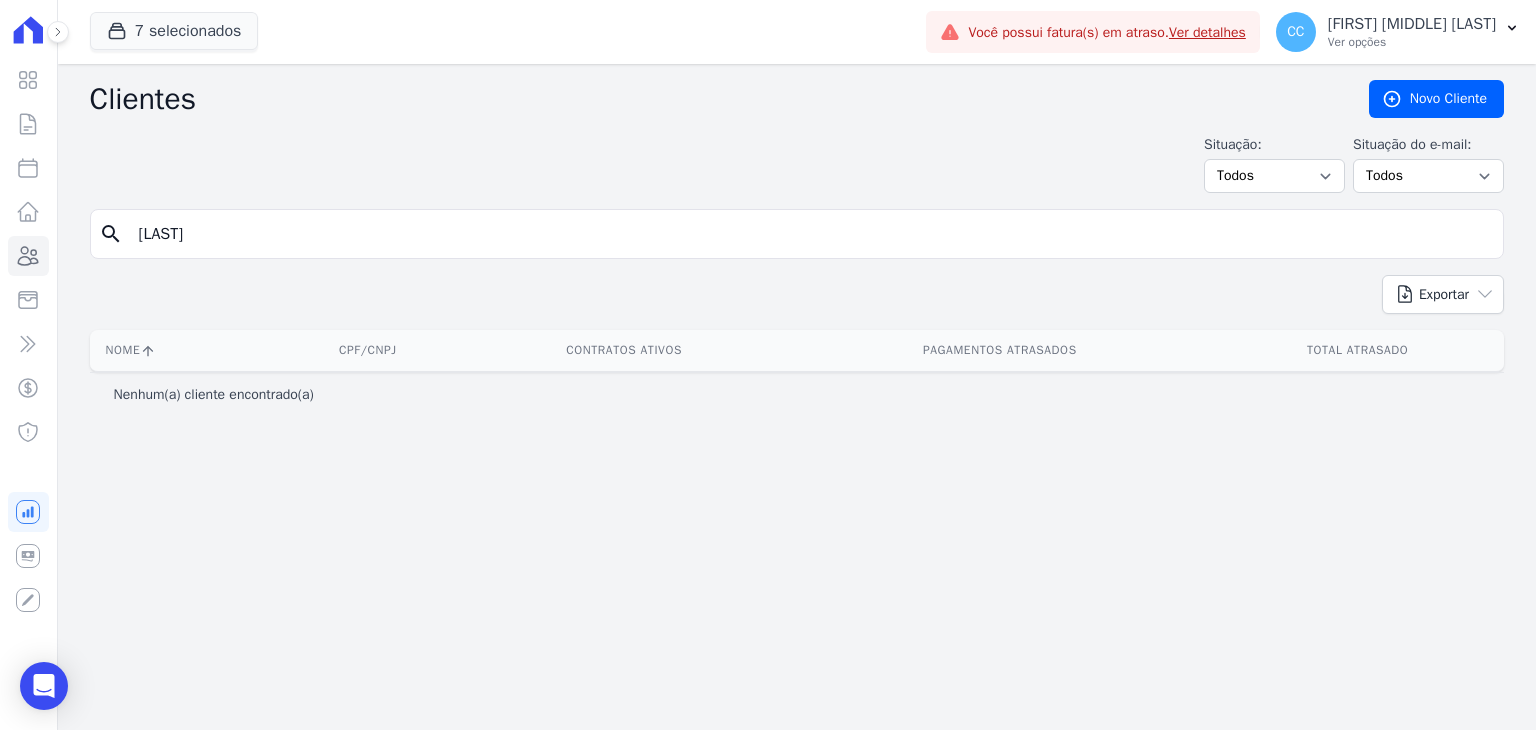 type on "[LAST]" 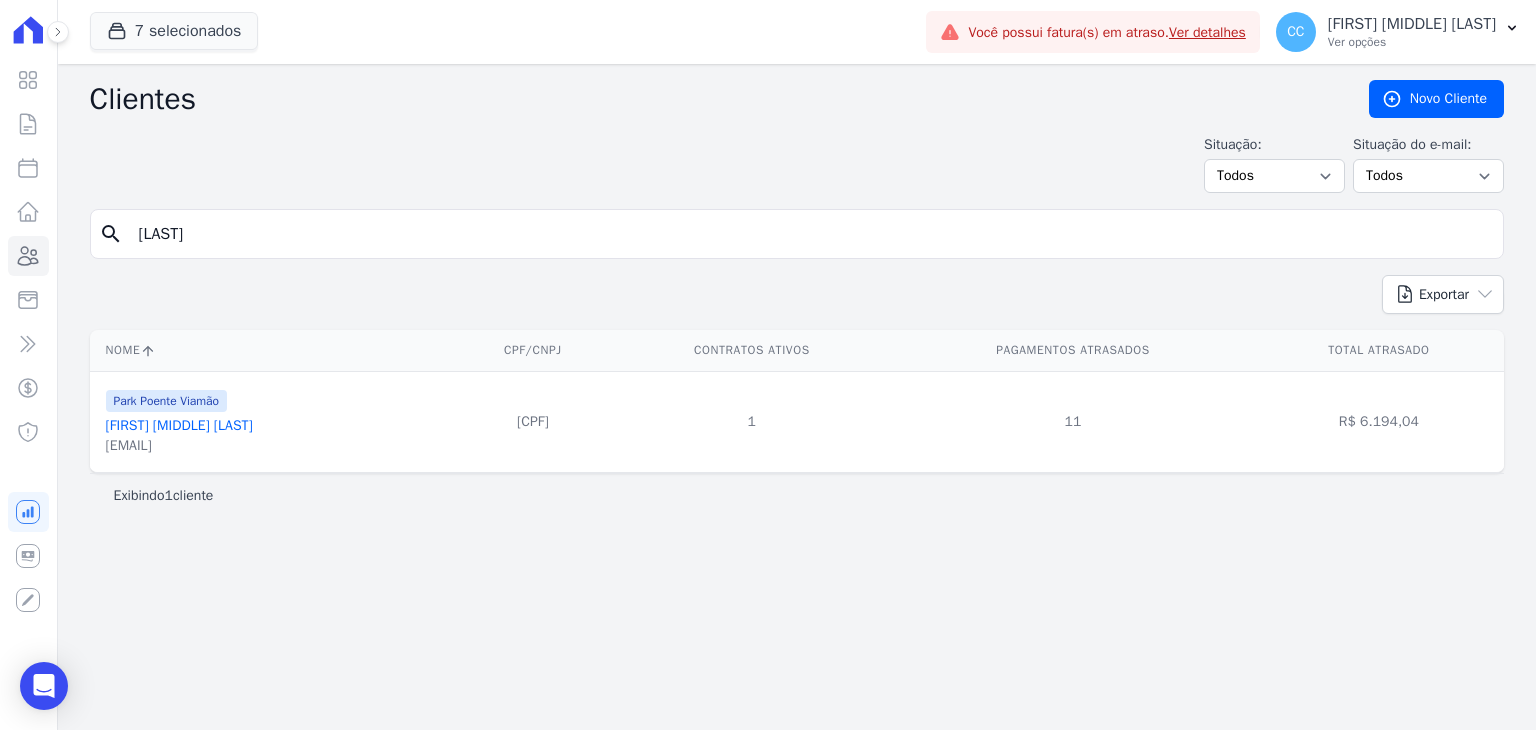 drag, startPoint x: 345, startPoint y: 228, endPoint x: 89, endPoint y: 213, distance: 256.4391 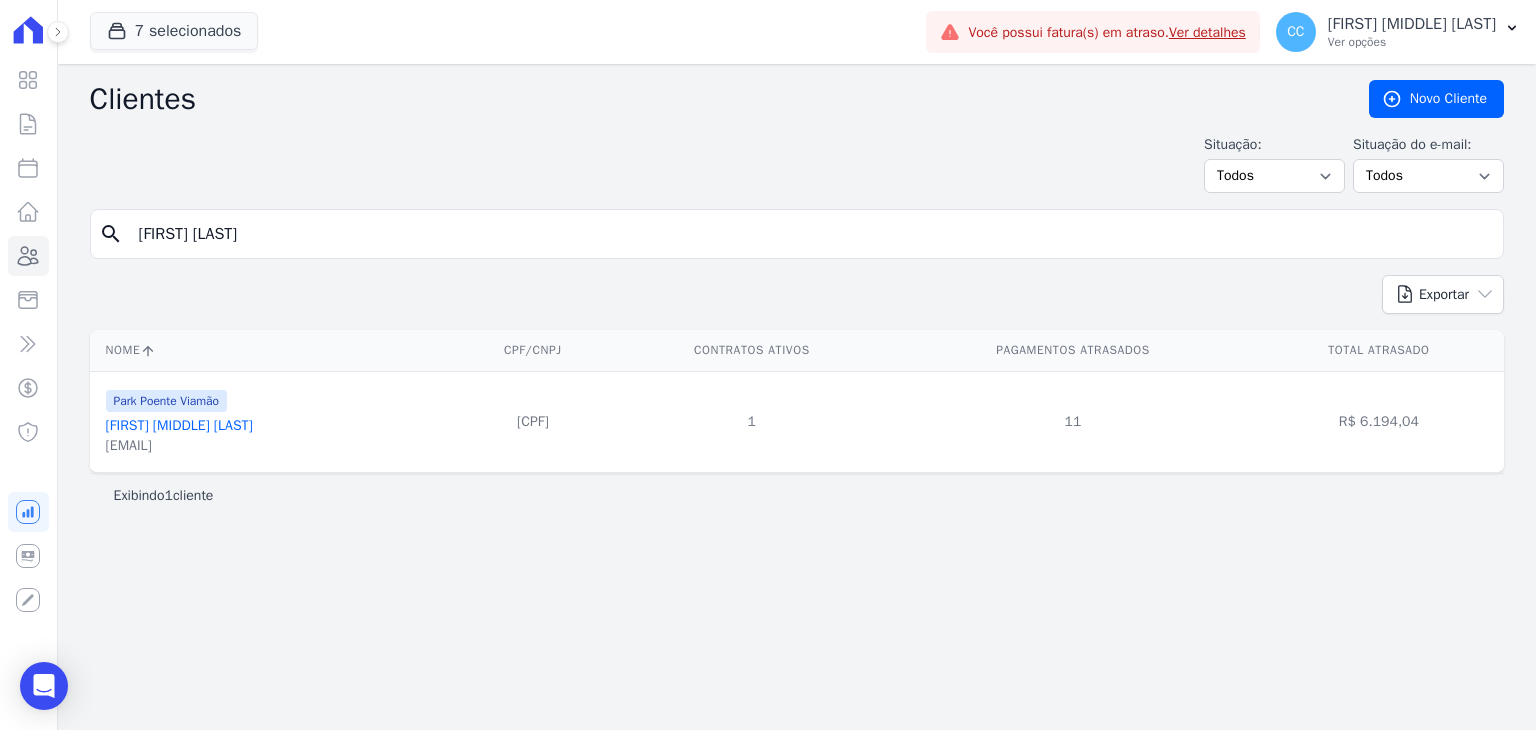 type on "[FIRST] [LAST]" 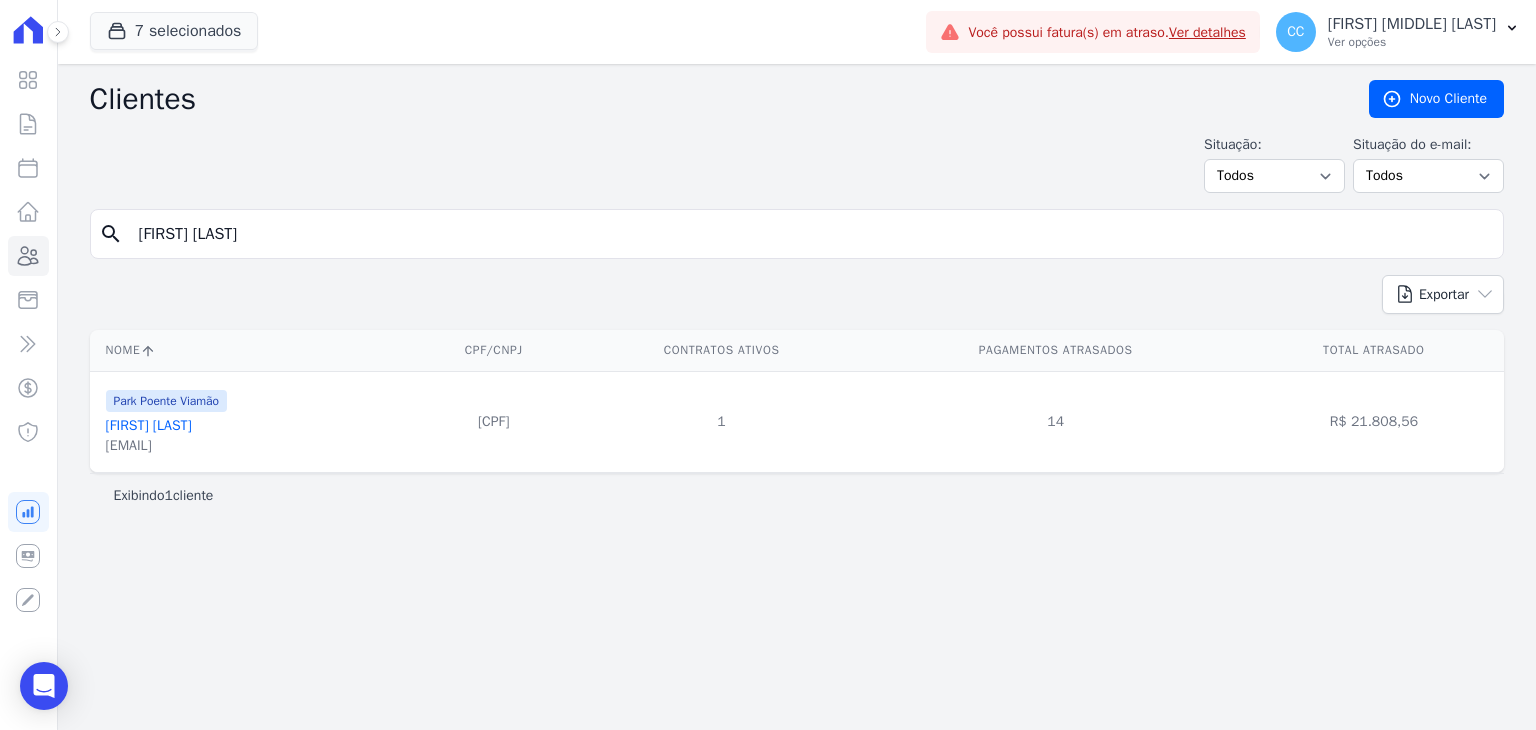 drag, startPoint x: 384, startPoint y: 235, endPoint x: -14, endPoint y: 236, distance: 398.00125 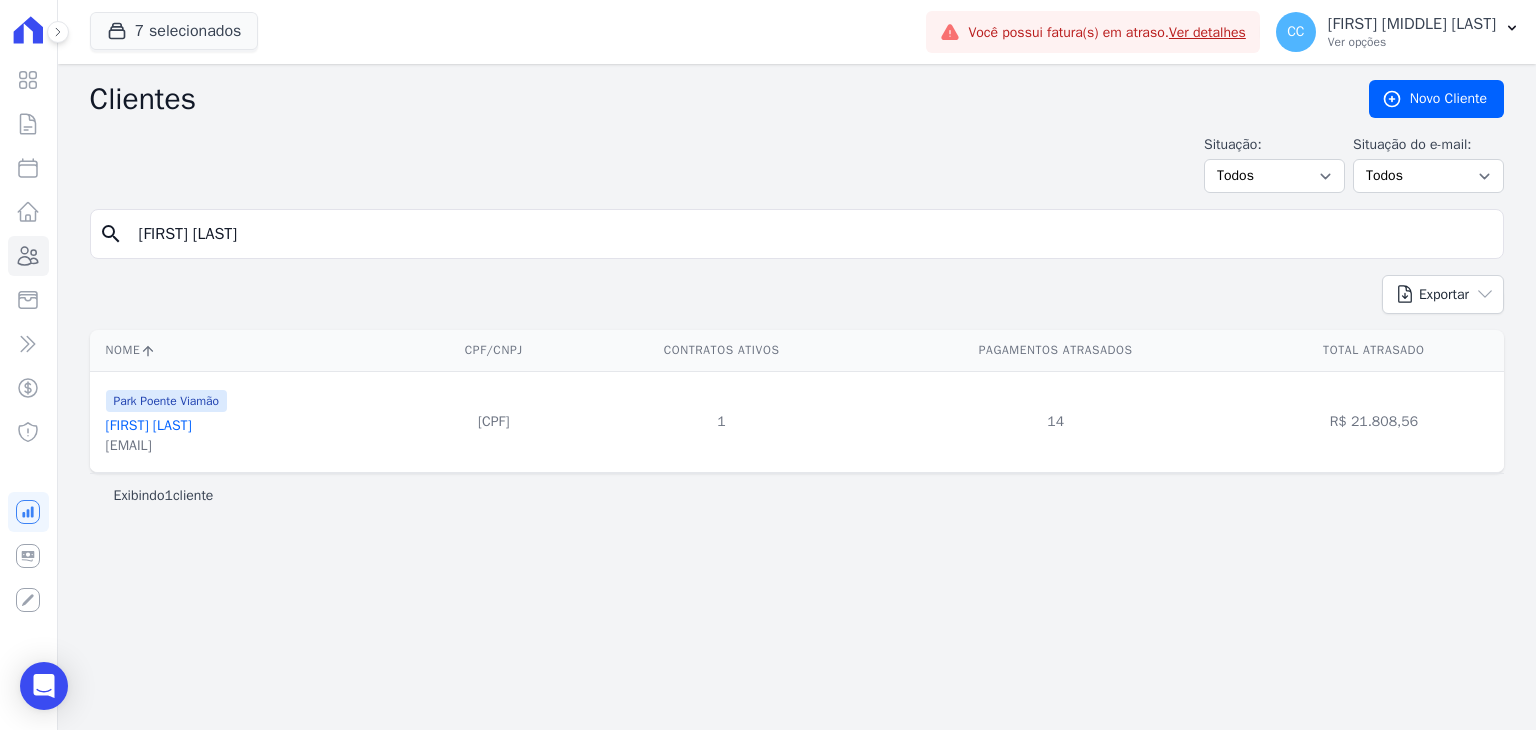 click on "Visão Geral
Contratos
Parcelas
Lotes
Clientes
Minha Carteira
Transferências
Crédito" at bounding box center (768, 365) 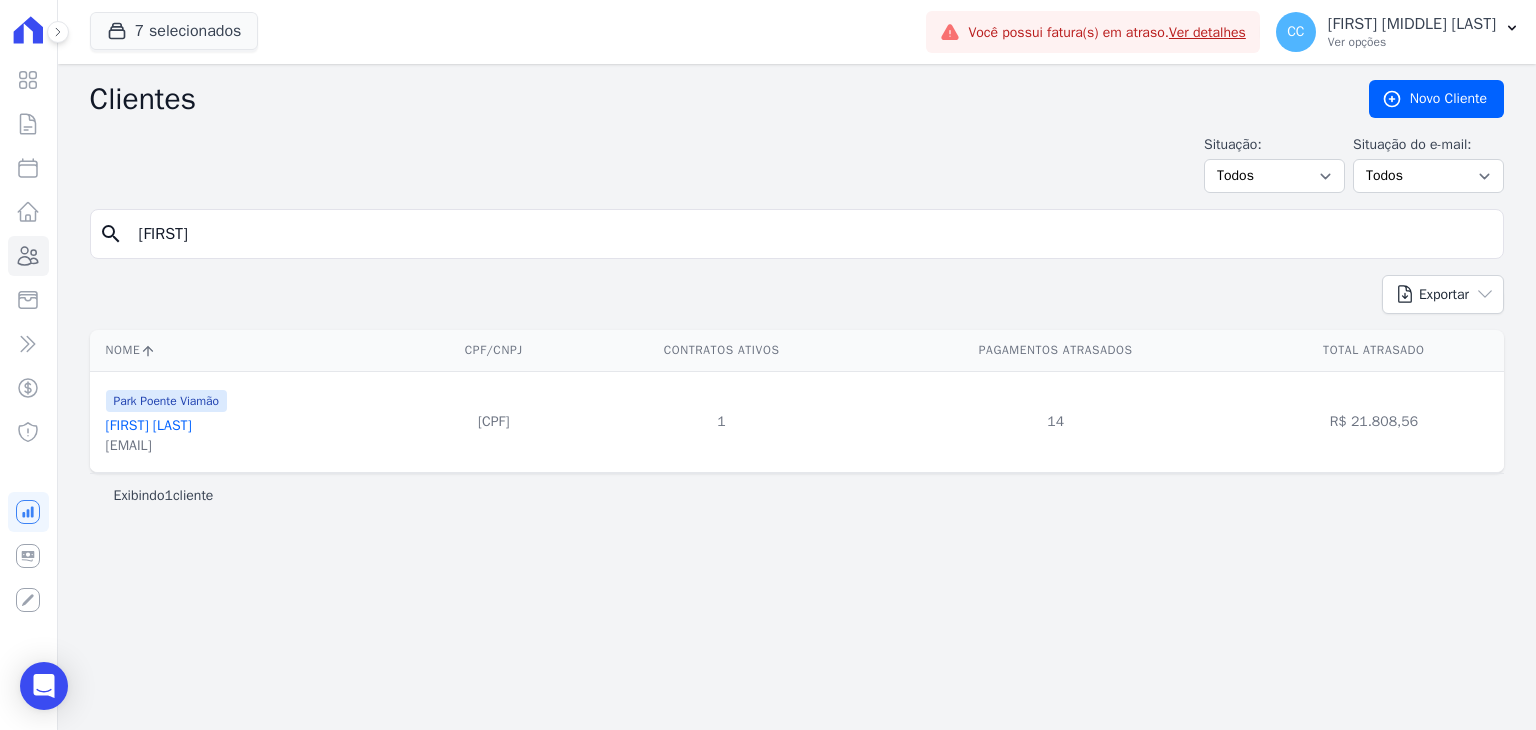 type on "[FIRST]" 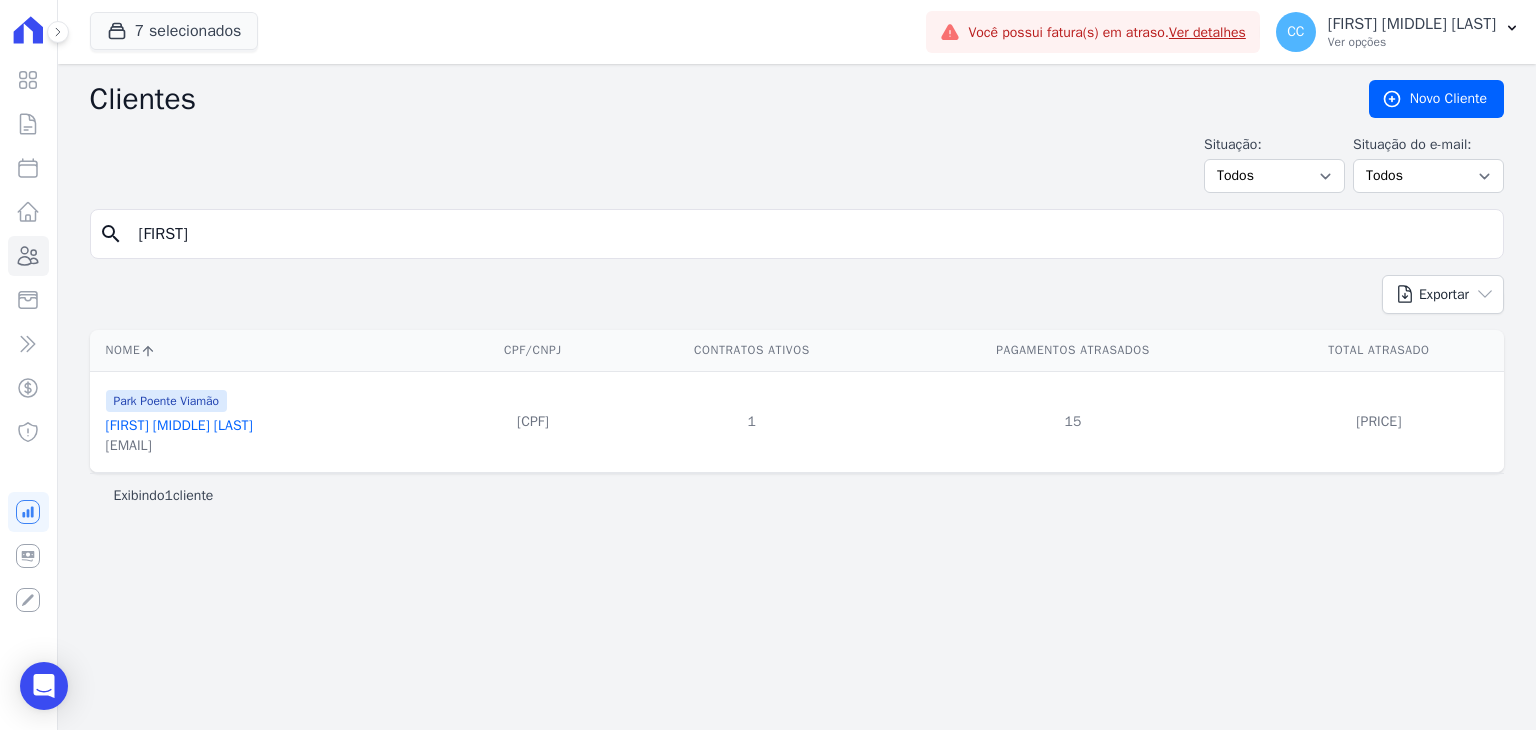 drag, startPoint x: 355, startPoint y: 225, endPoint x: 184, endPoint y: 228, distance: 171.0263 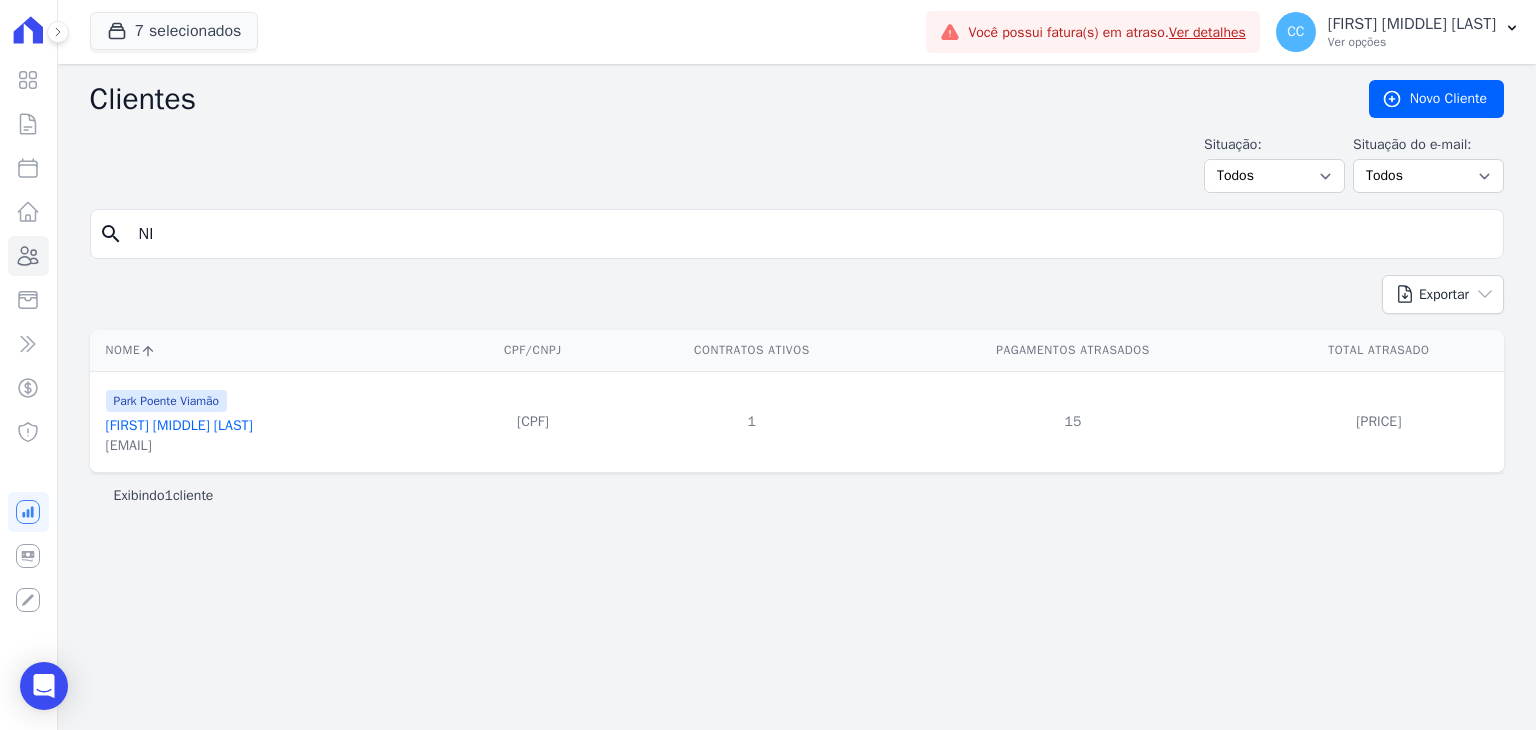 type on "N" 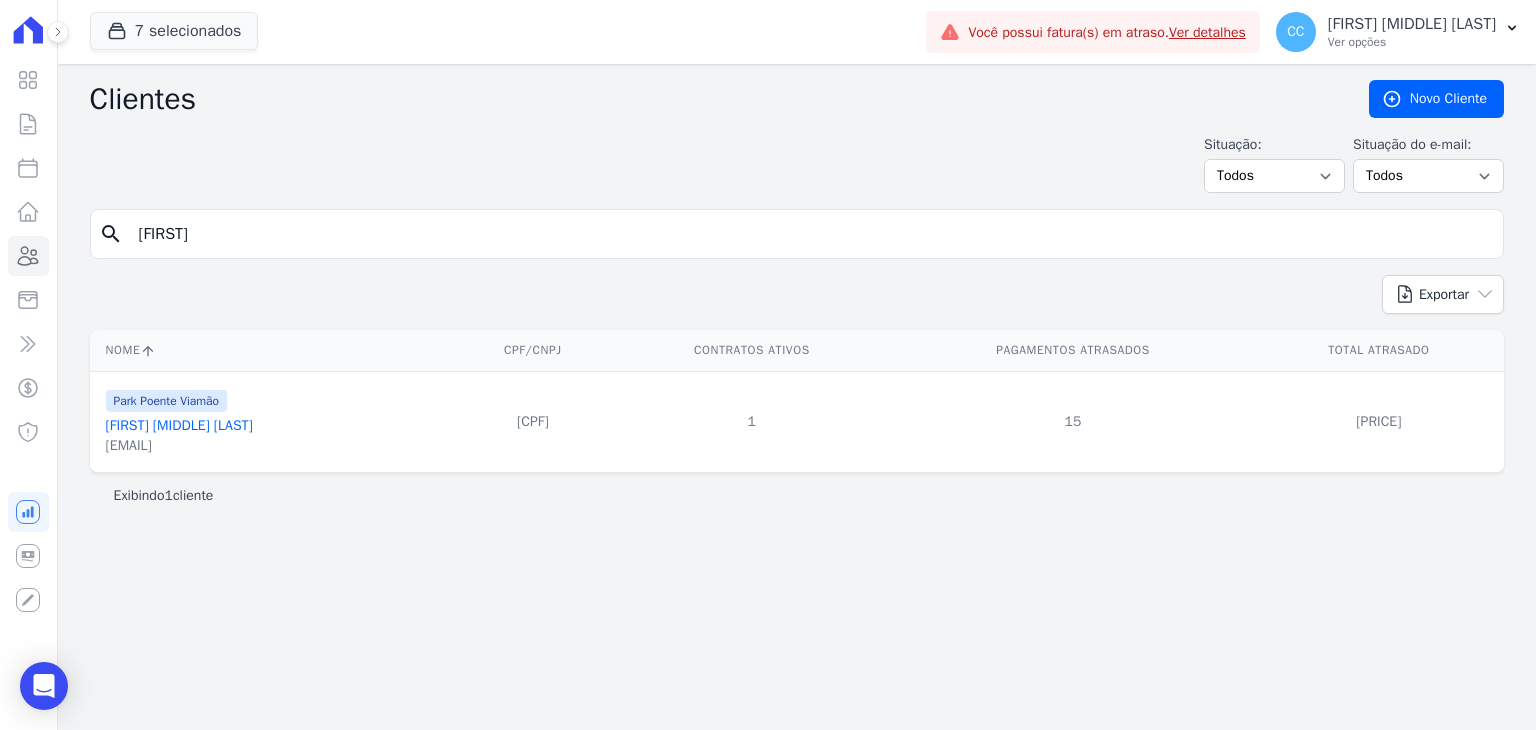 type on "[FIRST]" 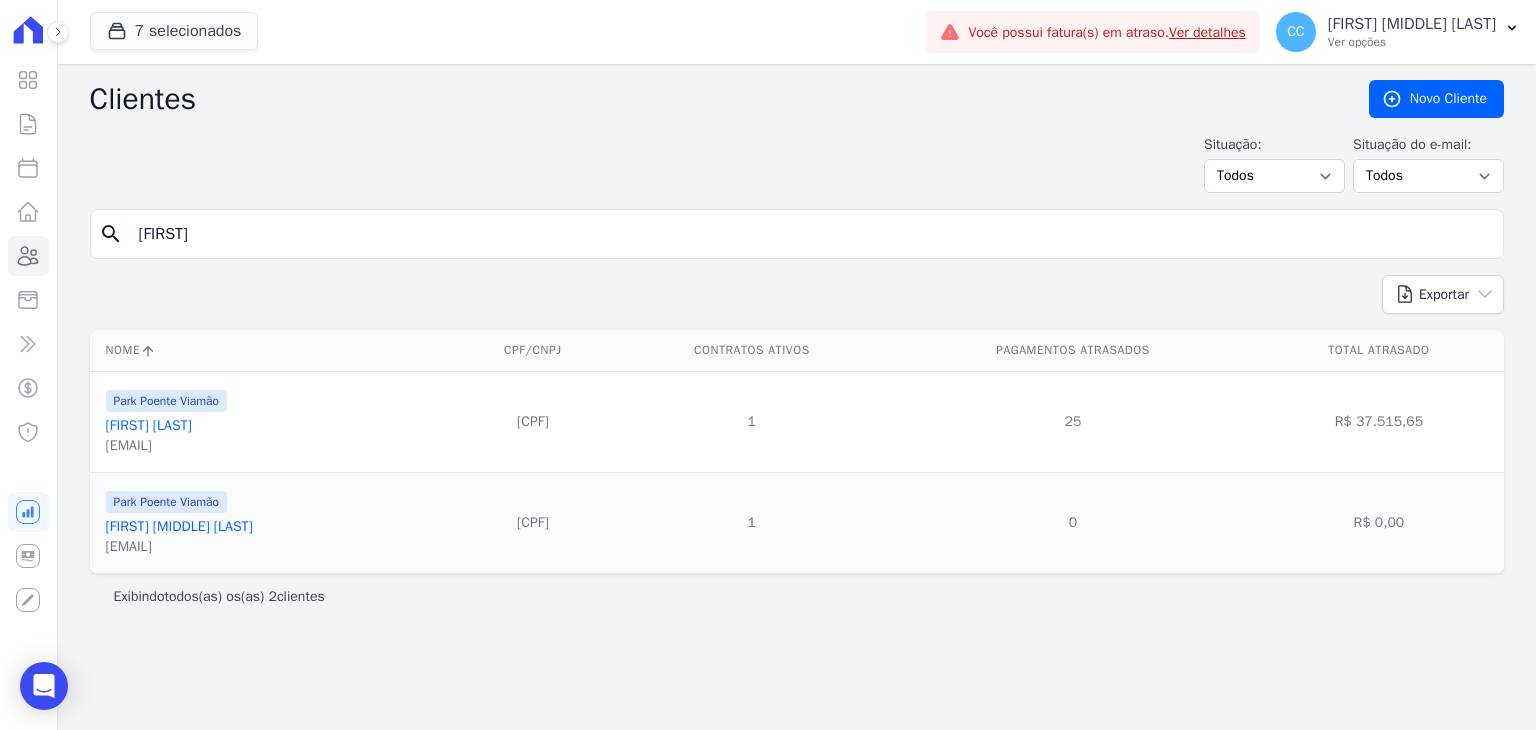 drag, startPoint x: 364, startPoint y: 225, endPoint x: 156, endPoint y: 190, distance: 210.92416 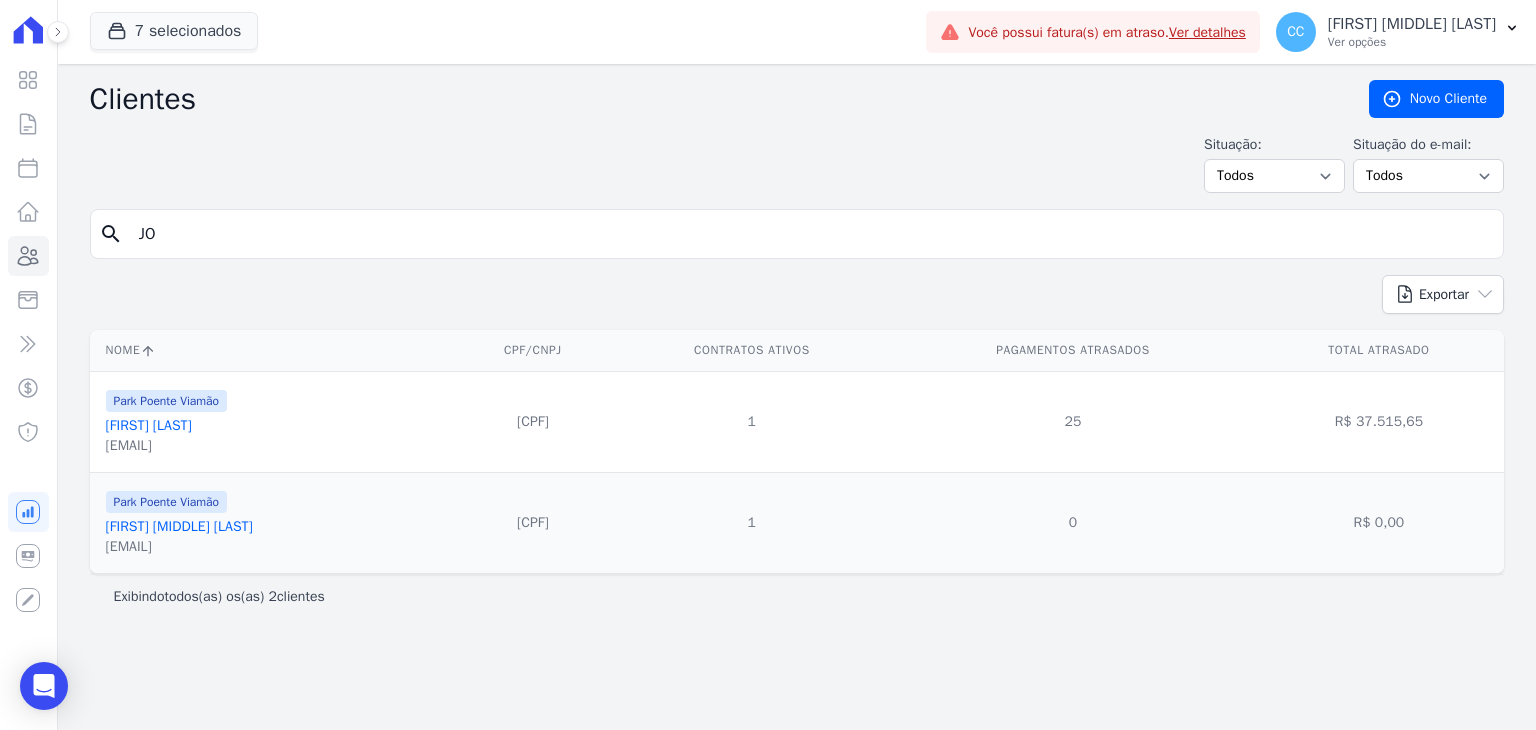 type on "J" 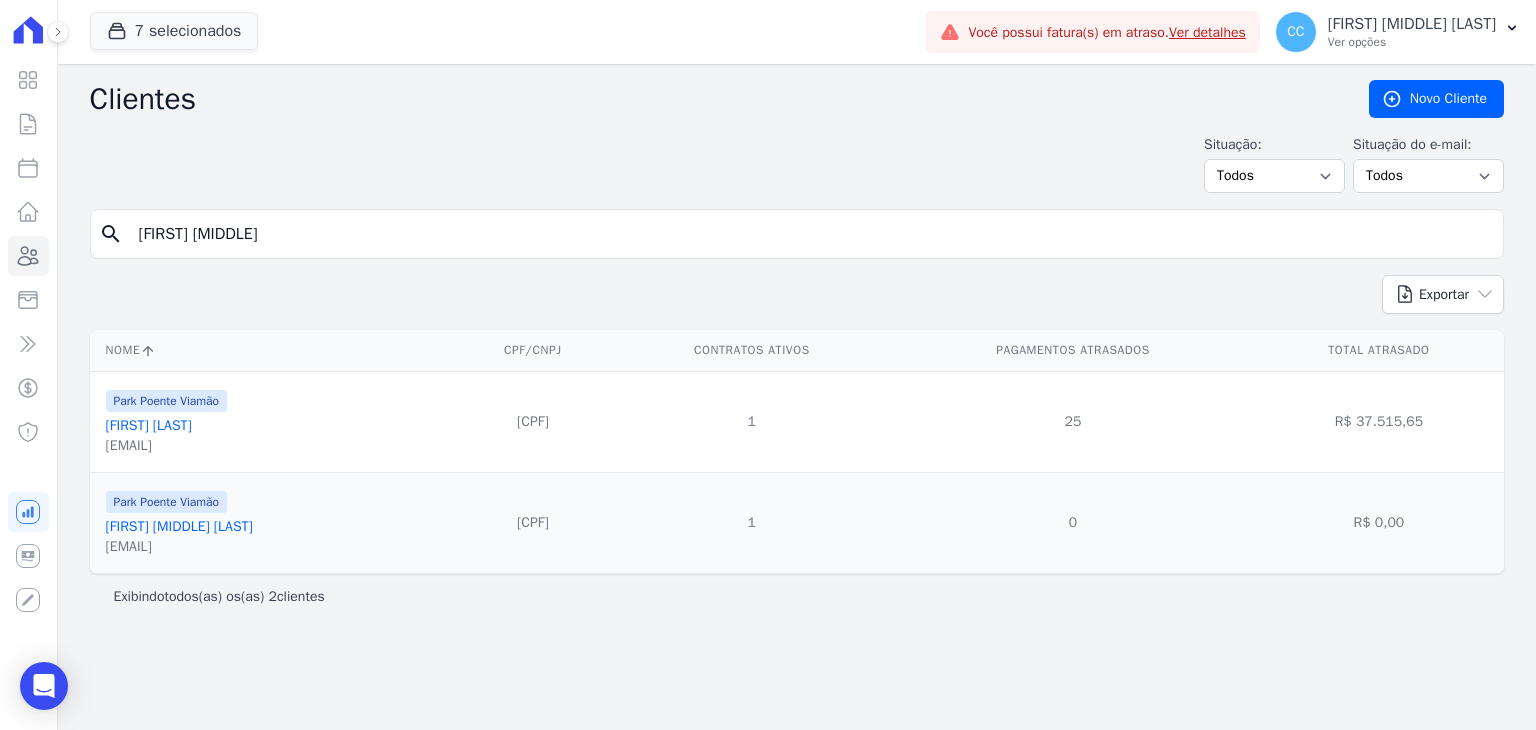 type on "[FIRST] [MIDDLE]" 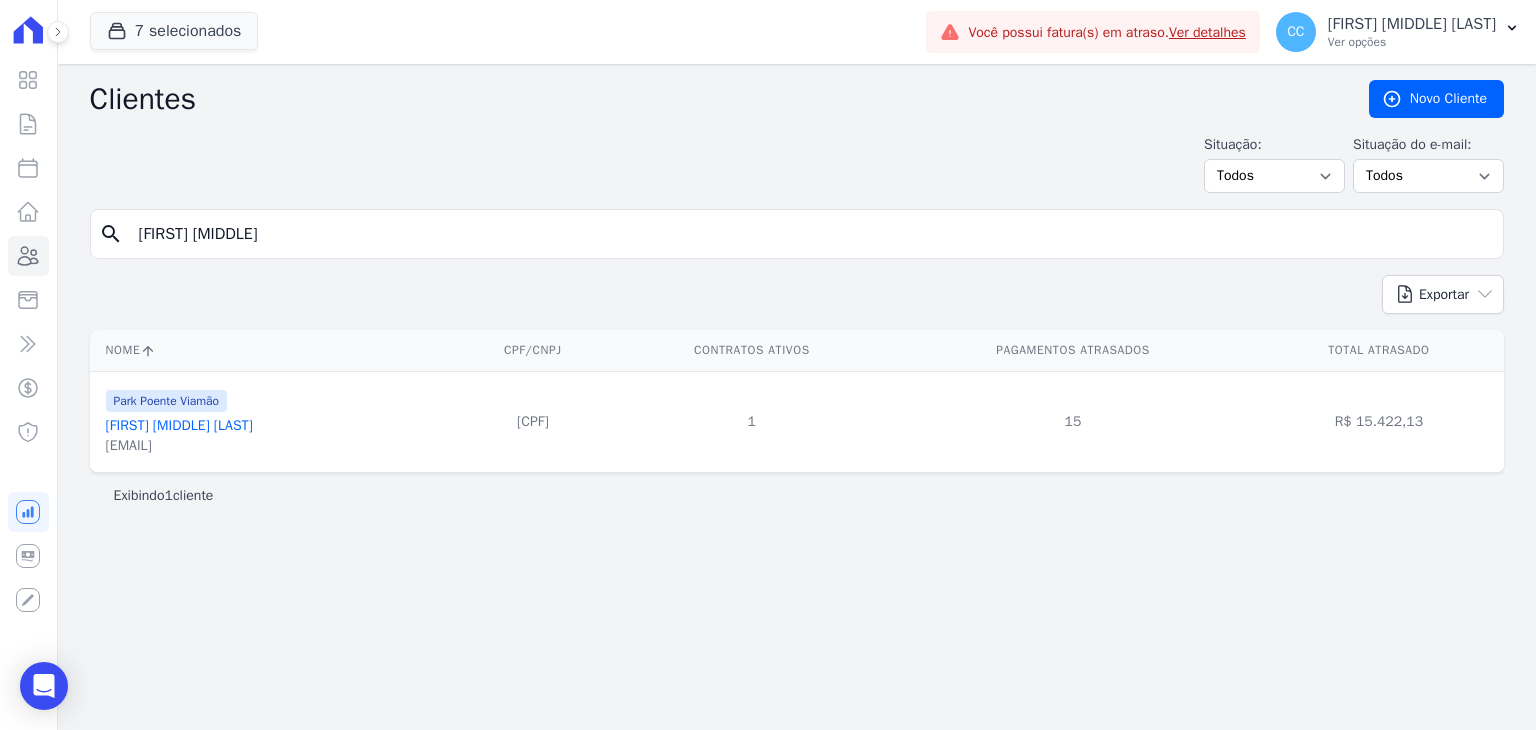 drag, startPoint x: 374, startPoint y: 226, endPoint x: 58, endPoint y: 228, distance: 316.00632 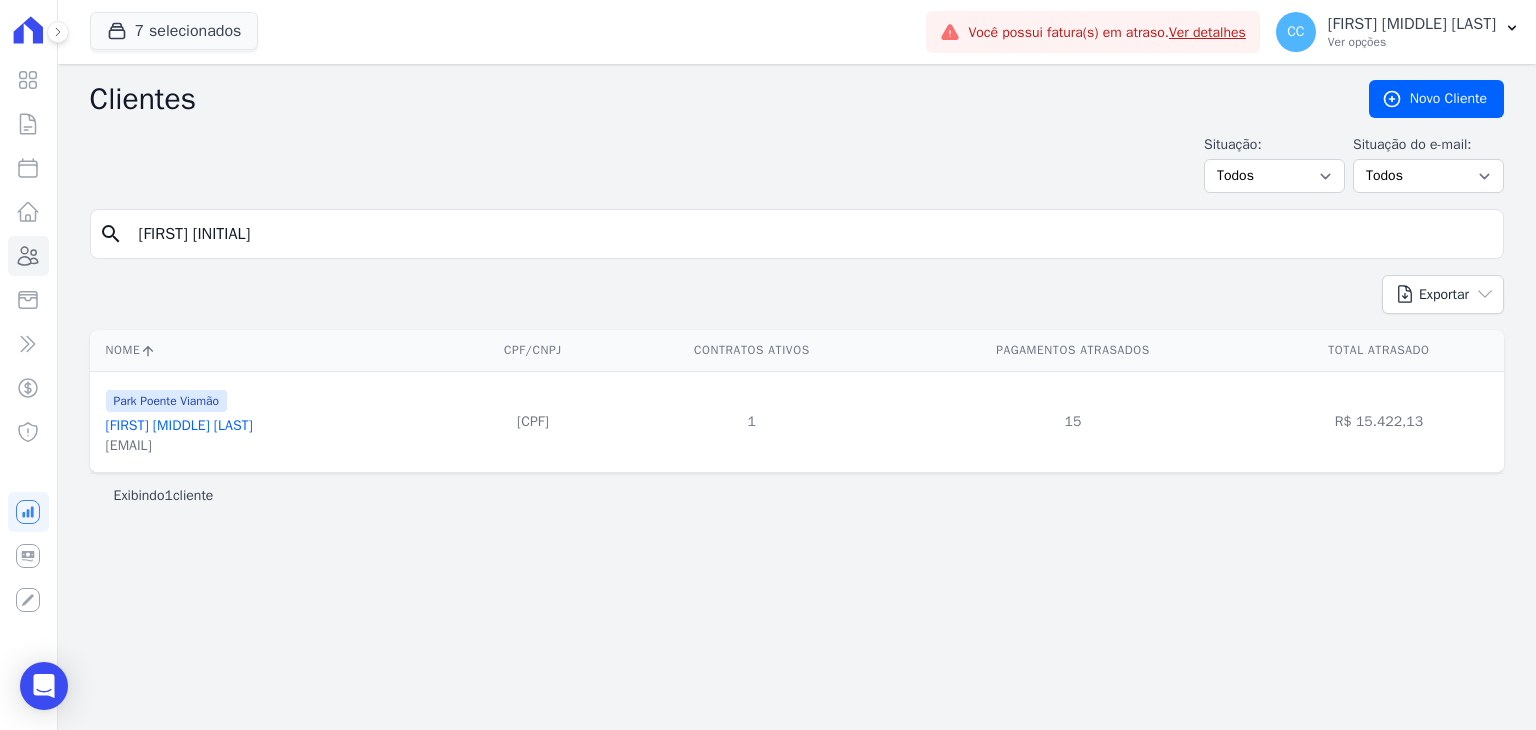 type on "[FIRST] [INITIAL]" 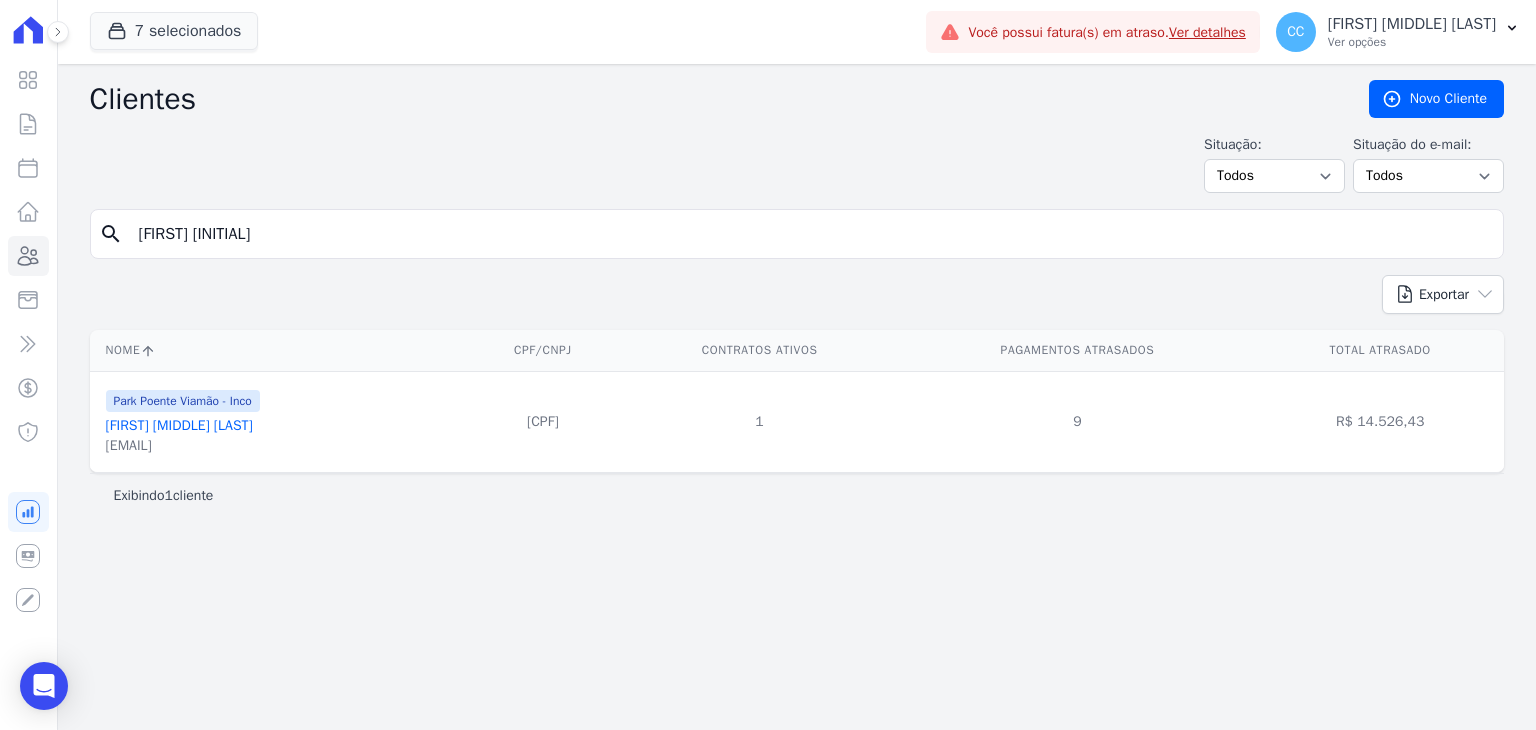 drag, startPoint x: 472, startPoint y: 263, endPoint x: -41, endPoint y: 222, distance: 514.6358 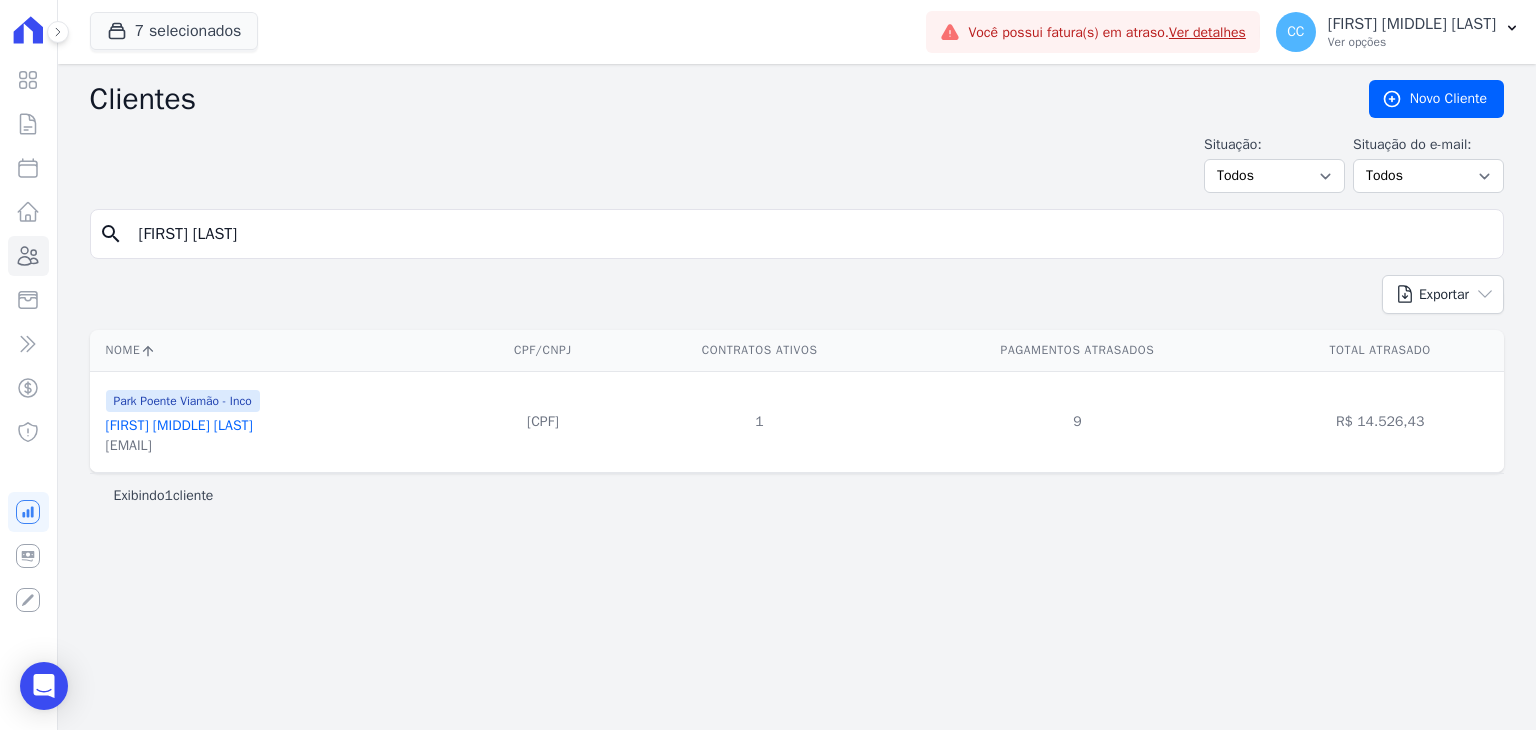 type on "[FIRST] [LAST]" 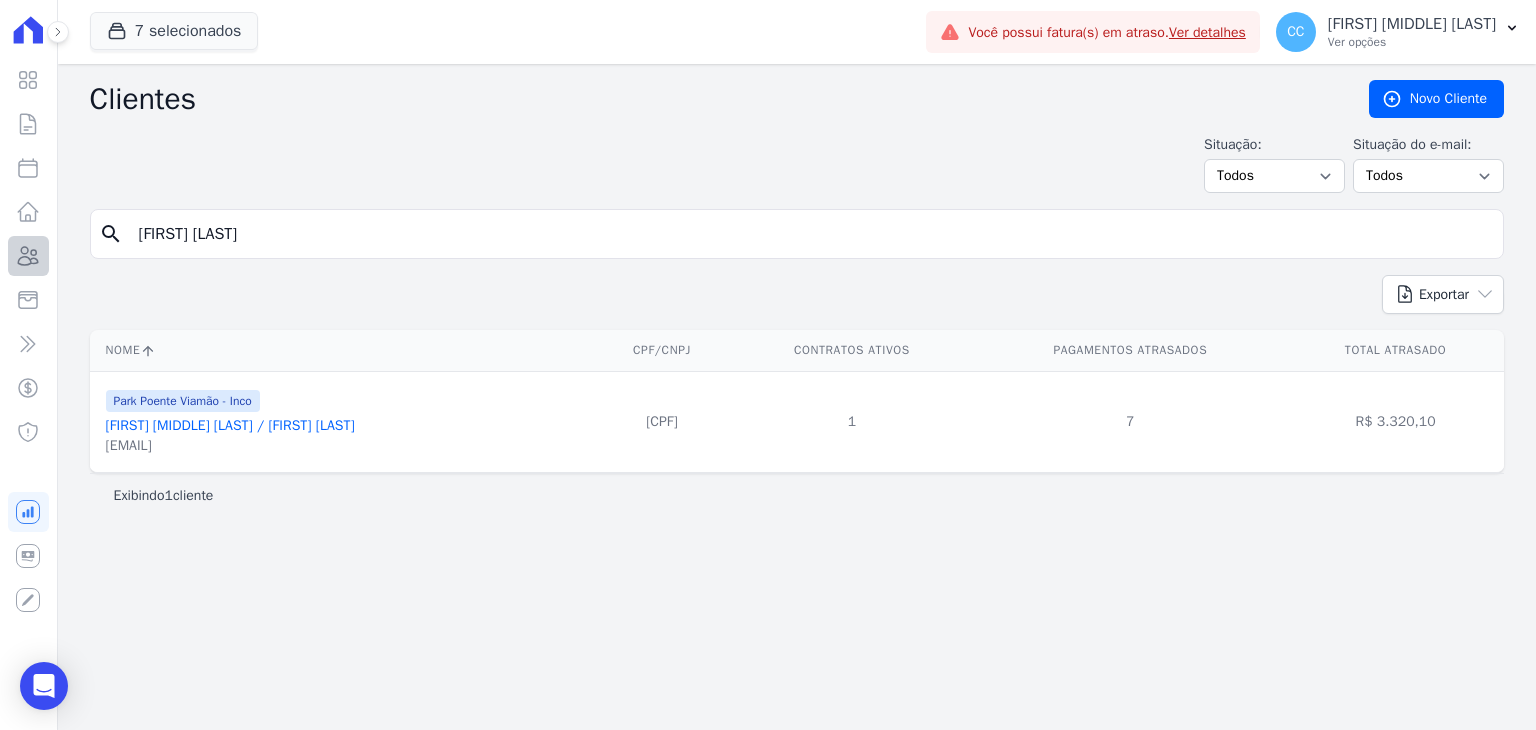drag, startPoint x: 272, startPoint y: 239, endPoint x: 40, endPoint y: 240, distance: 232.00215 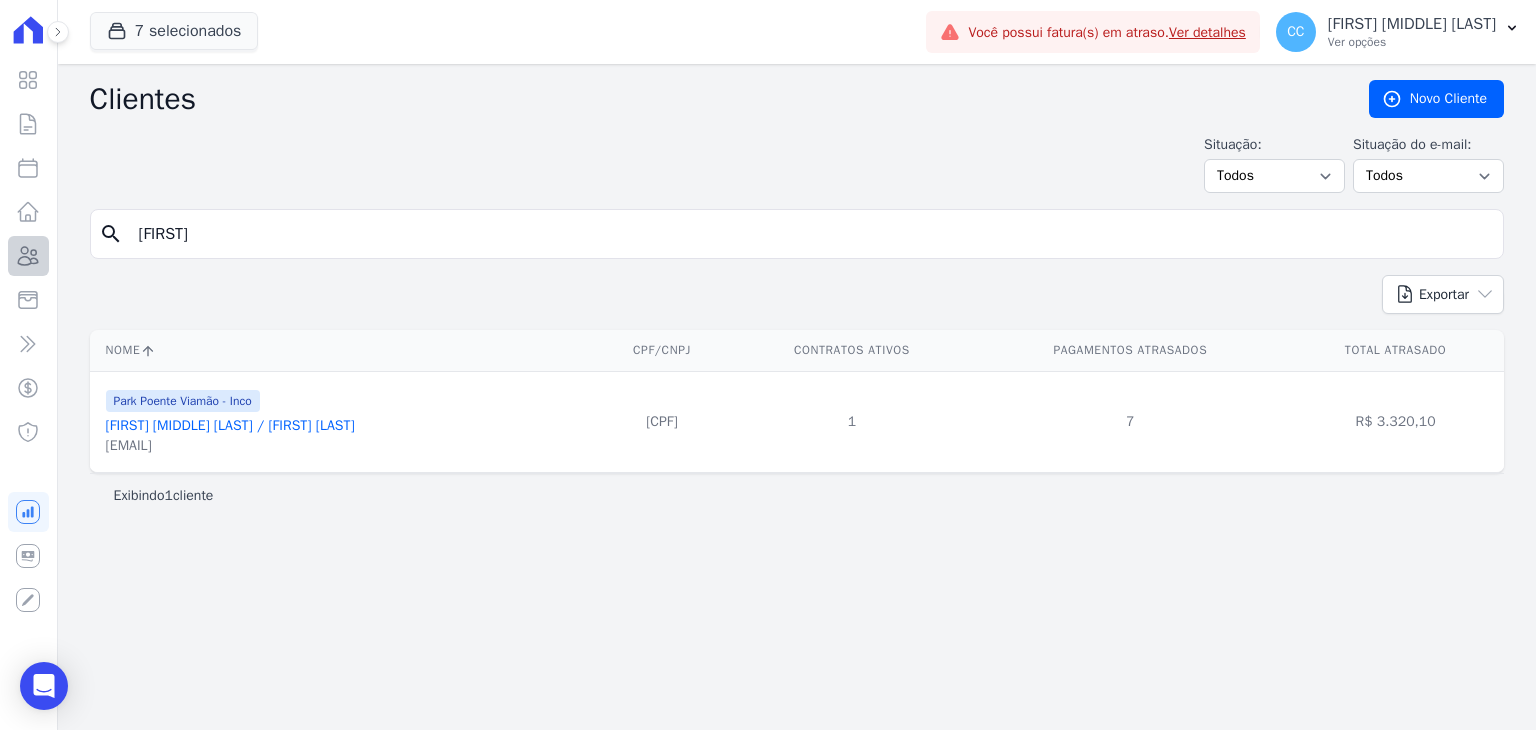 type on "[FIRST]" 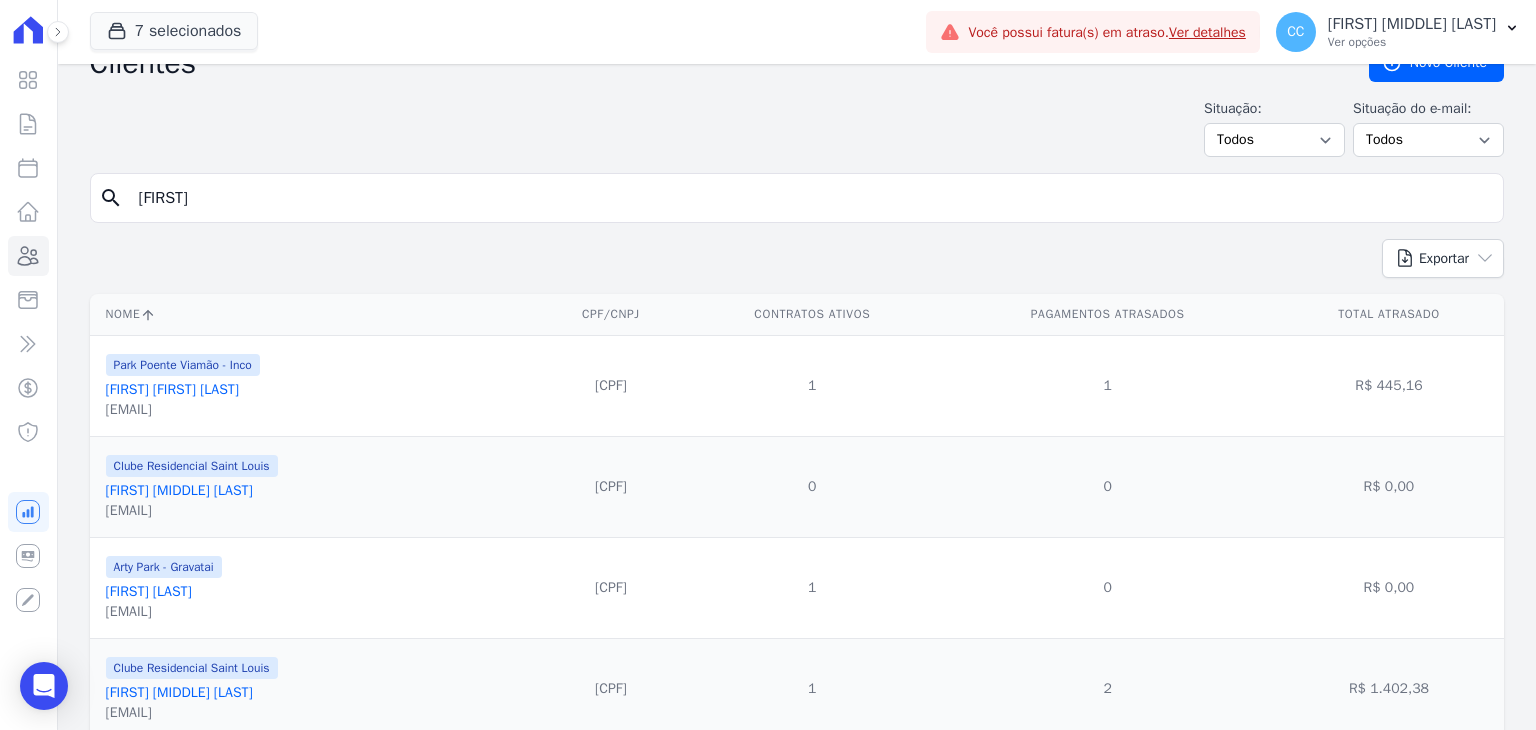 scroll, scrollTop: 0, scrollLeft: 0, axis: both 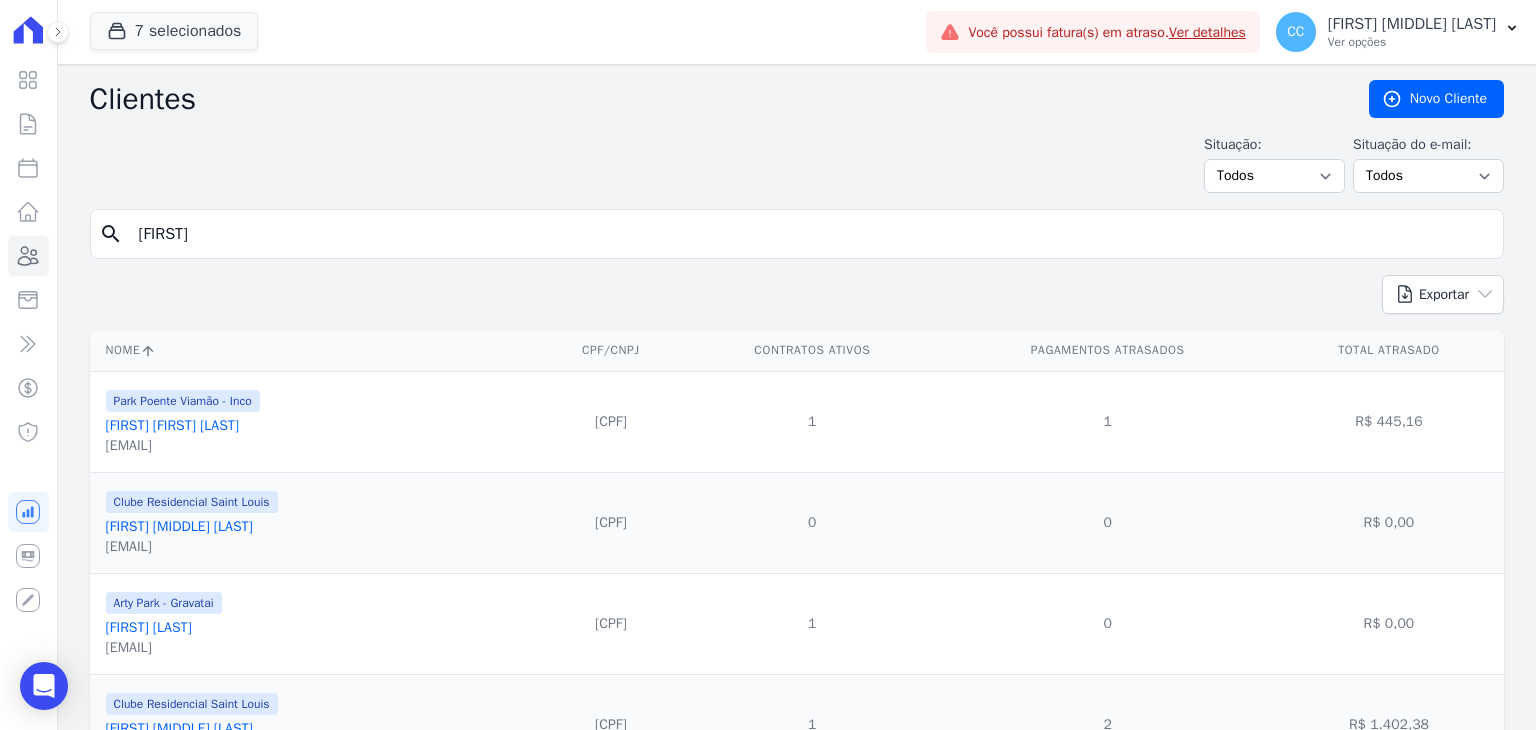 drag, startPoint x: 305, startPoint y: 228, endPoint x: 80, endPoint y: 248, distance: 225.88715 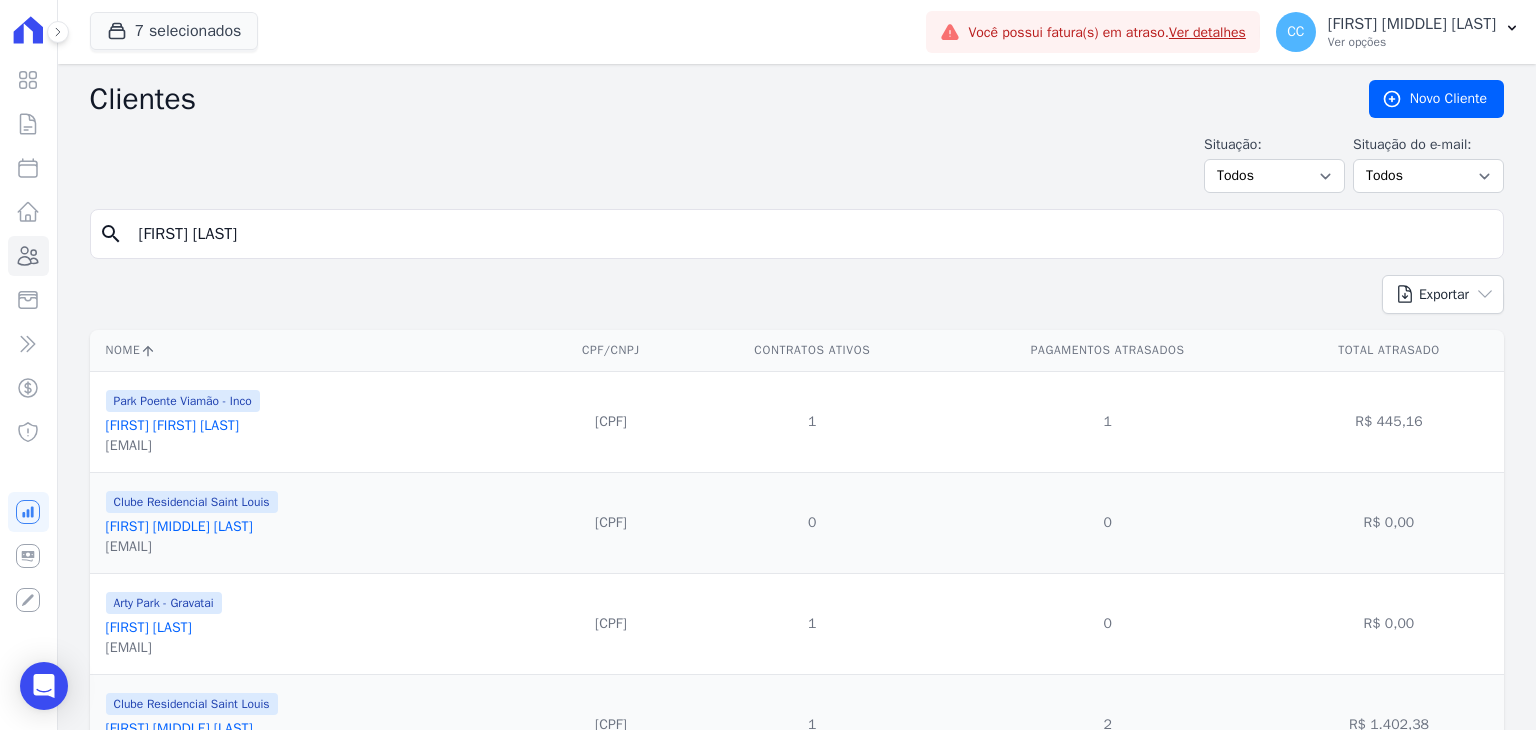 click on "[FIRST] [LAST]" at bounding box center (811, 234) 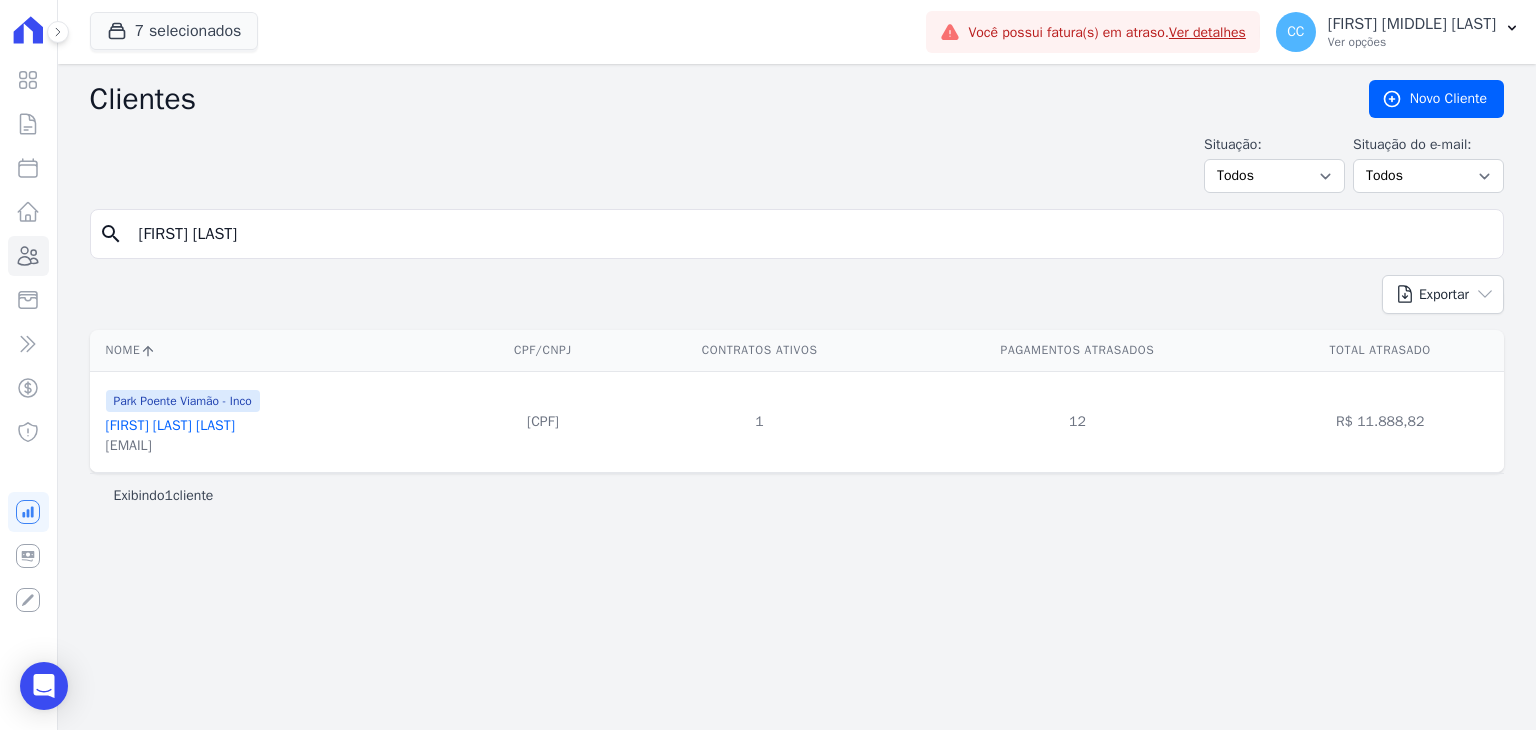 drag, startPoint x: 416, startPoint y: 241, endPoint x: 92, endPoint y: 232, distance: 324.12497 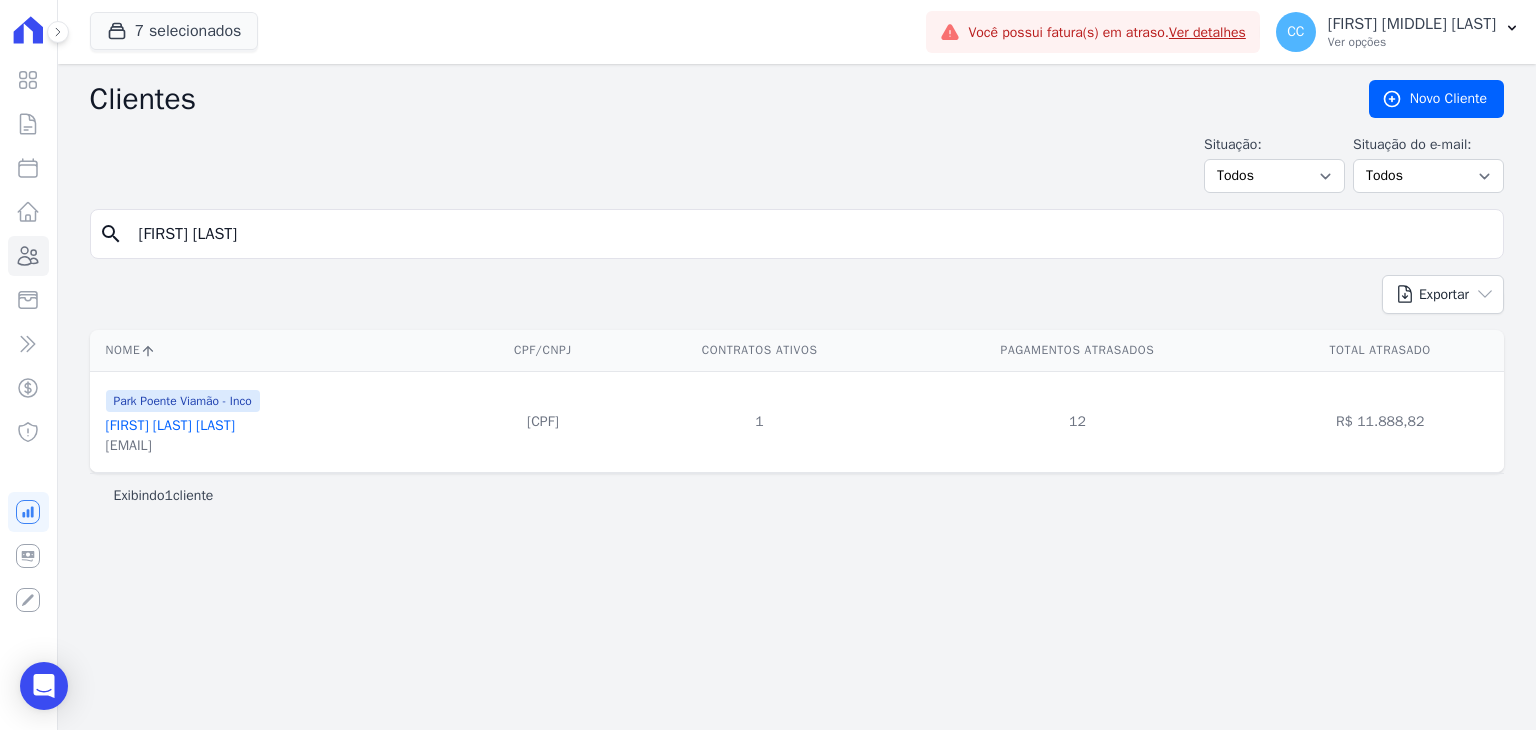 type on "[FIRST] [LAST]" 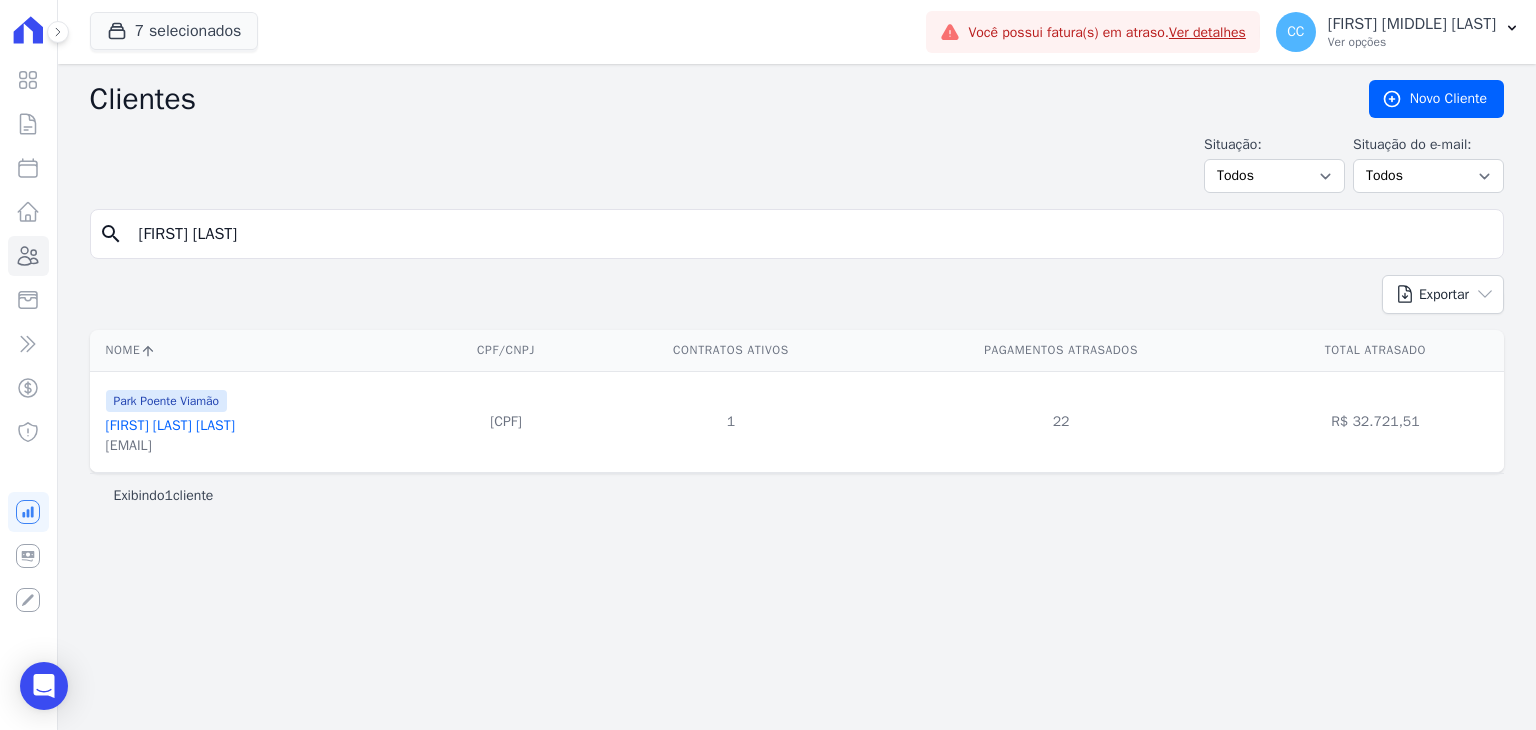 click on "search
[FIRST] [LAST]" at bounding box center (797, 242) 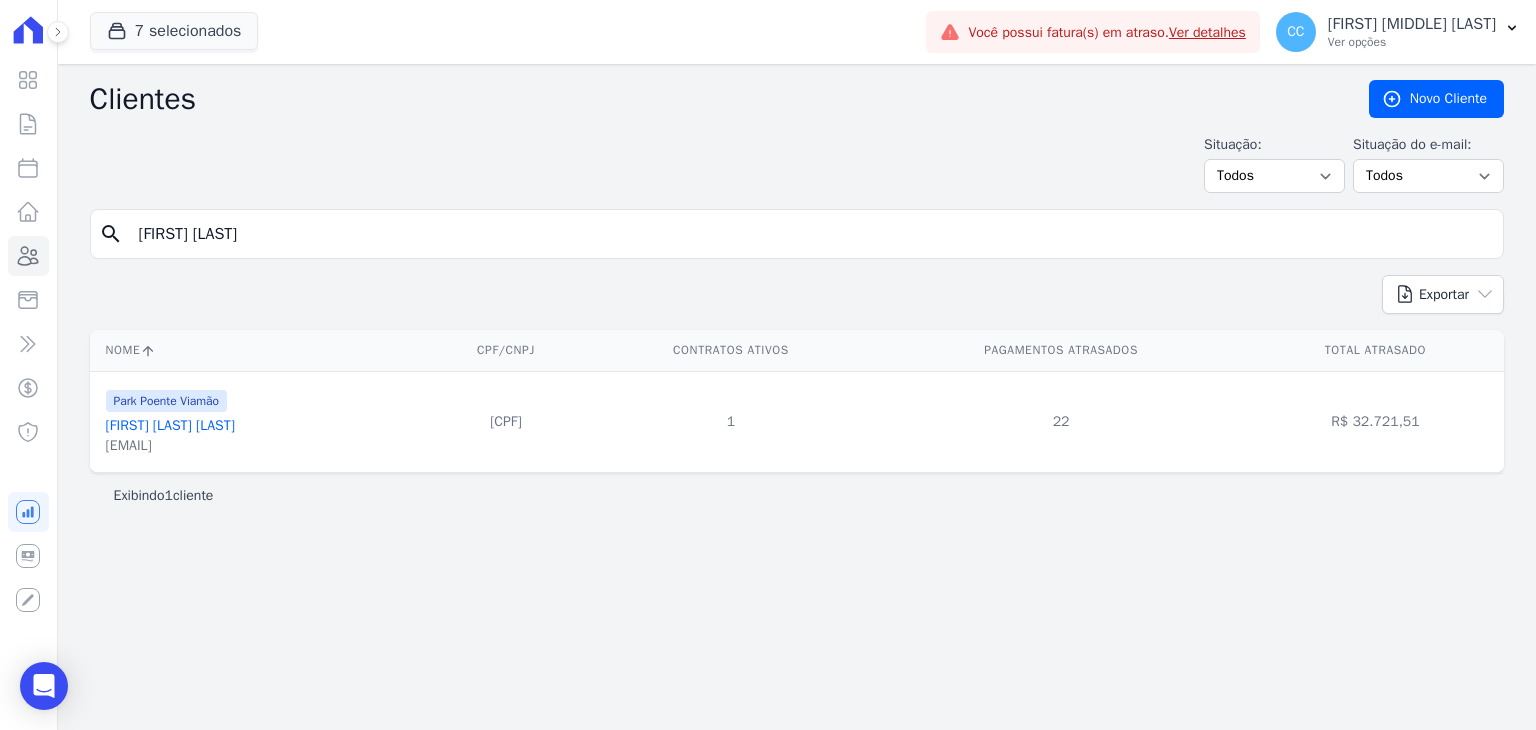 click on "[FIRST] [LAST]" at bounding box center (811, 234) 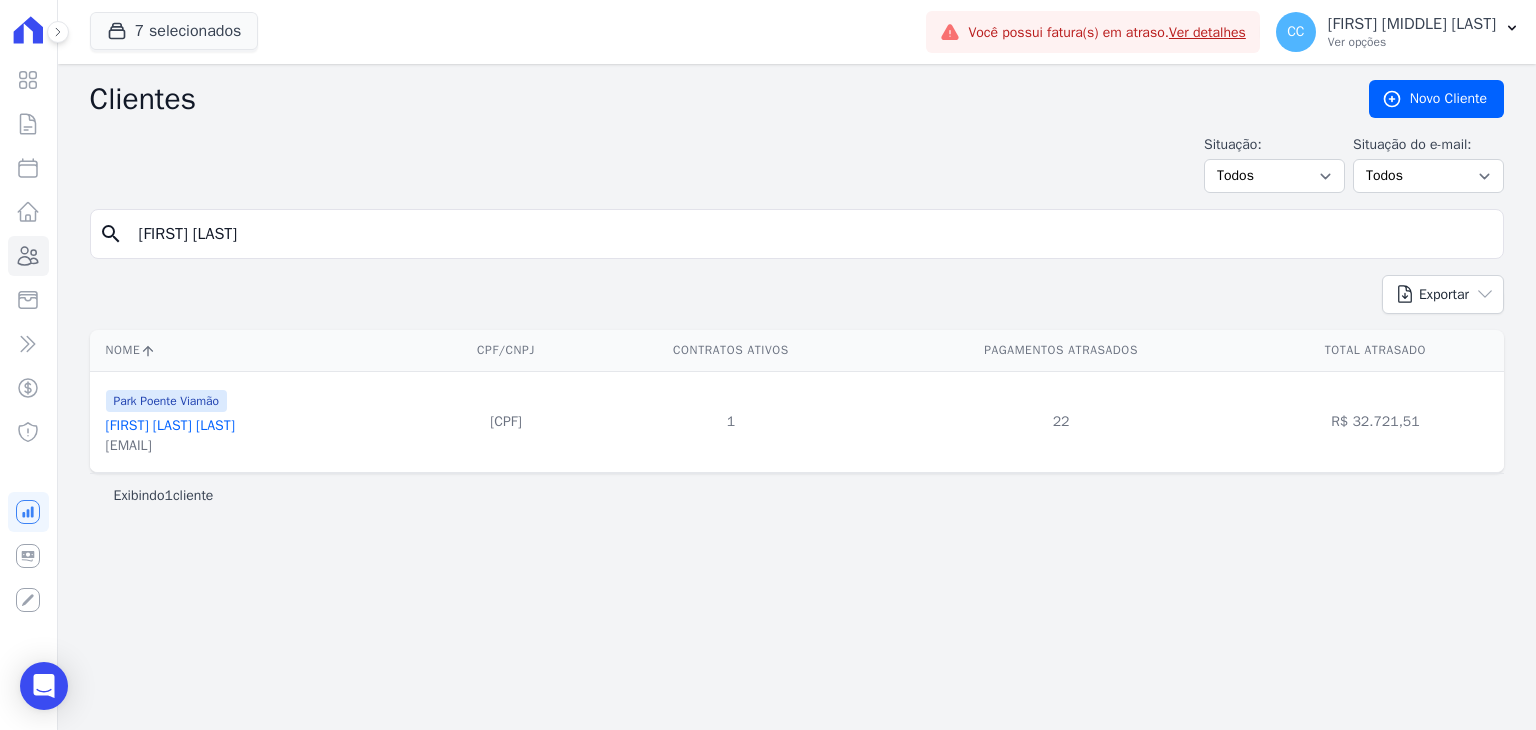 type on "[FIRST] [LAST]" 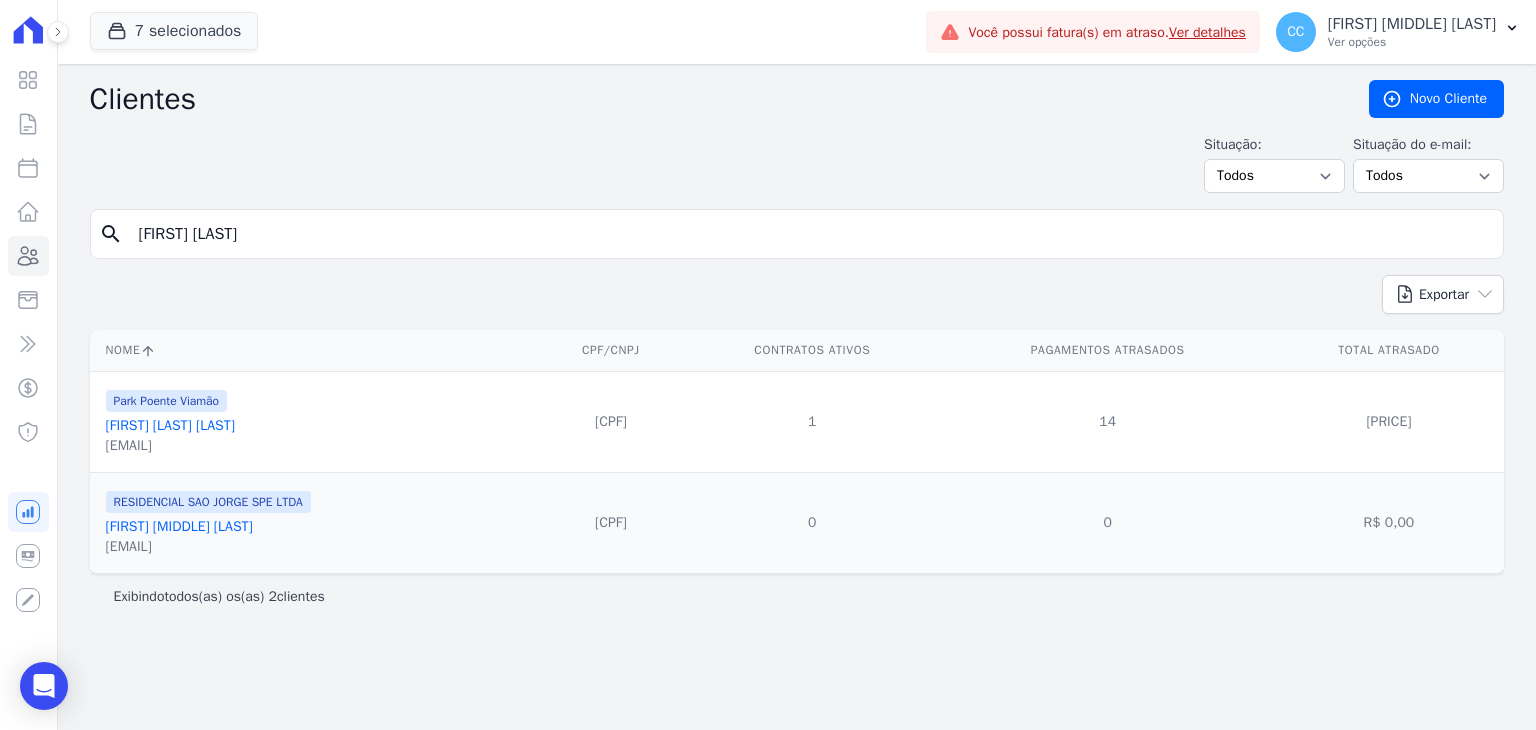 drag, startPoint x: 327, startPoint y: 225, endPoint x: -108, endPoint y: 180, distance: 437.32138 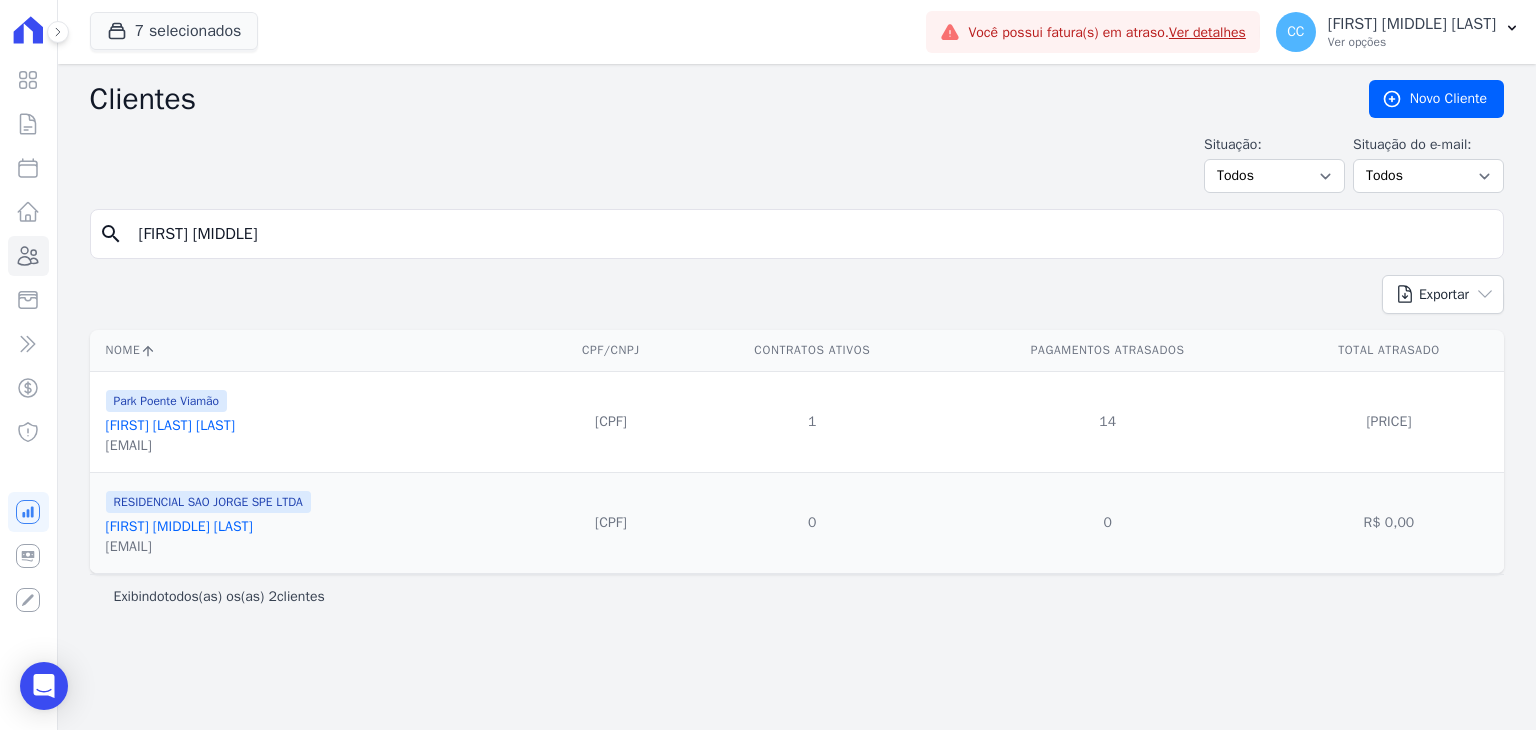 type on "[FIRST] [MIDDLE]" 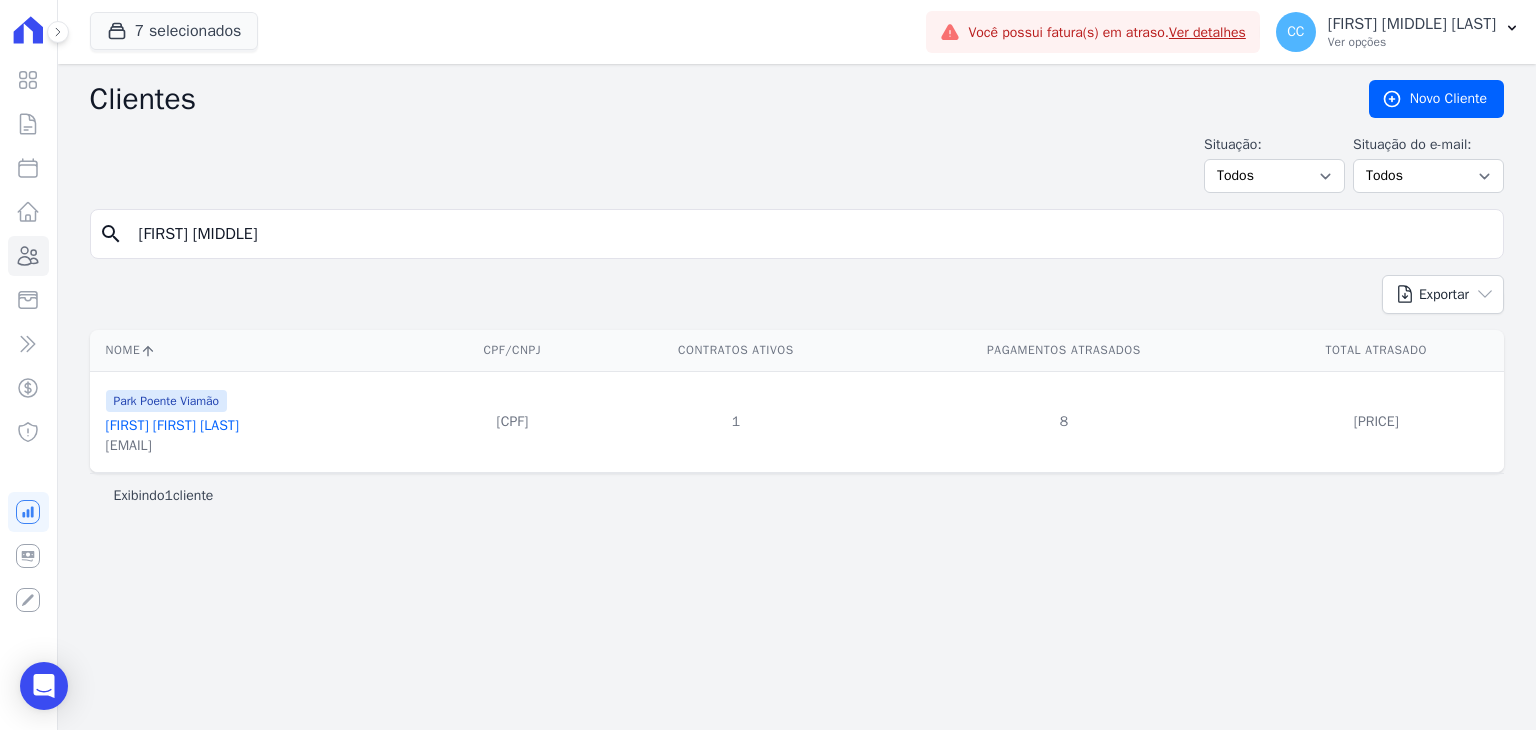 drag, startPoint x: 308, startPoint y: 228, endPoint x: 137, endPoint y: 228, distance: 171 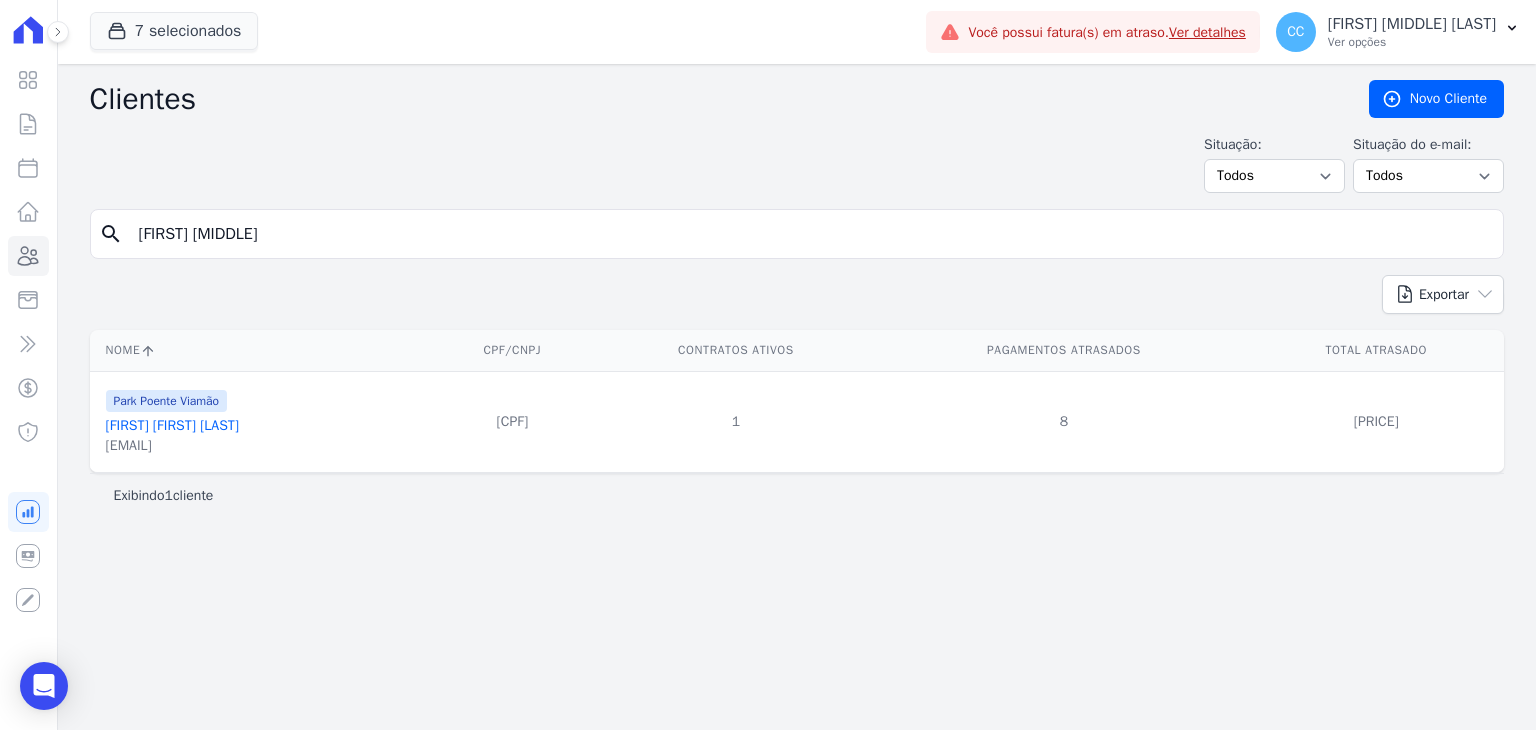 type on "[FIRST] [MIDDLE]" 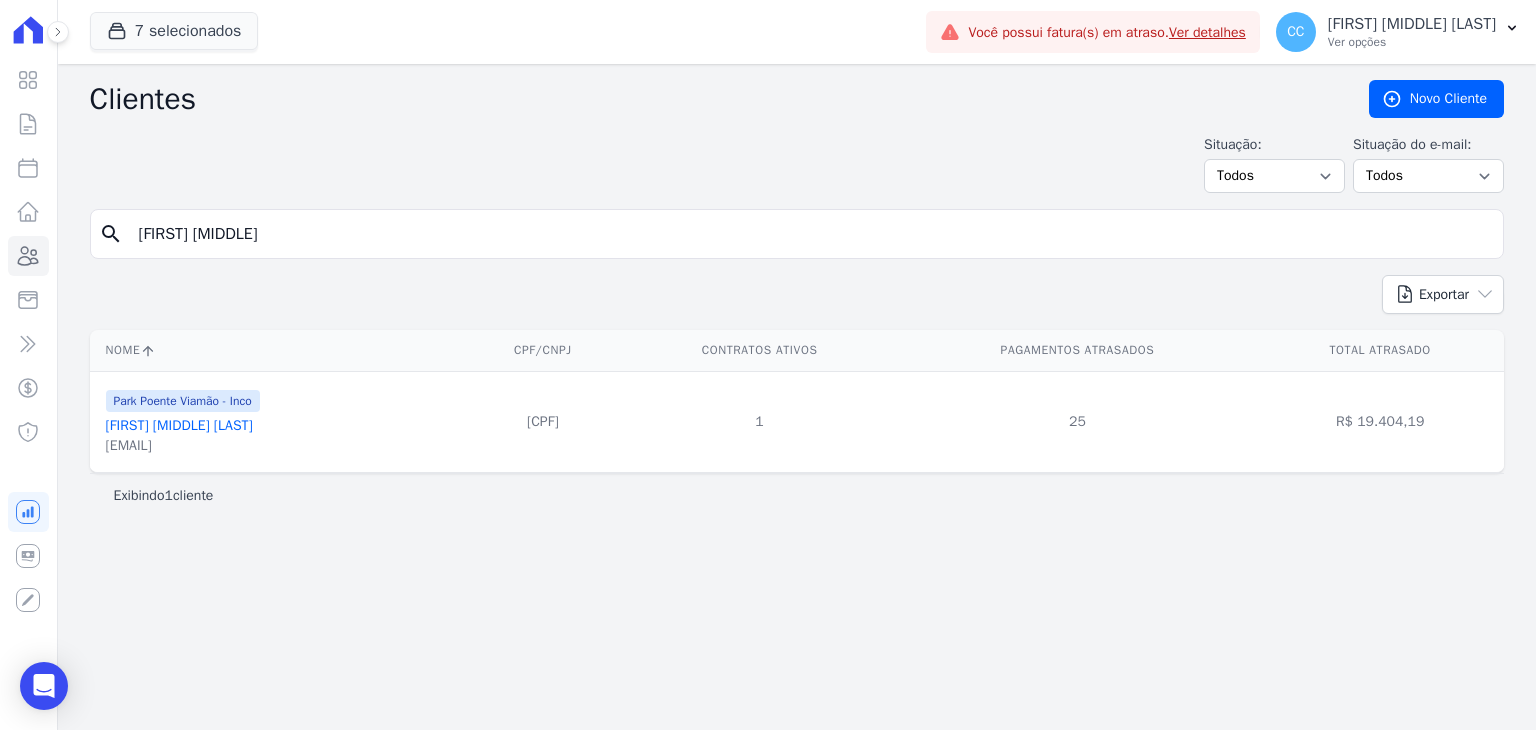 drag, startPoint x: 308, startPoint y: 221, endPoint x: -60, endPoint y: 177, distance: 370.6211 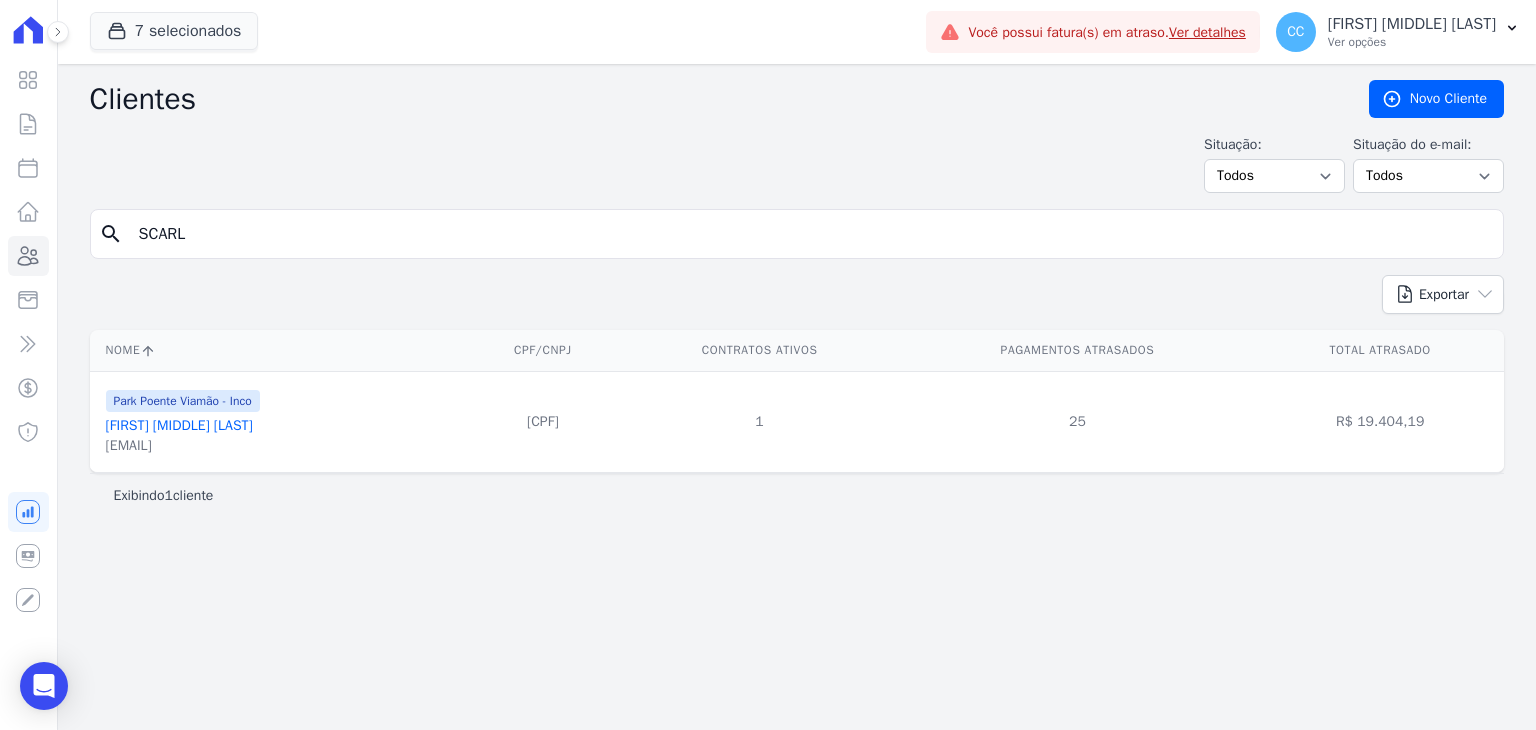 type on "SCARL" 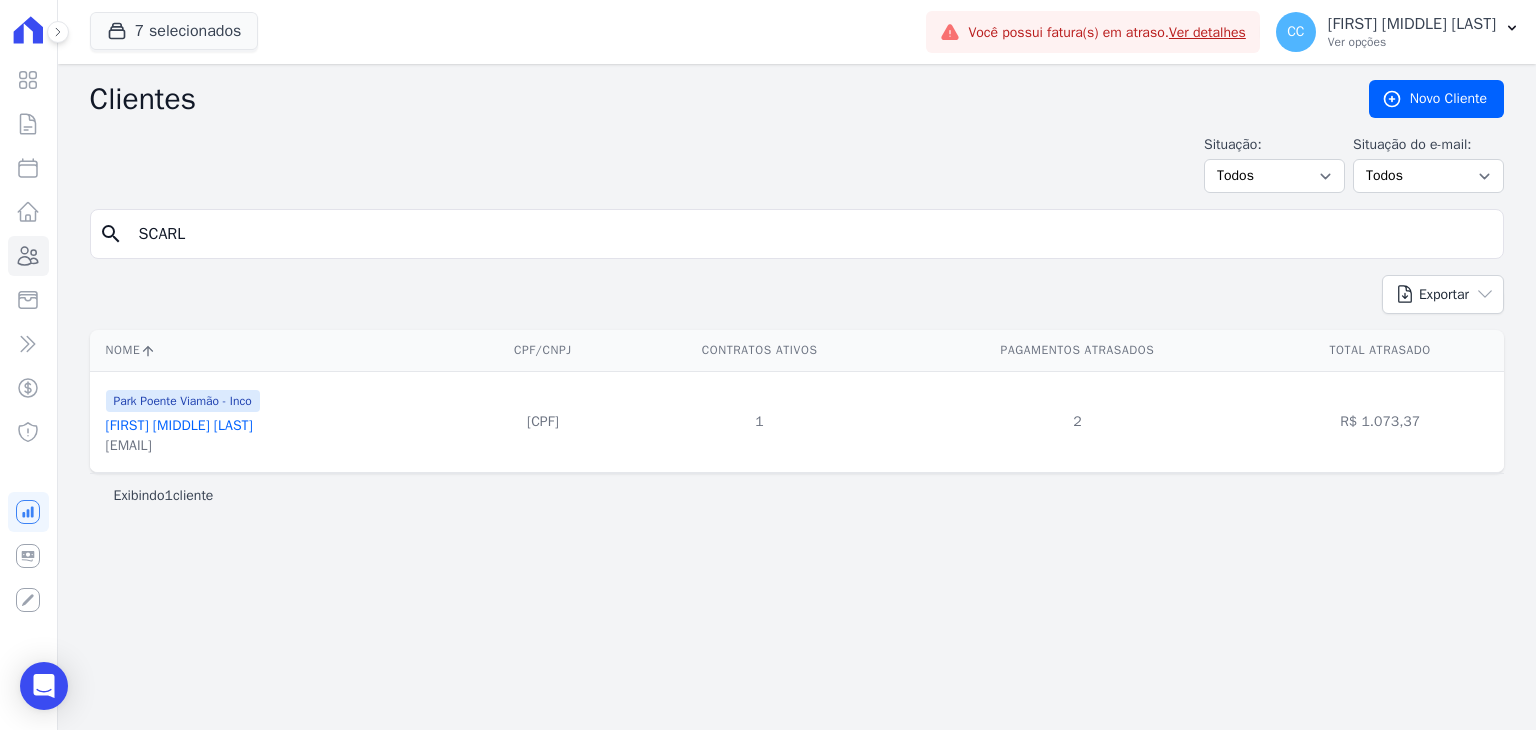 click on "[FIRST] [MIDDLE] [LAST]" at bounding box center [179, 425] 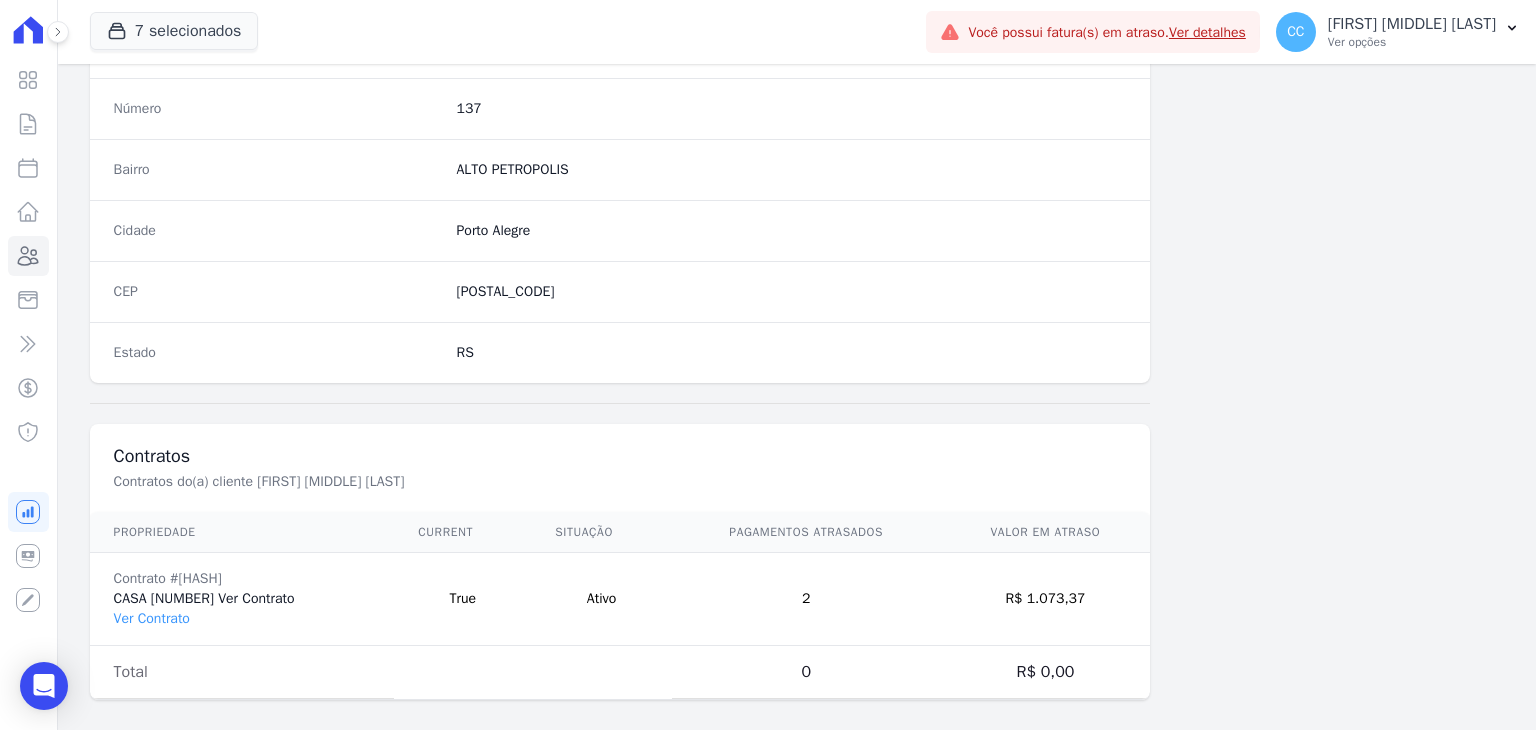 scroll, scrollTop: 1135, scrollLeft: 0, axis: vertical 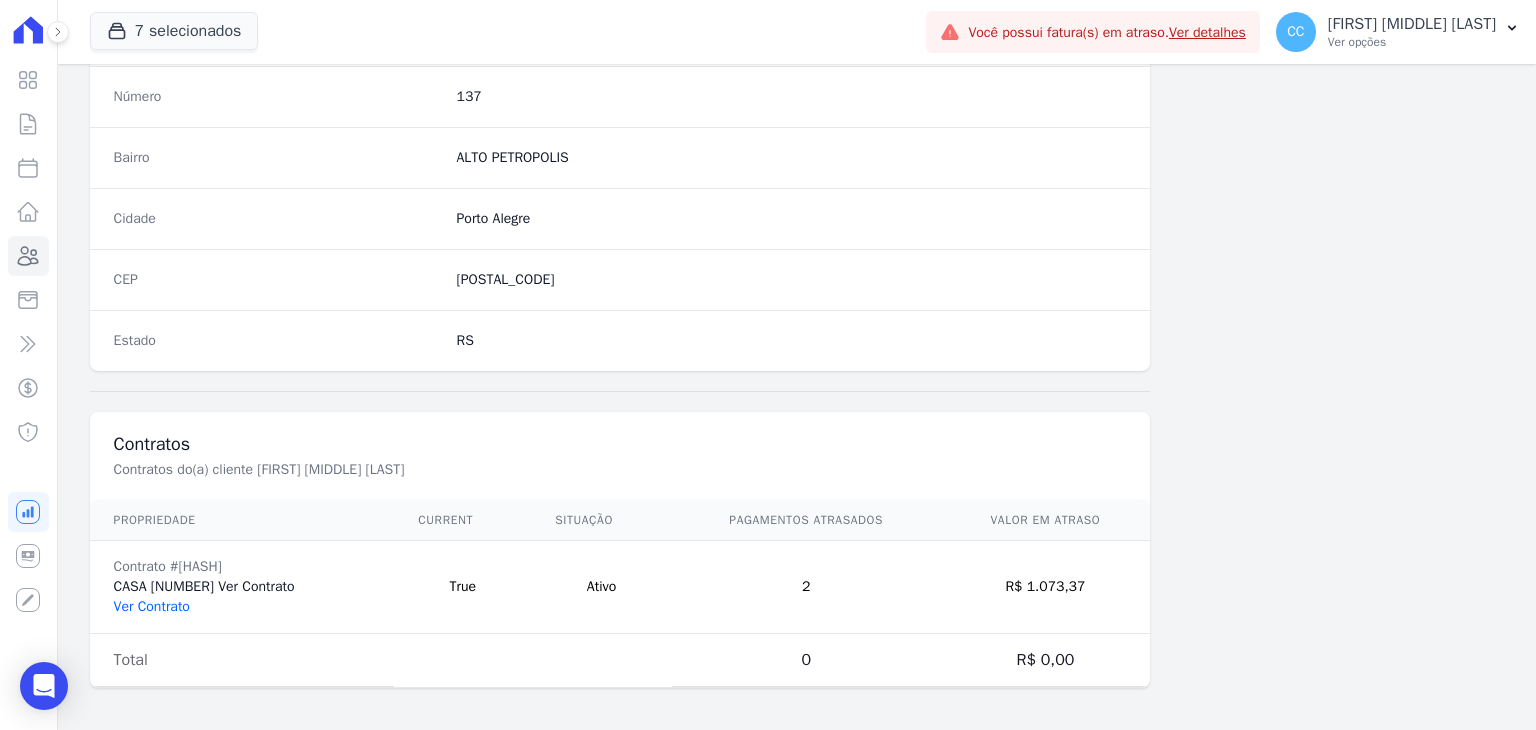 click on "Ver Contrato" at bounding box center [152, 606] 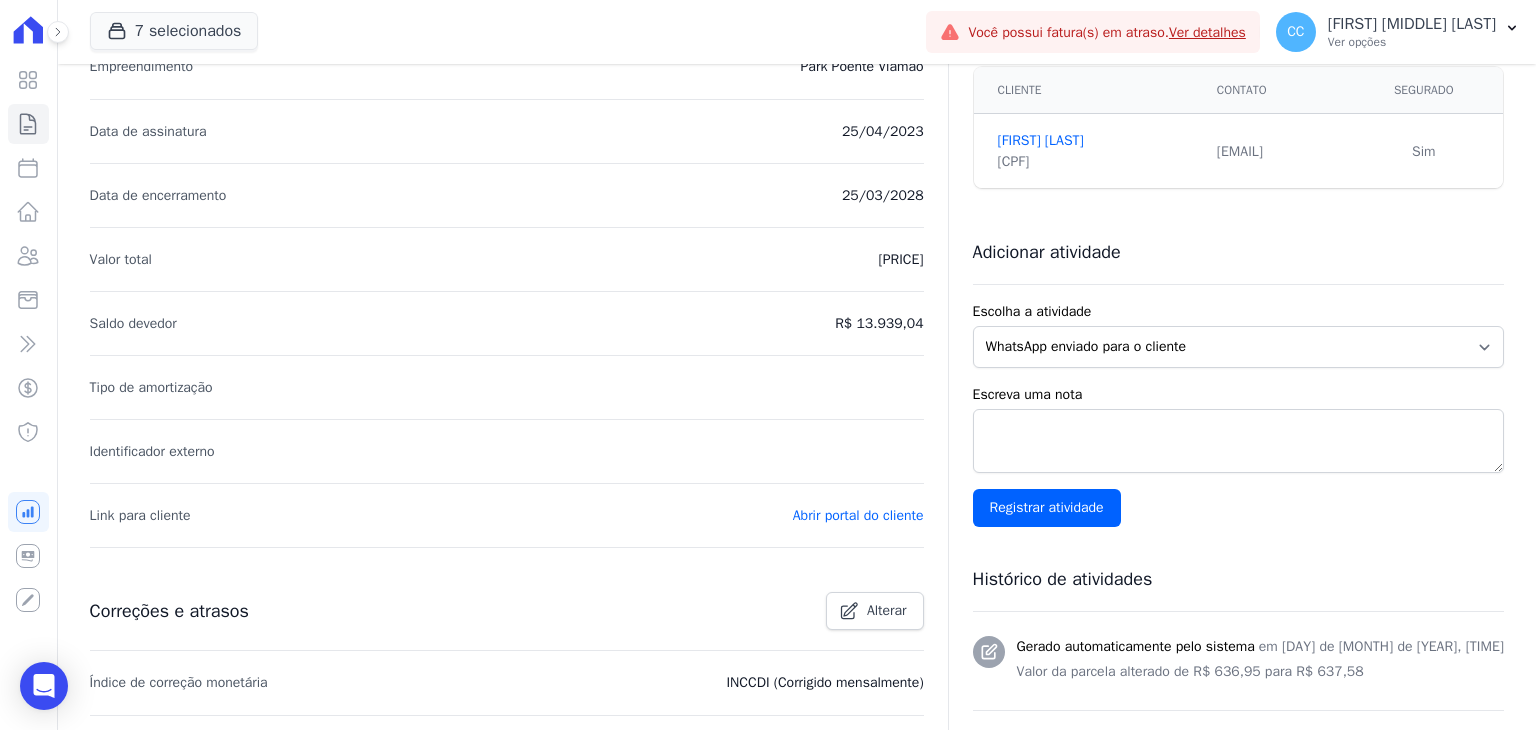 scroll, scrollTop: 0, scrollLeft: 0, axis: both 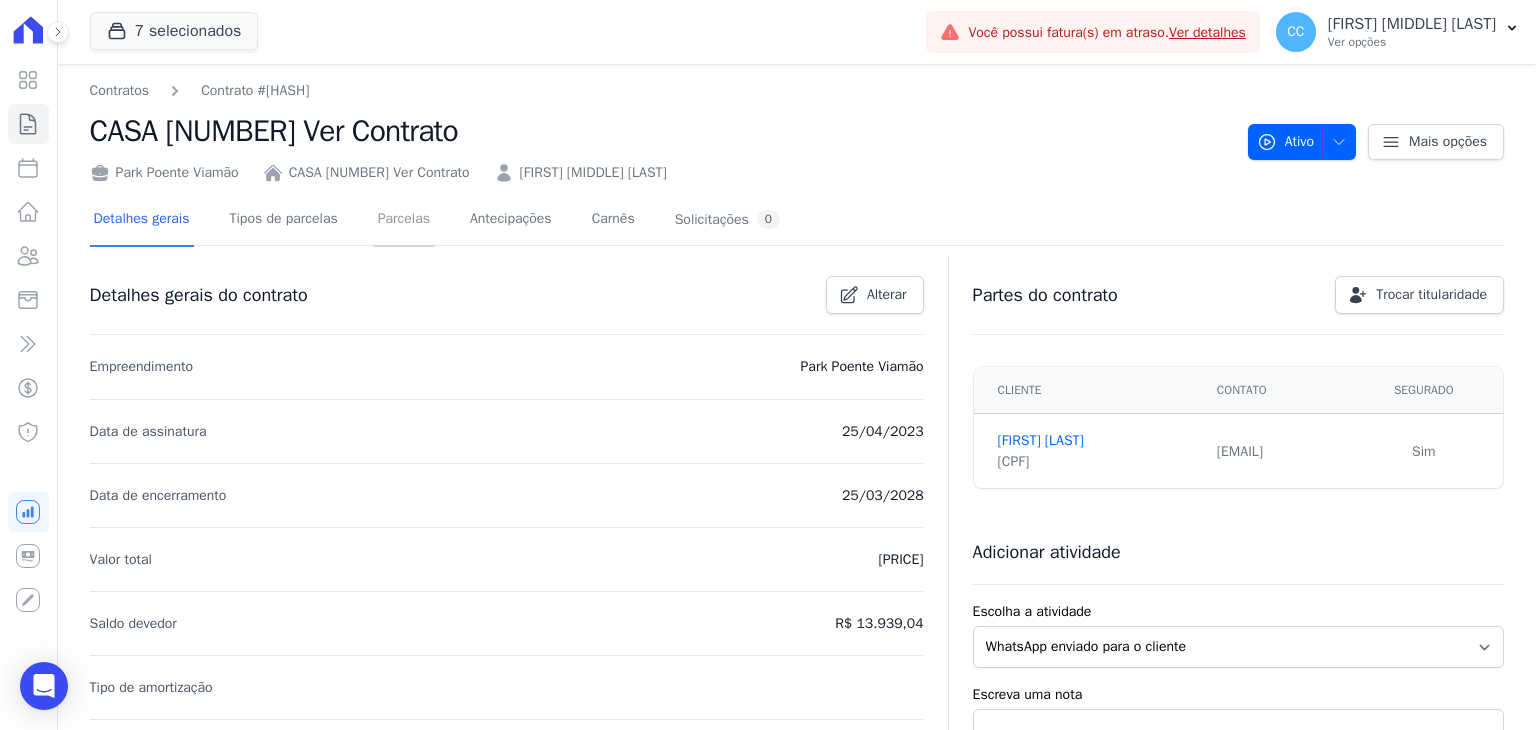 click on "Parcelas" at bounding box center [404, 220] 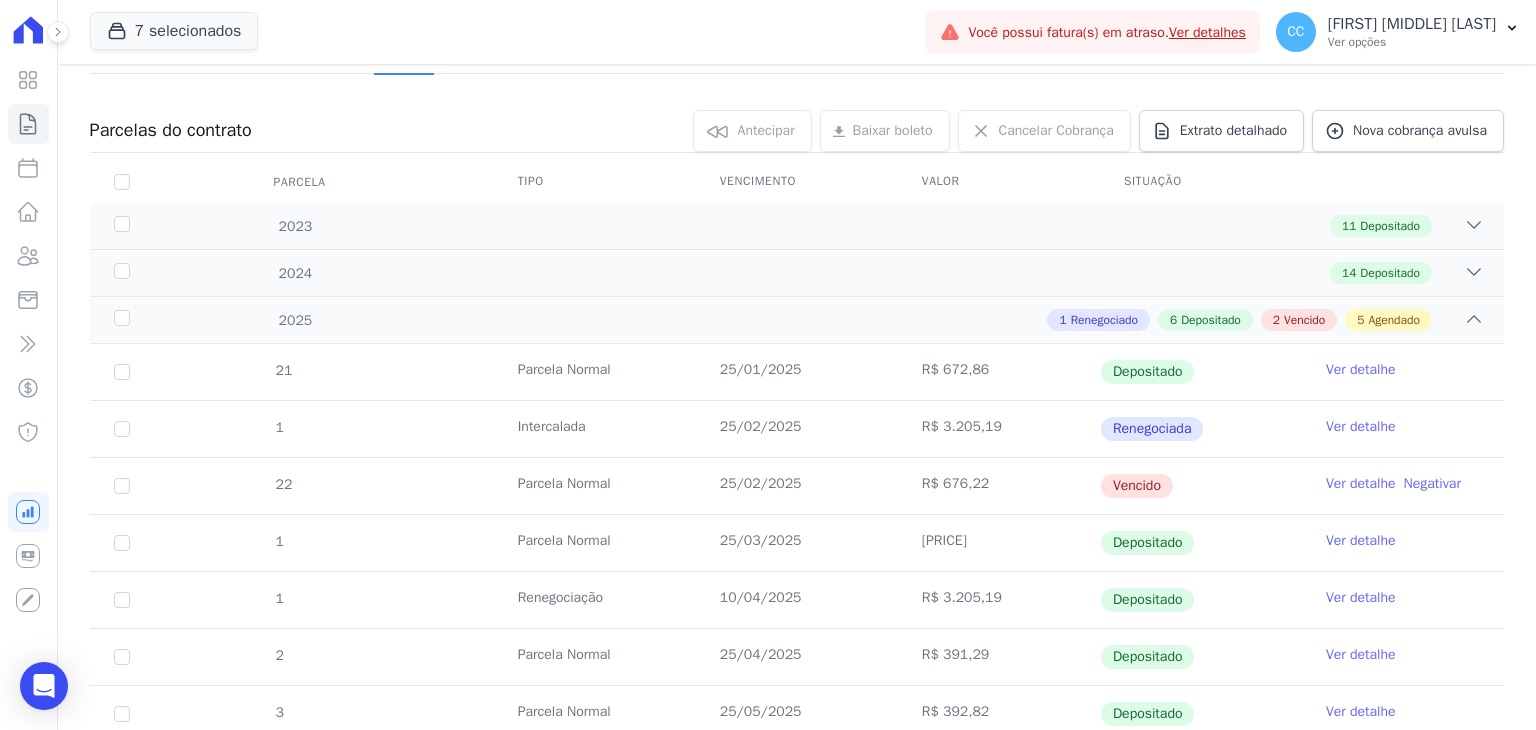 scroll, scrollTop: 0, scrollLeft: 0, axis: both 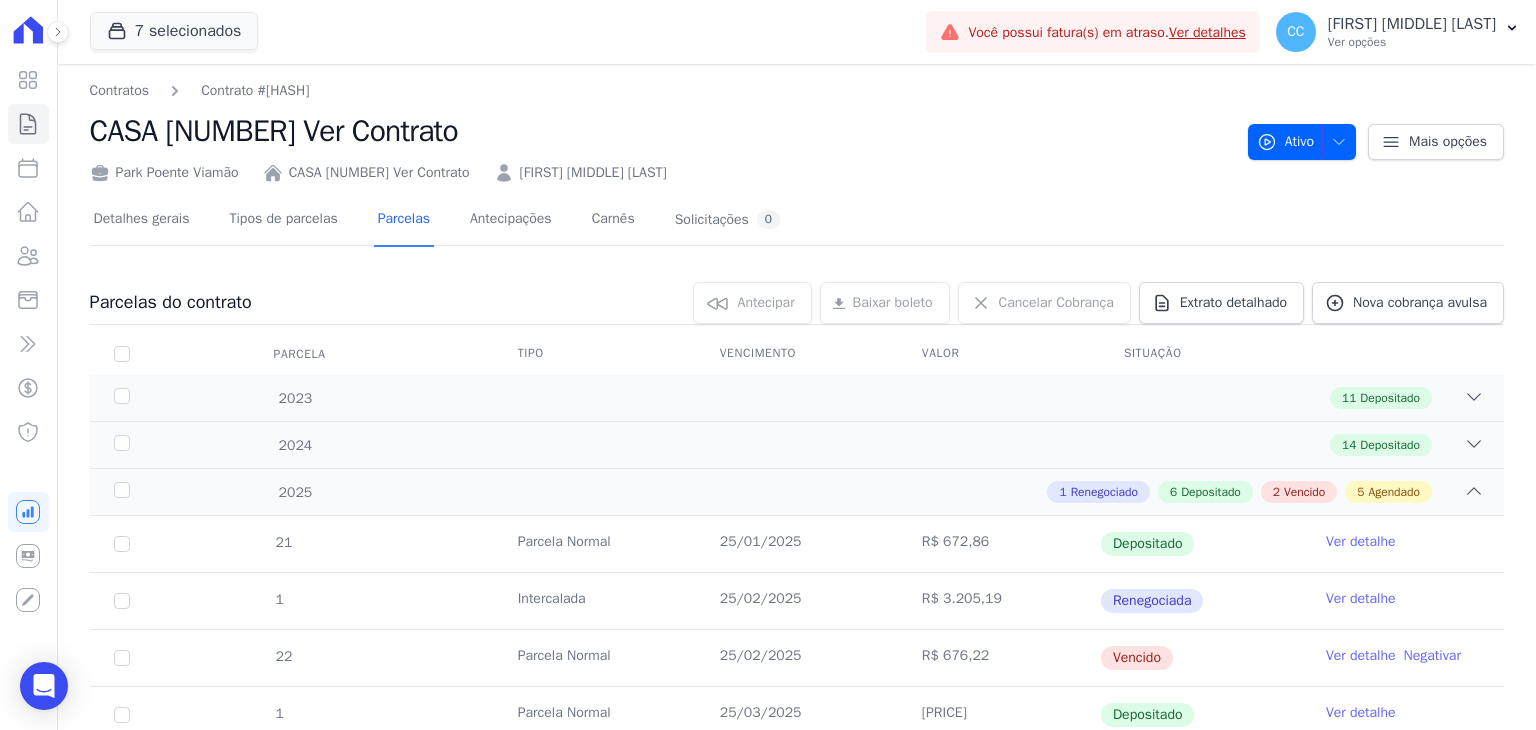 click on "[FIRST] [MIDDLE] [LAST]" at bounding box center [593, 172] 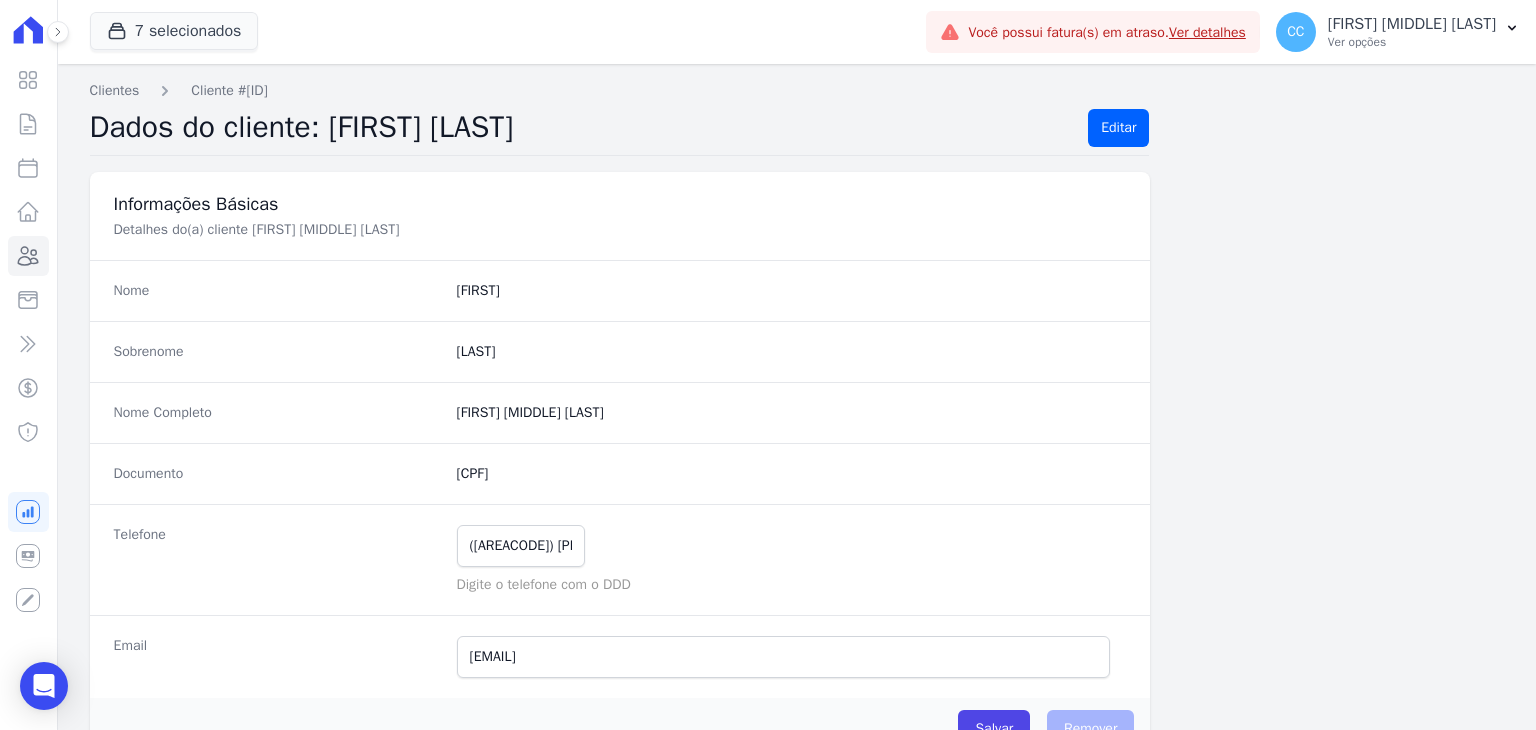 drag, startPoint x: 446, startPoint y: 481, endPoint x: 587, endPoint y: 485, distance: 141.05673 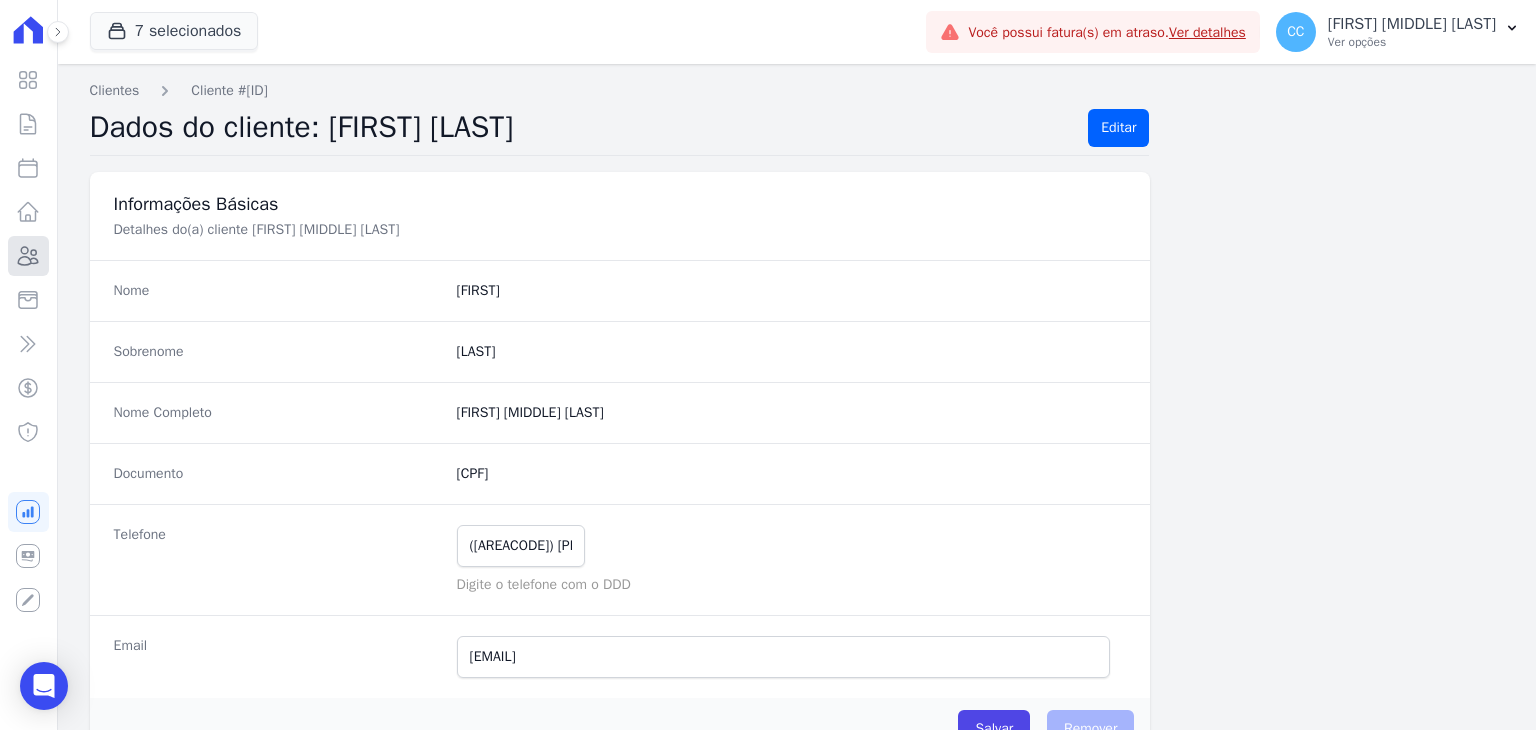 click 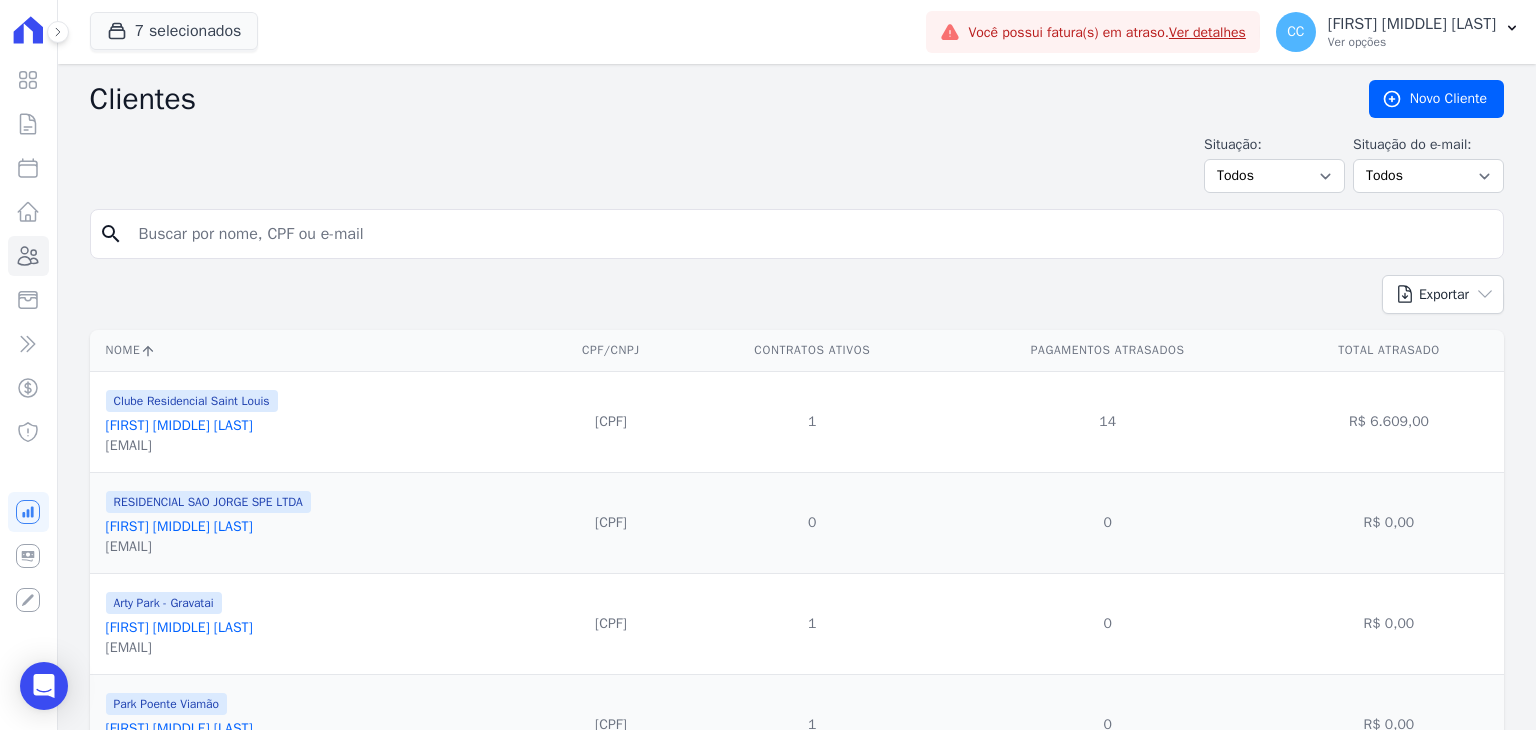 click at bounding box center [811, 234] 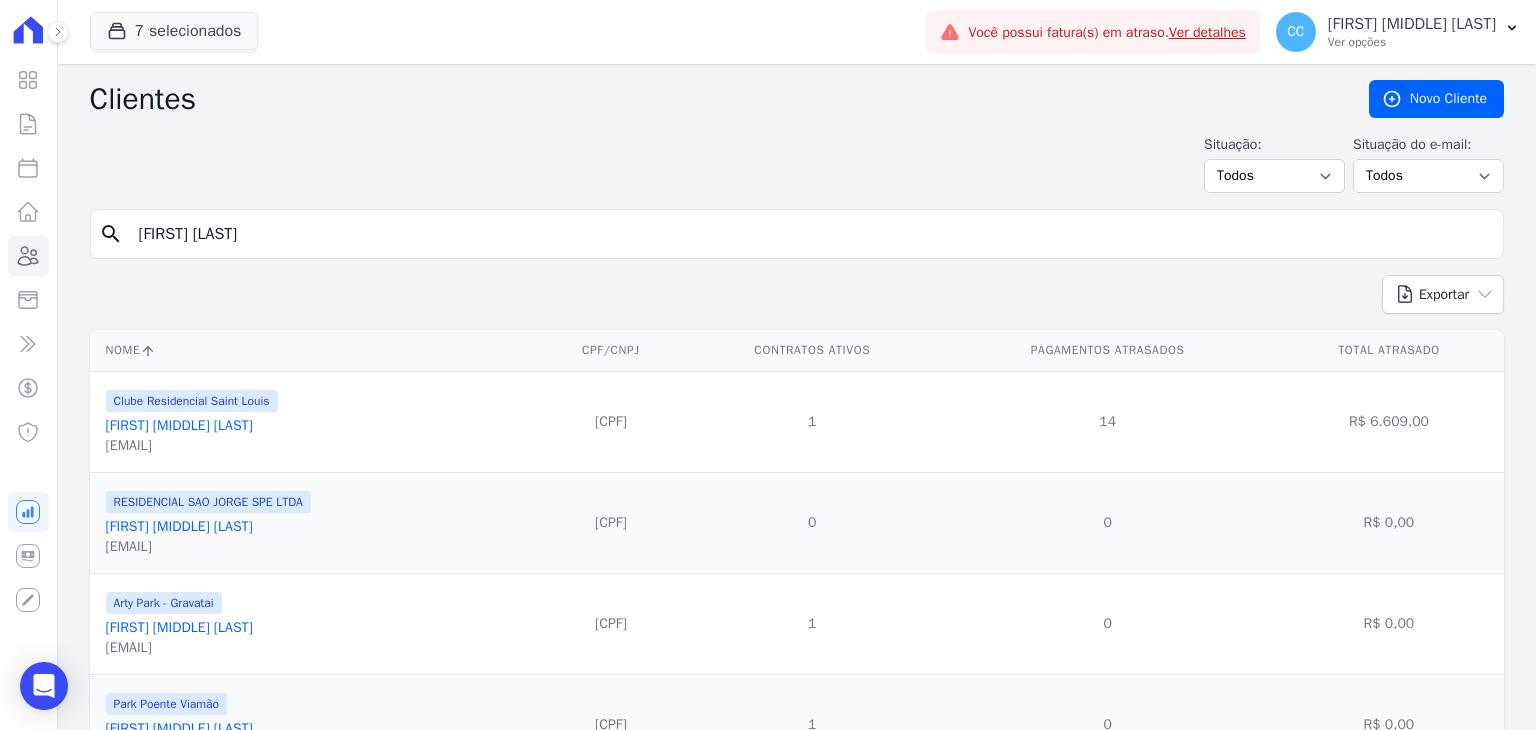 type on "[FIRST] [LAST]" 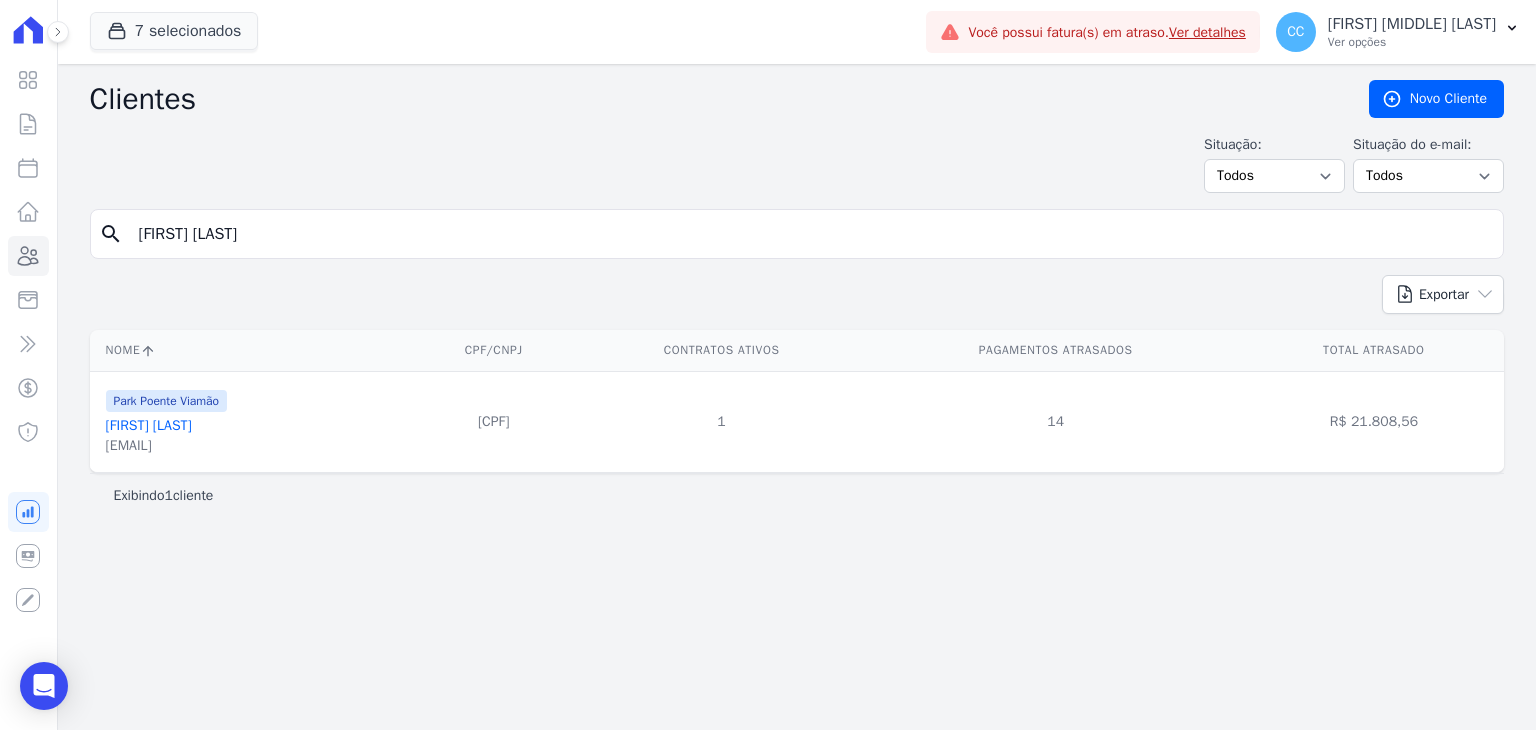 click on "[FIRST] [LAST]" at bounding box center [149, 425] 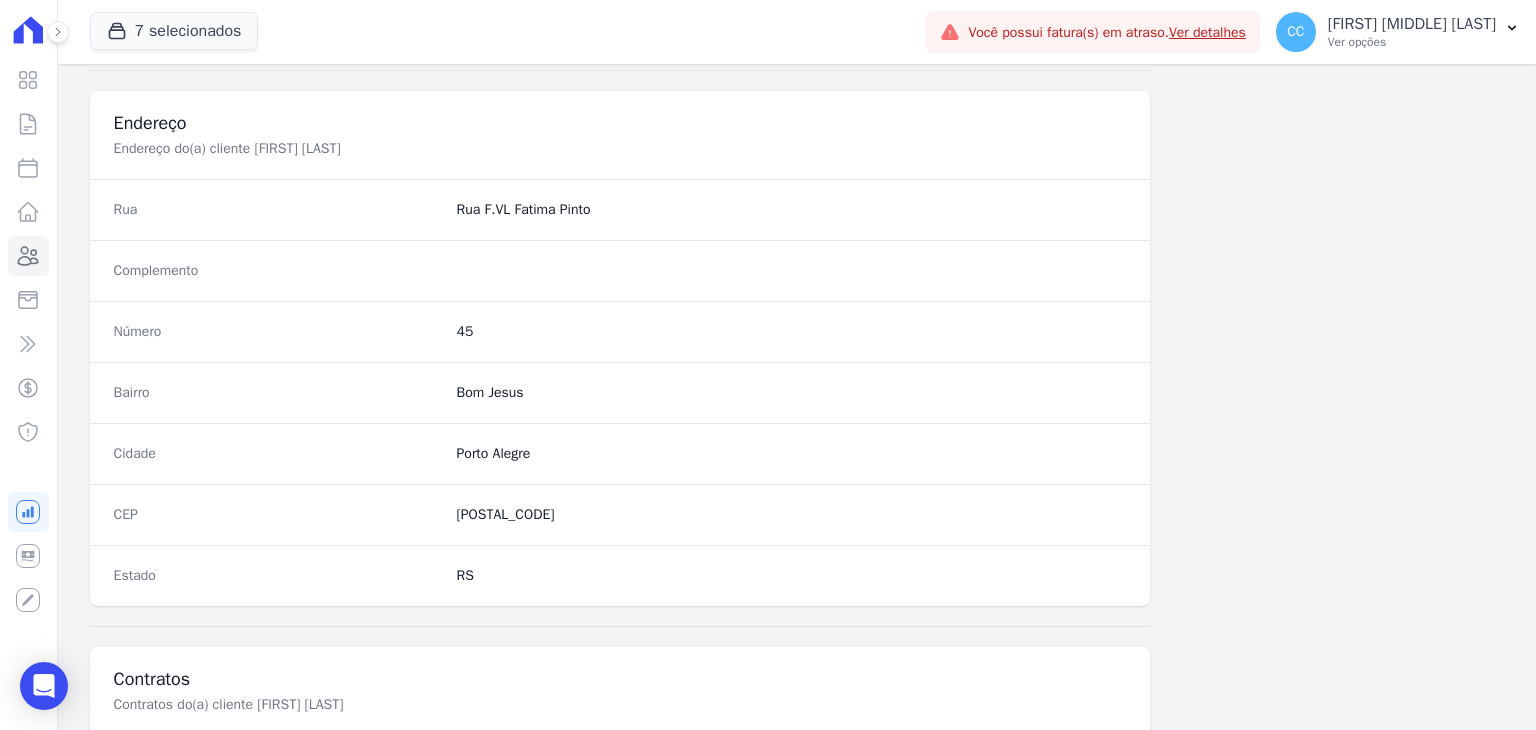 scroll, scrollTop: 1135, scrollLeft: 0, axis: vertical 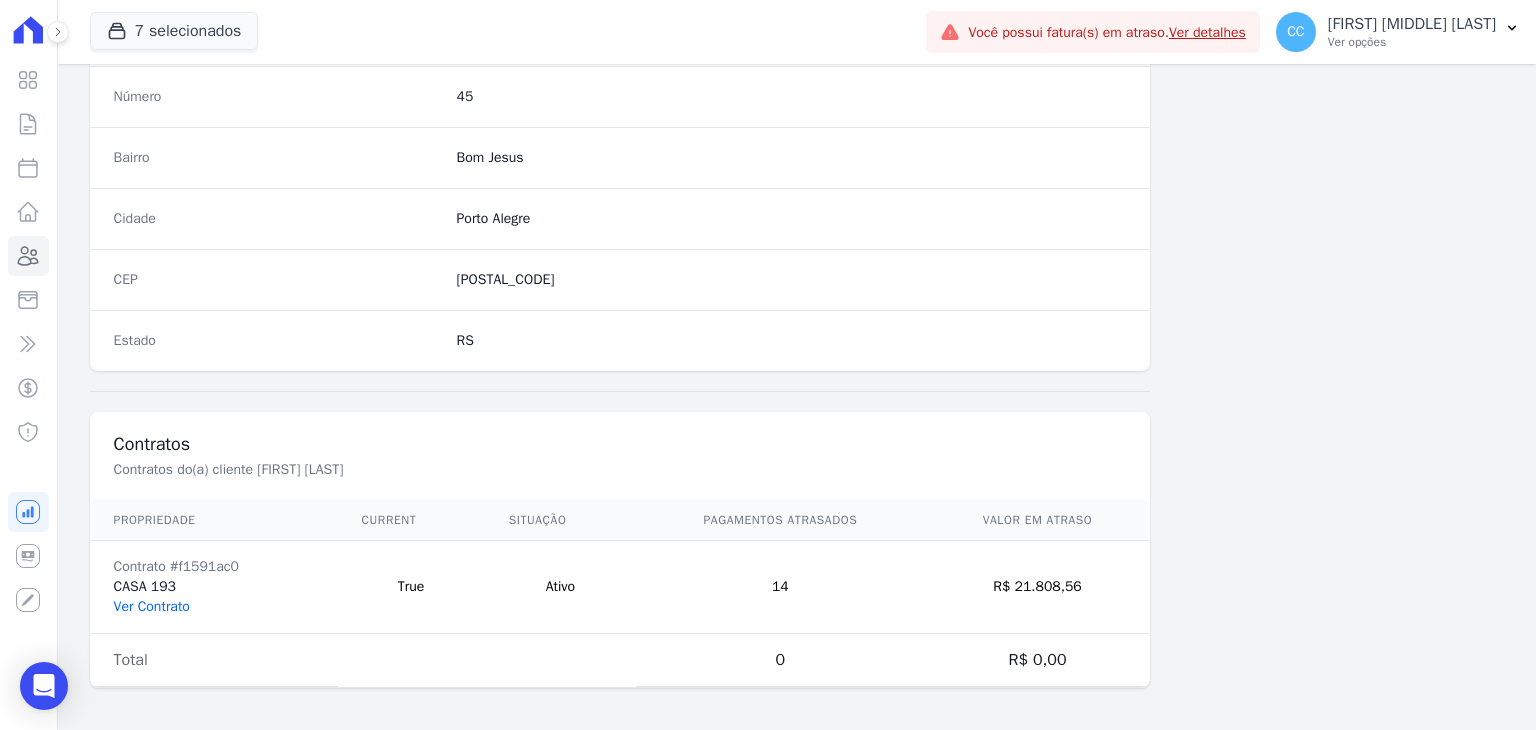click on "Ver Contrato" at bounding box center (152, 606) 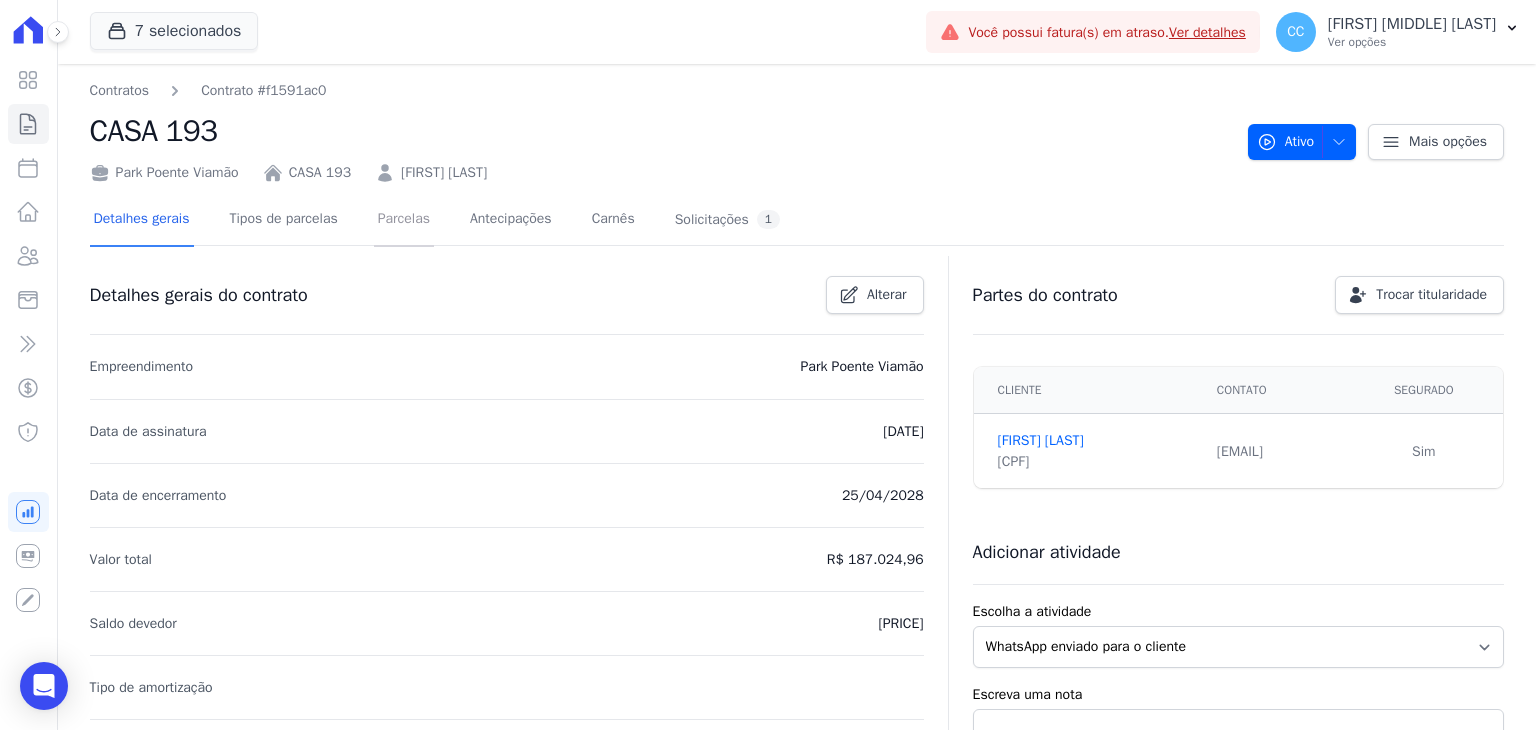 click on "Parcelas" at bounding box center (404, 220) 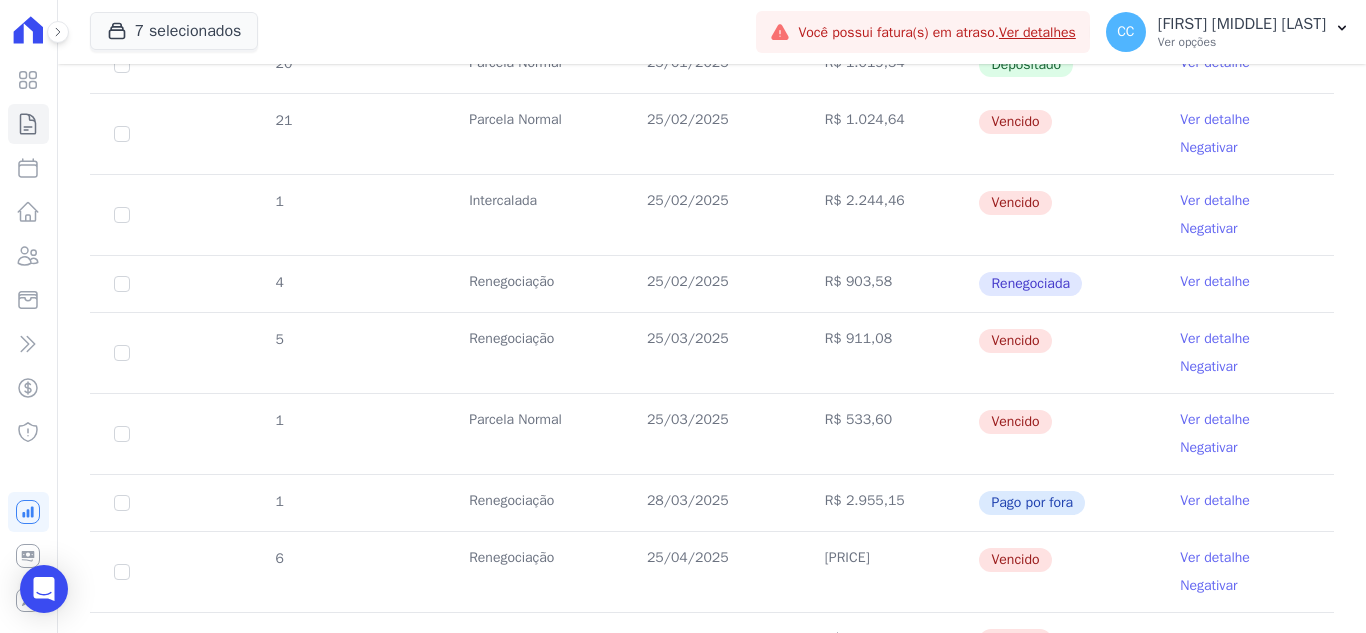 scroll, scrollTop: 300, scrollLeft: 0, axis: vertical 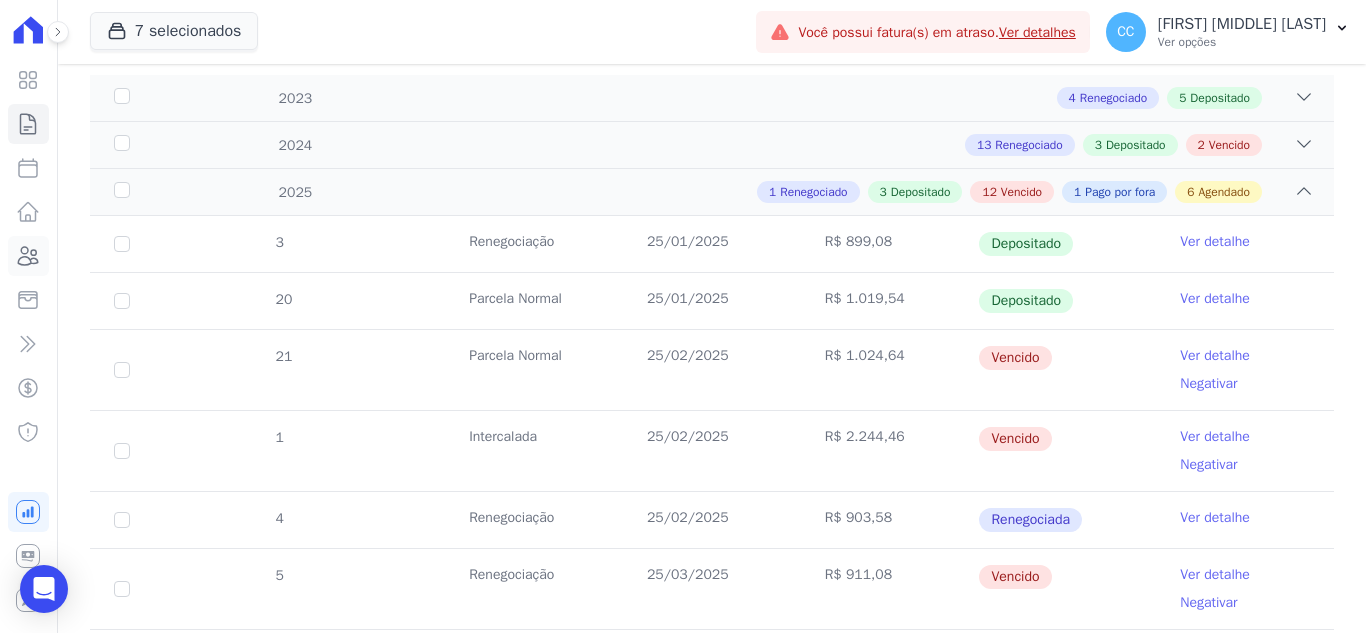click 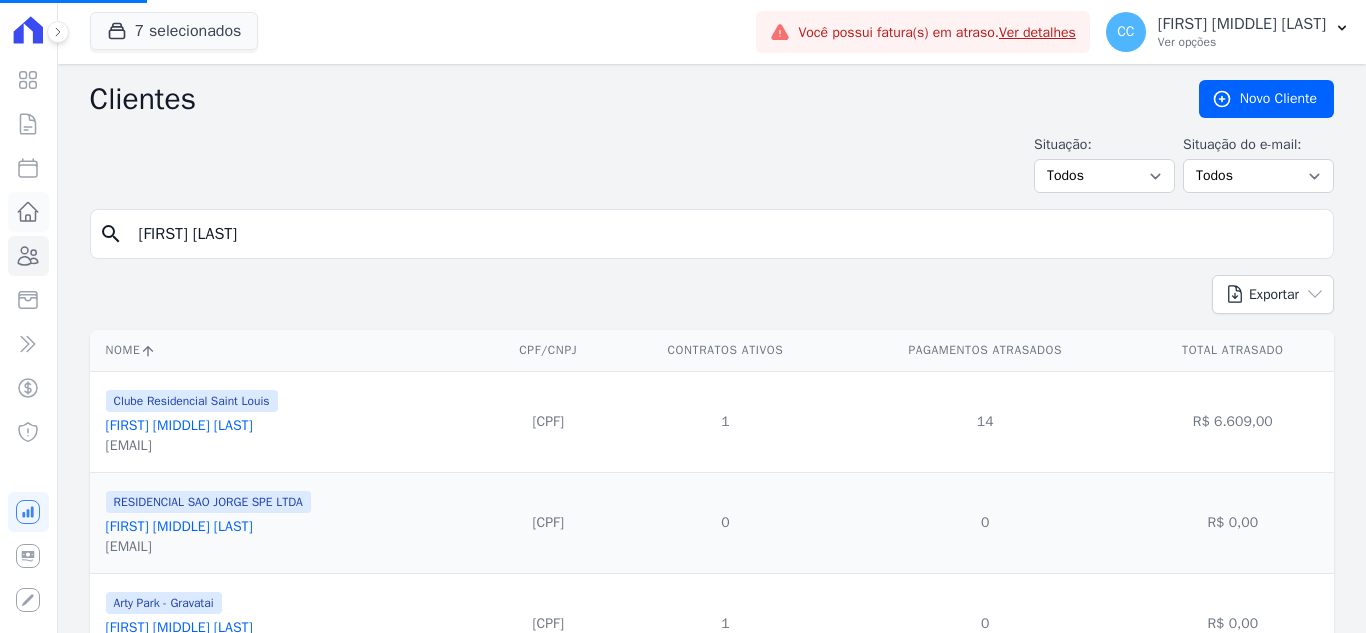 drag, startPoint x: 469, startPoint y: 224, endPoint x: 37, endPoint y: 226, distance: 432.00464 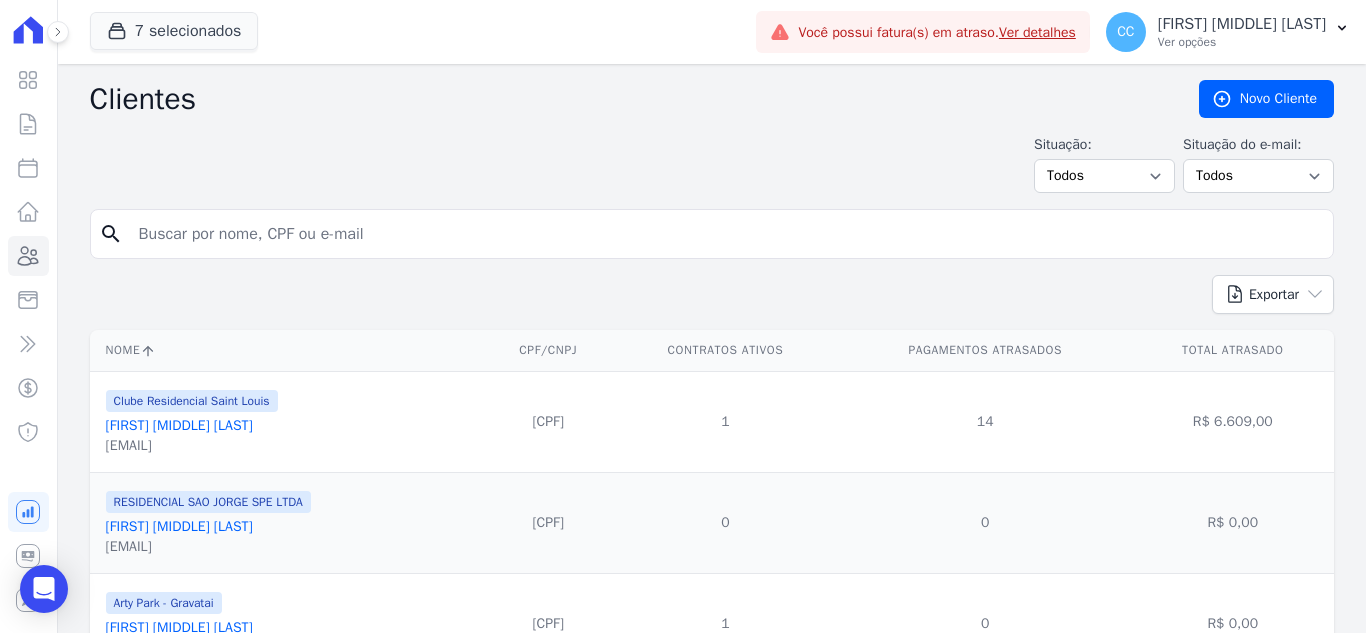 click at bounding box center [726, 234] 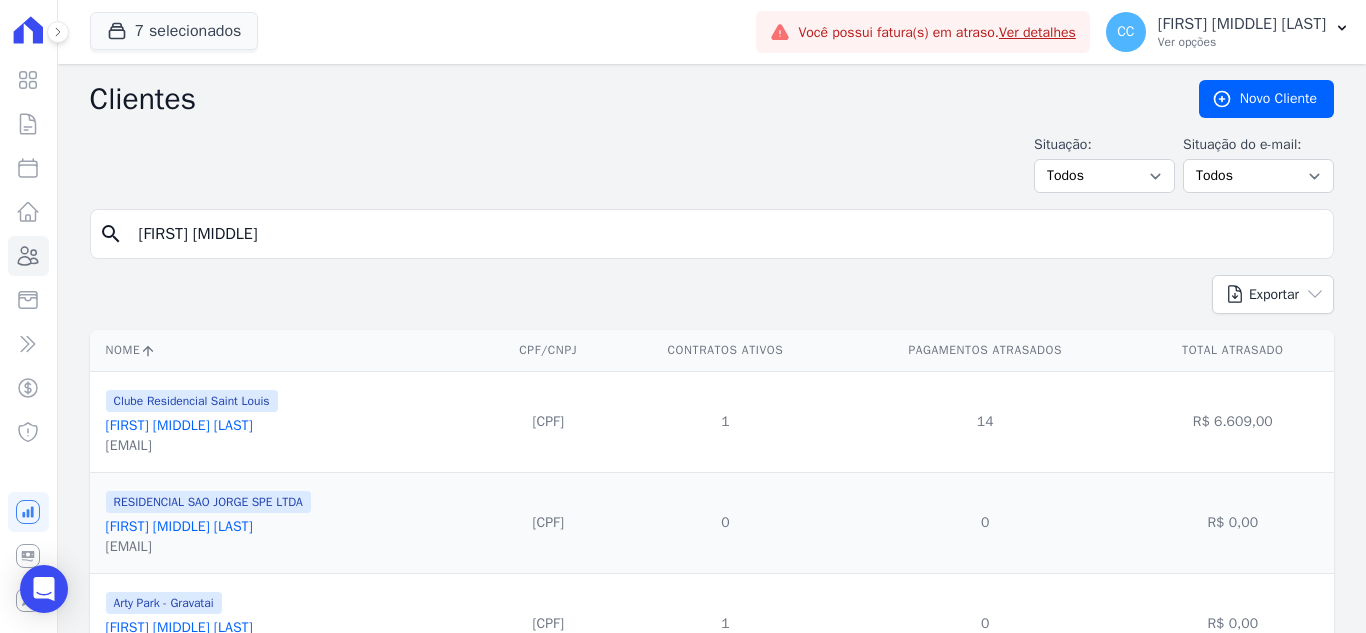 type on "[FIRST] [MIDDLE]" 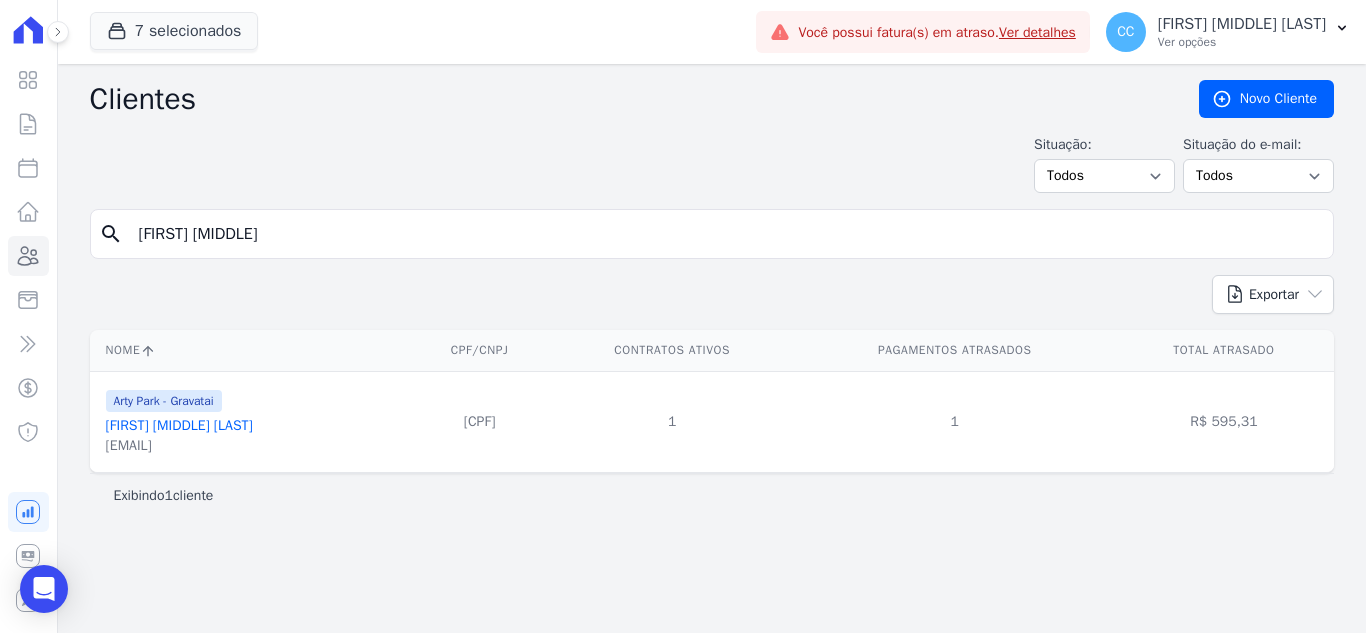click on "[FIRST] [MIDDLE] [LAST]" at bounding box center (179, 425) 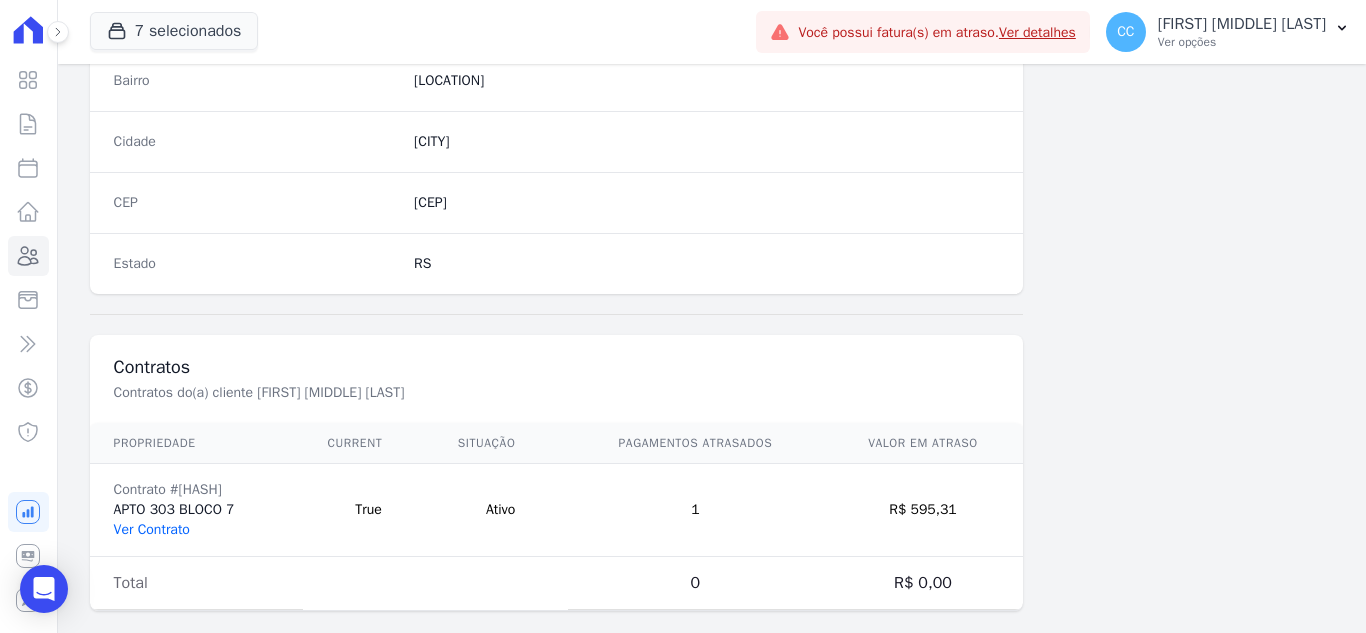 scroll, scrollTop: 1238, scrollLeft: 0, axis: vertical 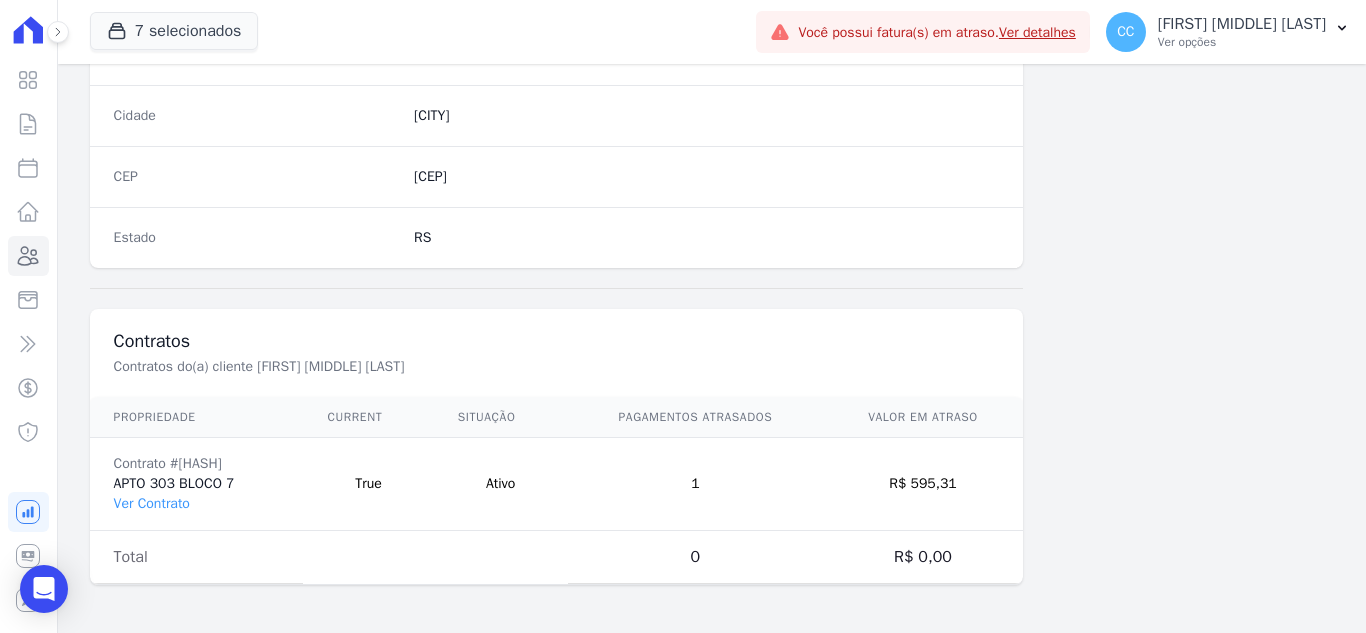click on "Contrato #[HASH]
APTO [NUMBER] BLOCO [NUMBER]
Ver Contrato" at bounding box center [197, 484] 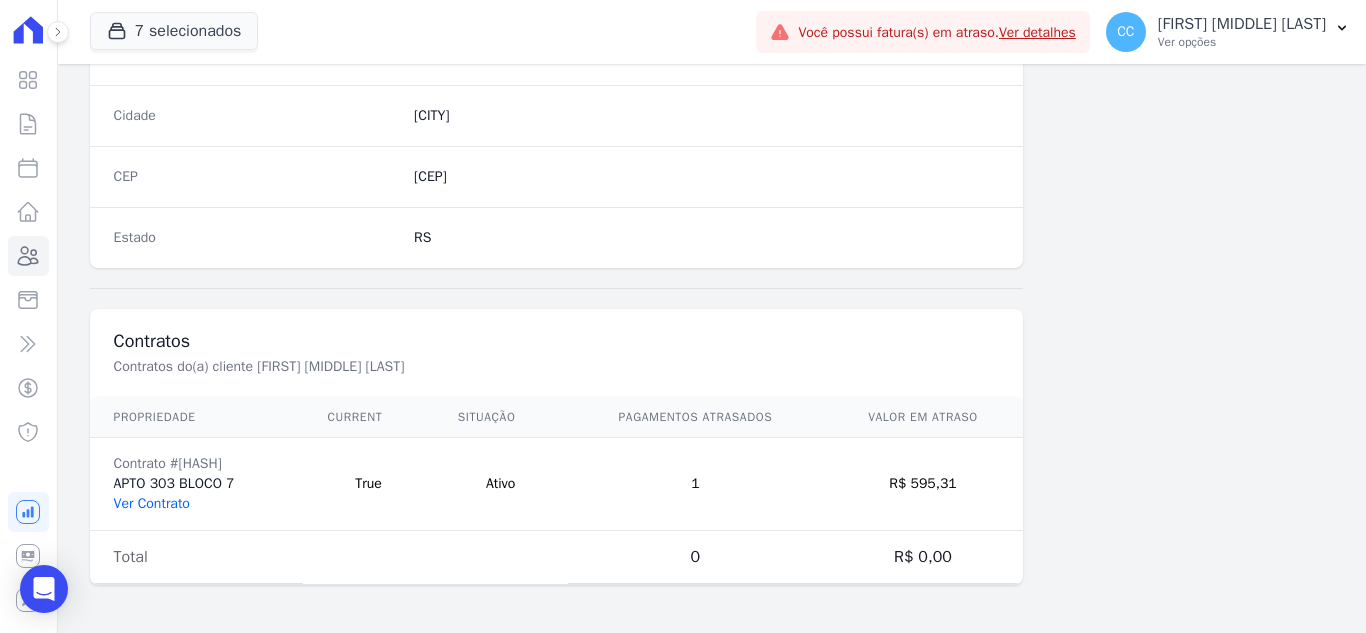 click on "Ver Contrato" at bounding box center (152, 503) 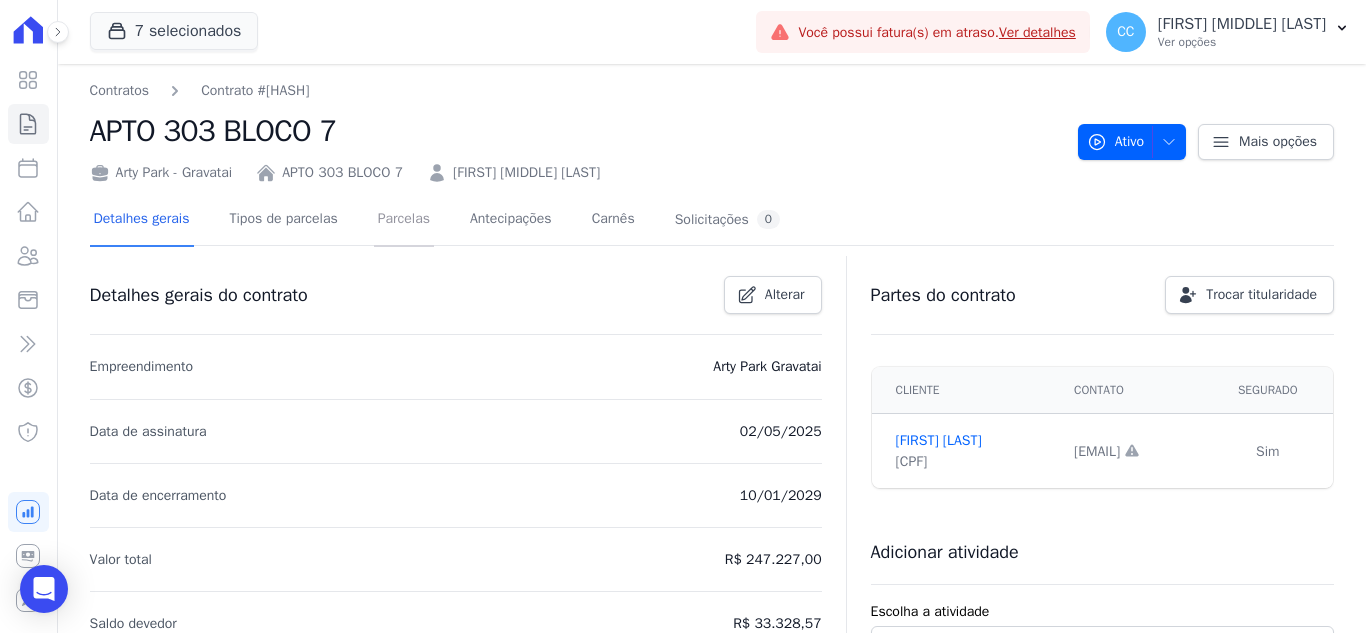 click on "Parcelas" at bounding box center [404, 220] 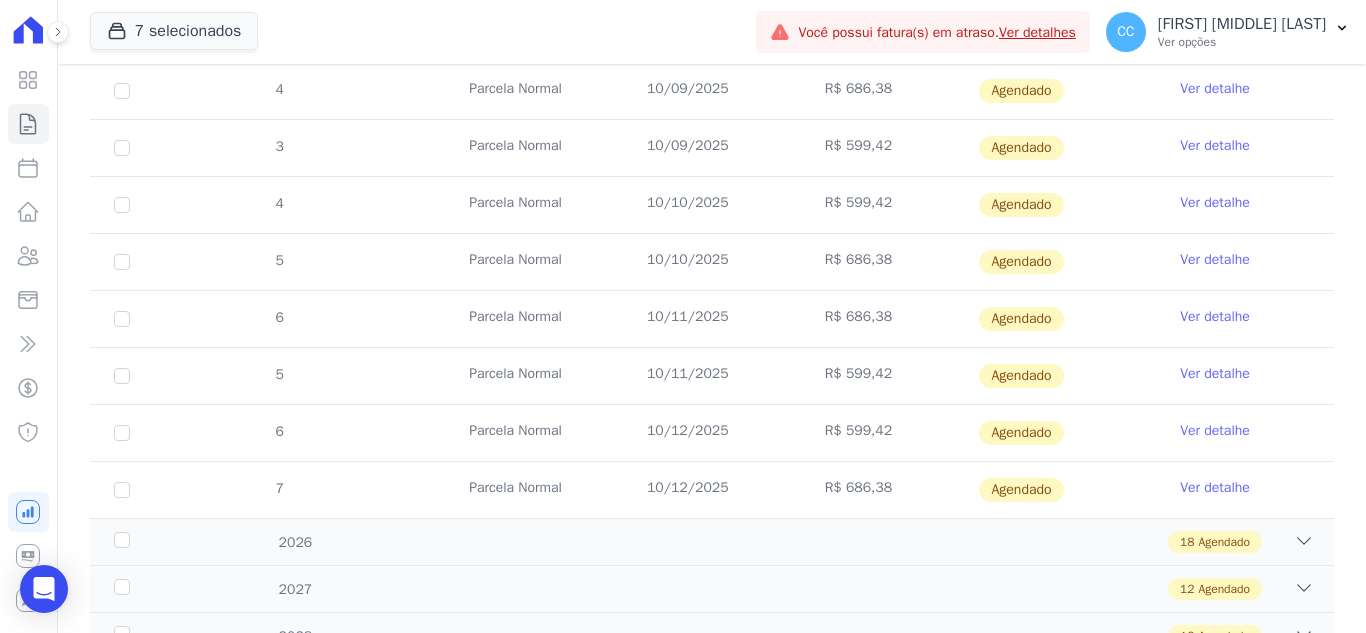 scroll, scrollTop: 834, scrollLeft: 0, axis: vertical 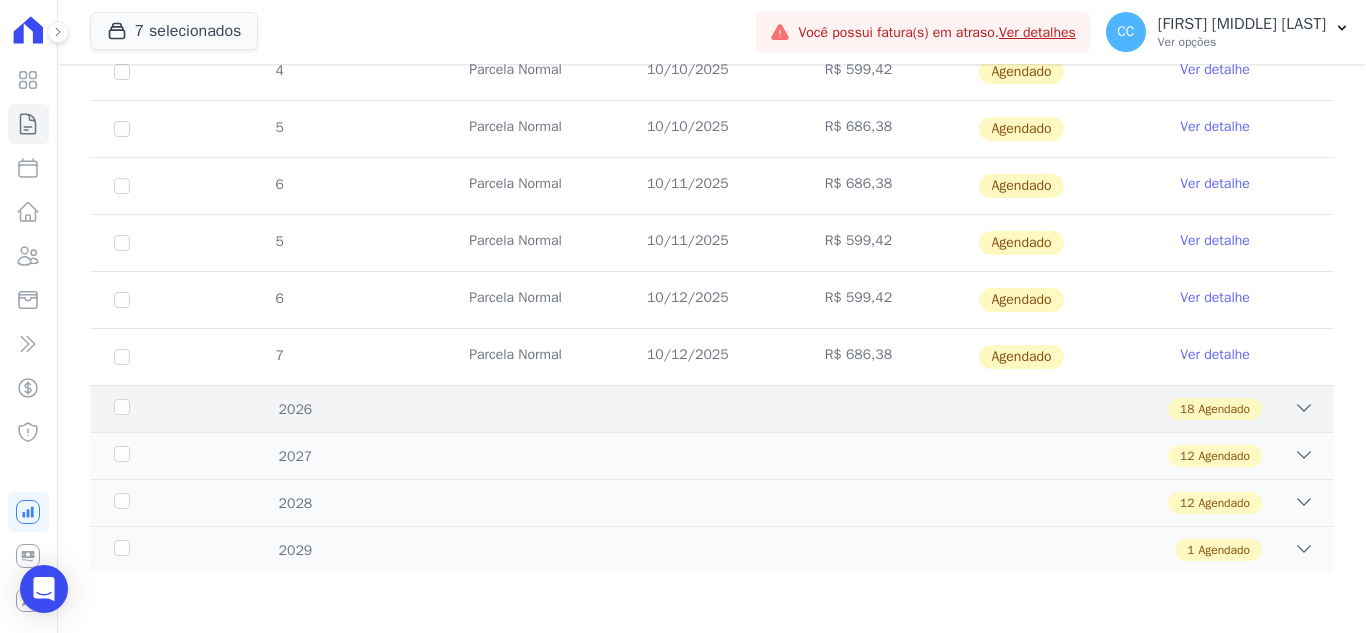 click on "18
Agendado" at bounding box center (772, 409) 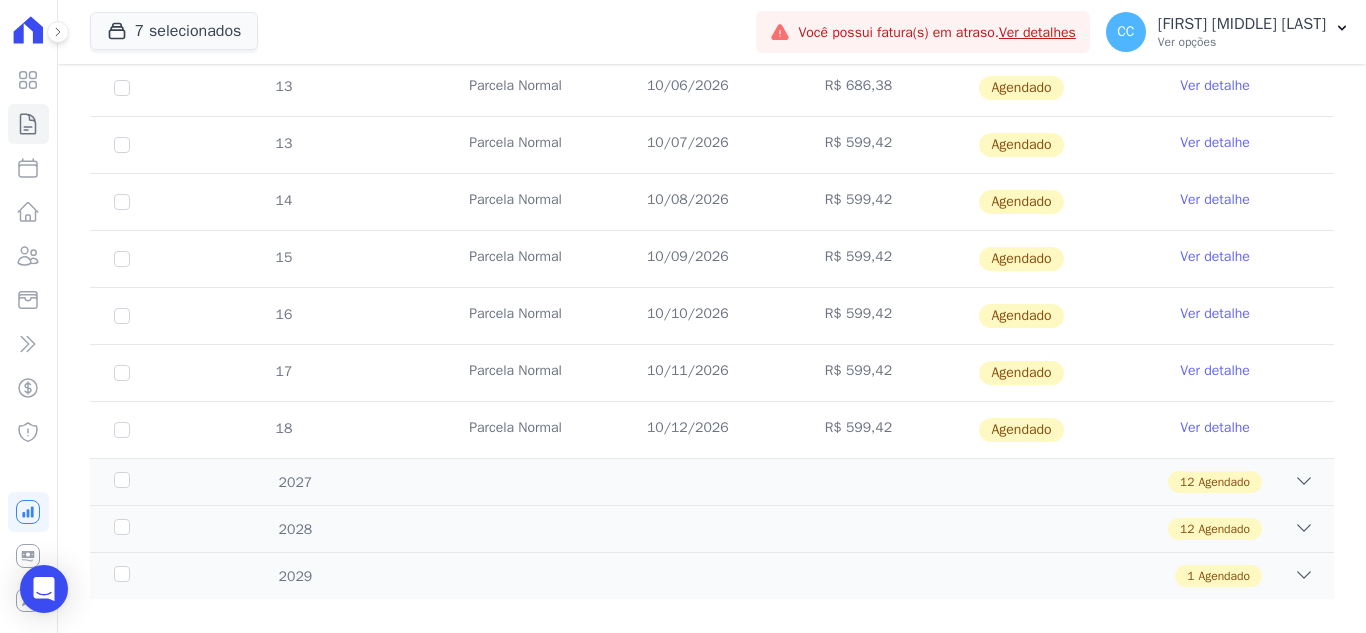 scroll, scrollTop: 1860, scrollLeft: 0, axis: vertical 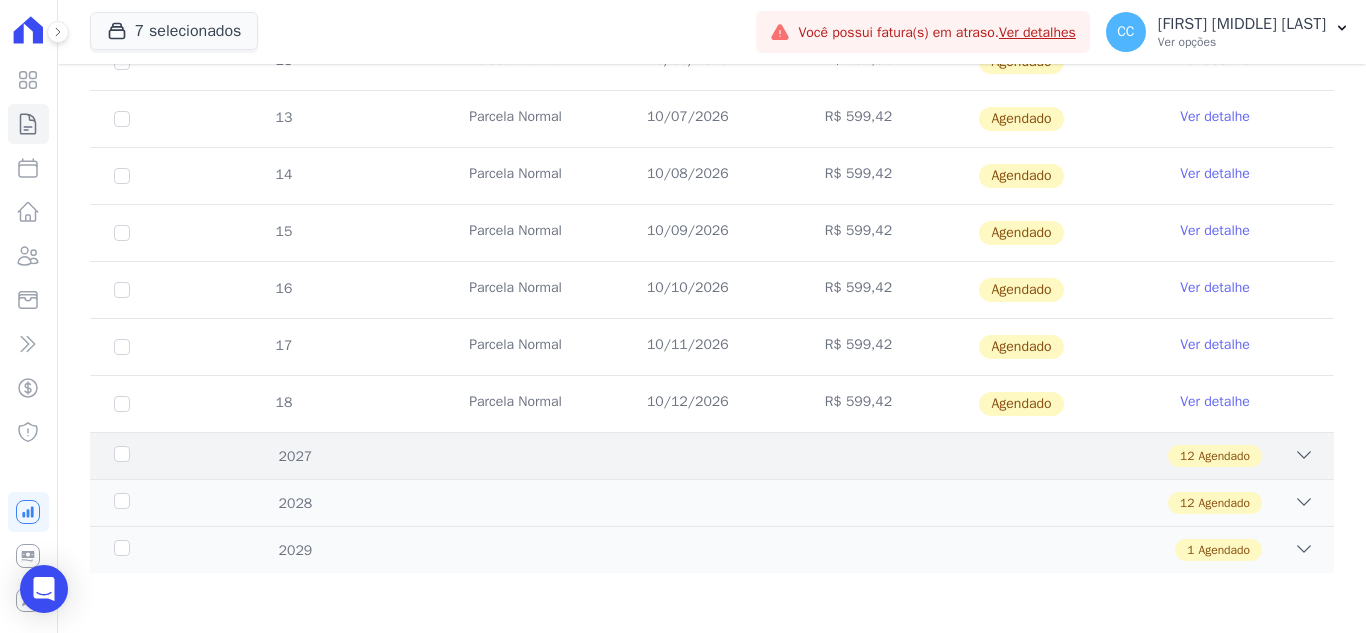 click on "[YEAR]
[NUMBER]
[STATUS]" at bounding box center (712, 455) 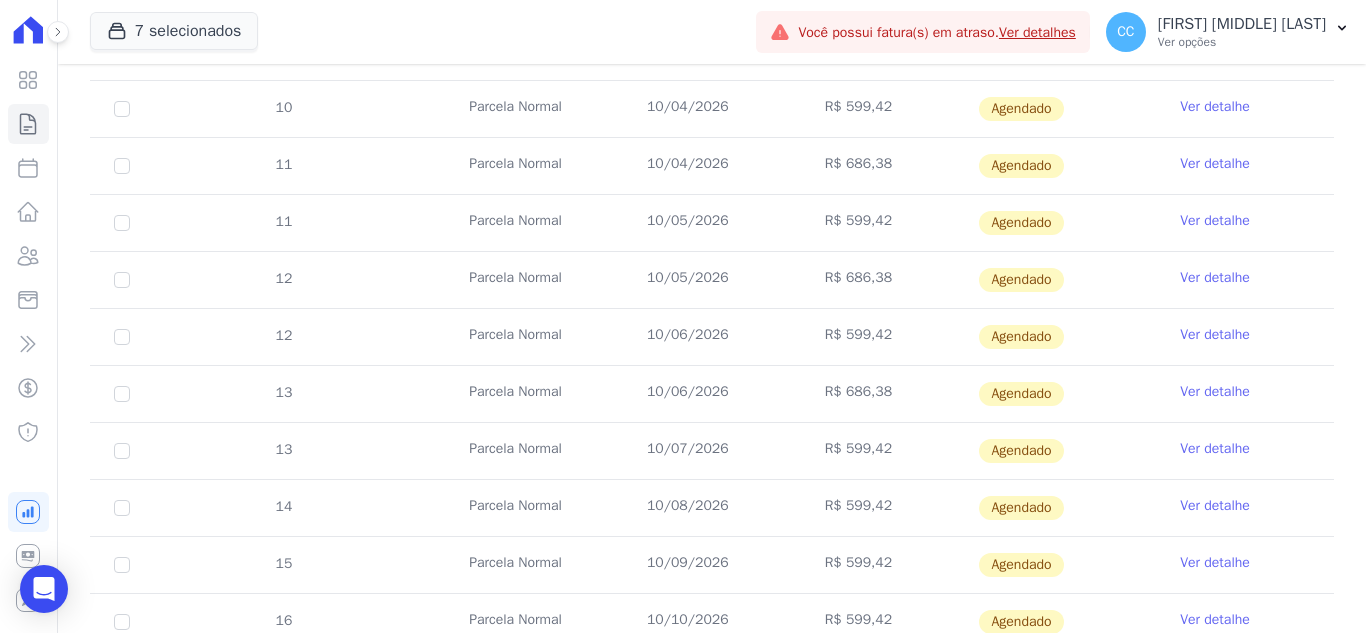 scroll, scrollTop: 1560, scrollLeft: 0, axis: vertical 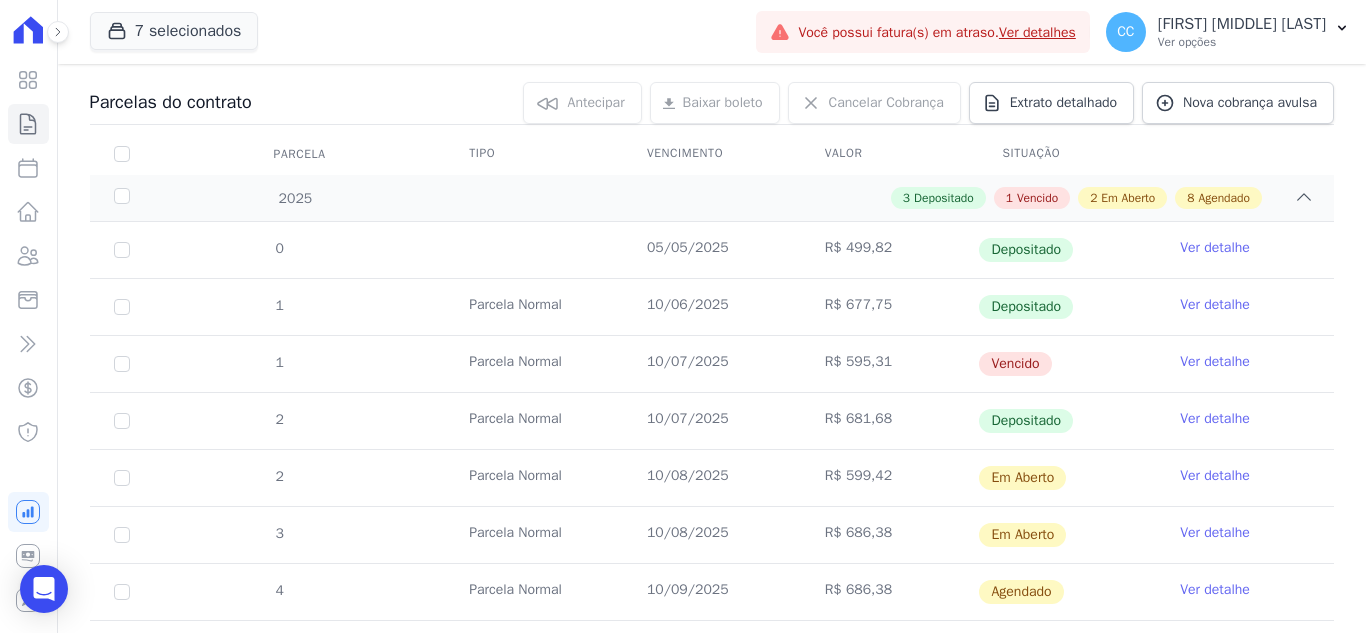 drag, startPoint x: 634, startPoint y: 374, endPoint x: 804, endPoint y: 343, distance: 172.80336 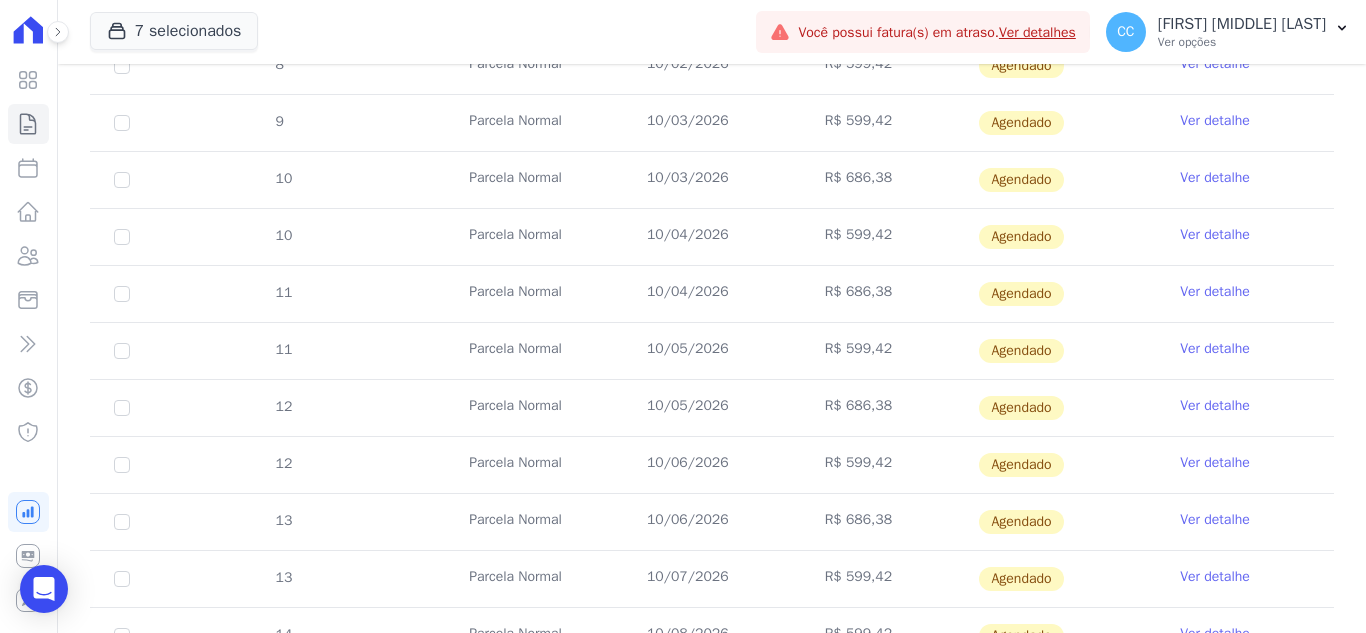 scroll, scrollTop: 1500, scrollLeft: 0, axis: vertical 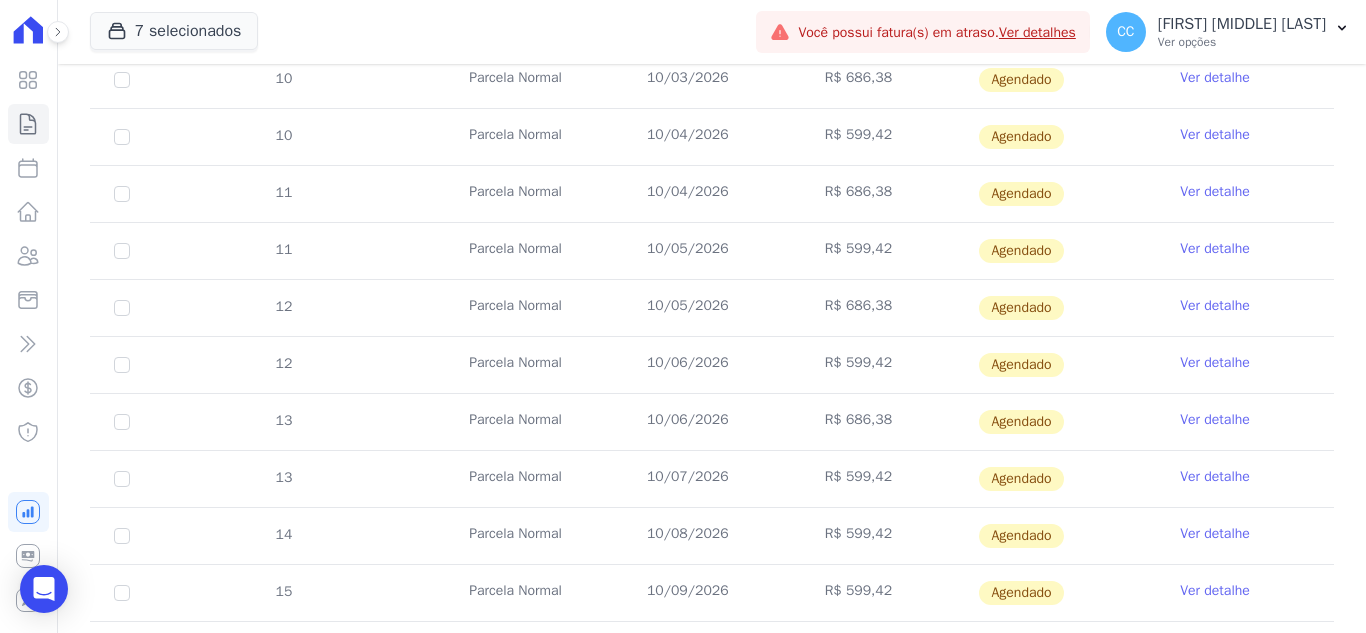 drag, startPoint x: 703, startPoint y: 360, endPoint x: 727, endPoint y: 355, distance: 24.5153 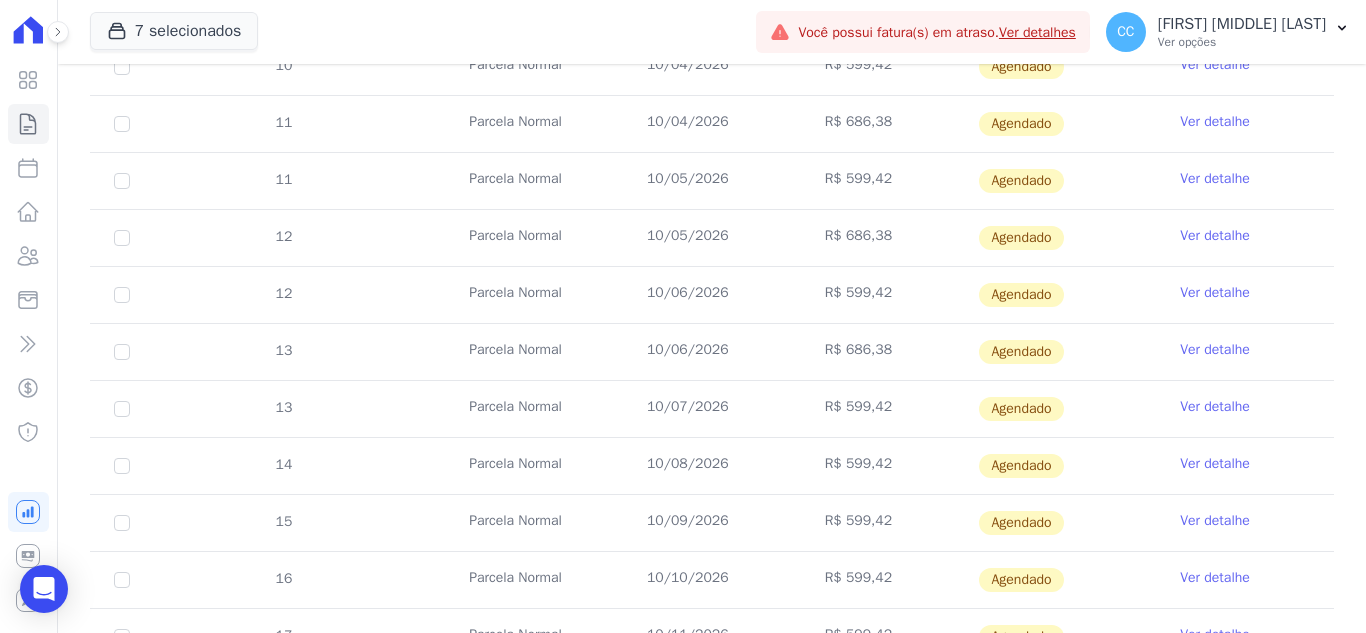 scroll, scrollTop: 1600, scrollLeft: 0, axis: vertical 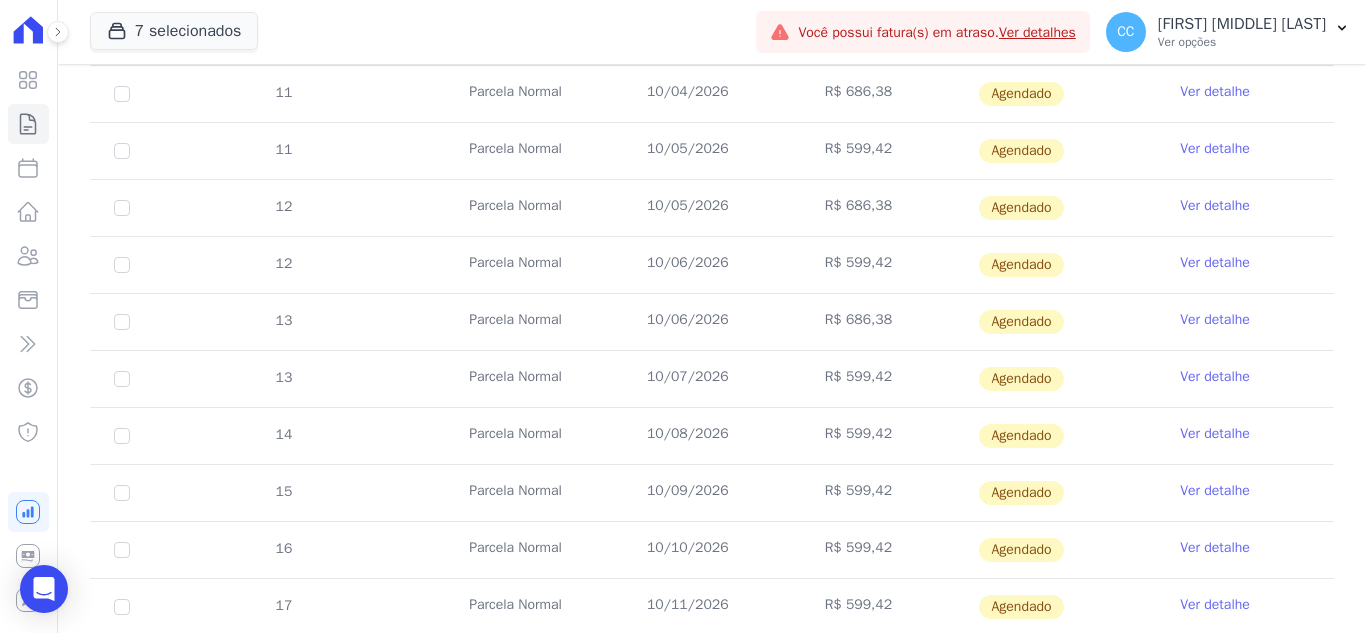 drag, startPoint x: 647, startPoint y: 150, endPoint x: 704, endPoint y: 158, distance: 57.558666 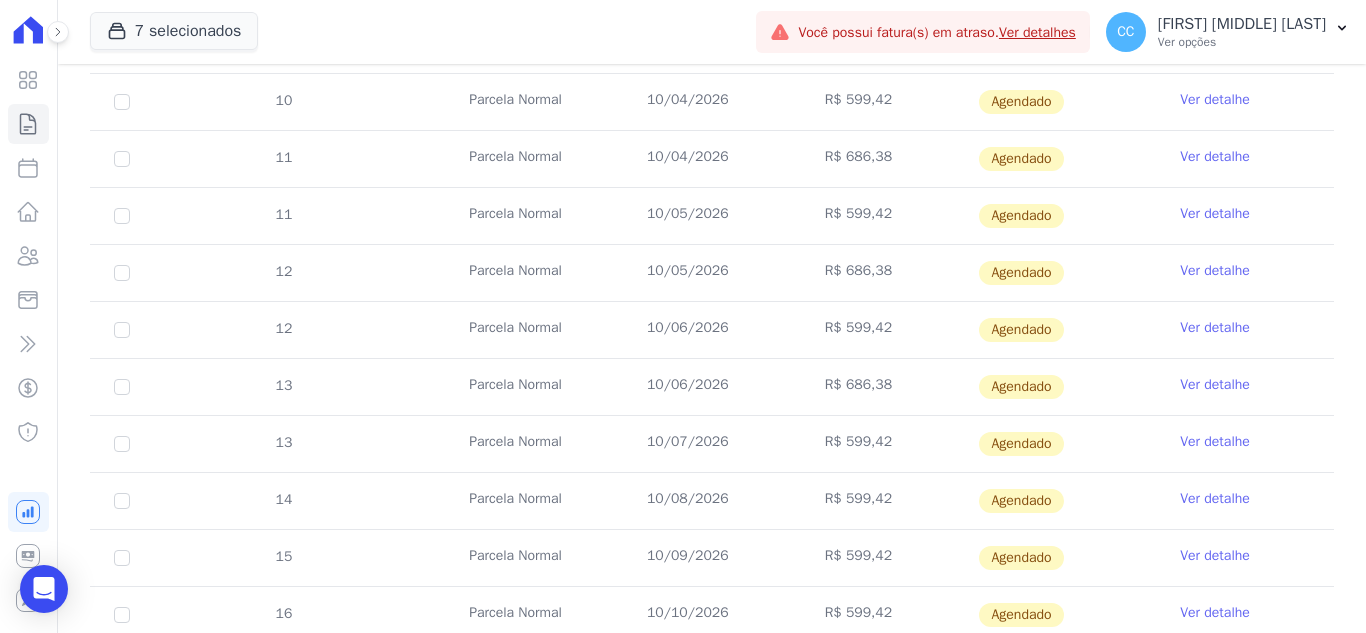 scroll, scrollTop: 1500, scrollLeft: 0, axis: vertical 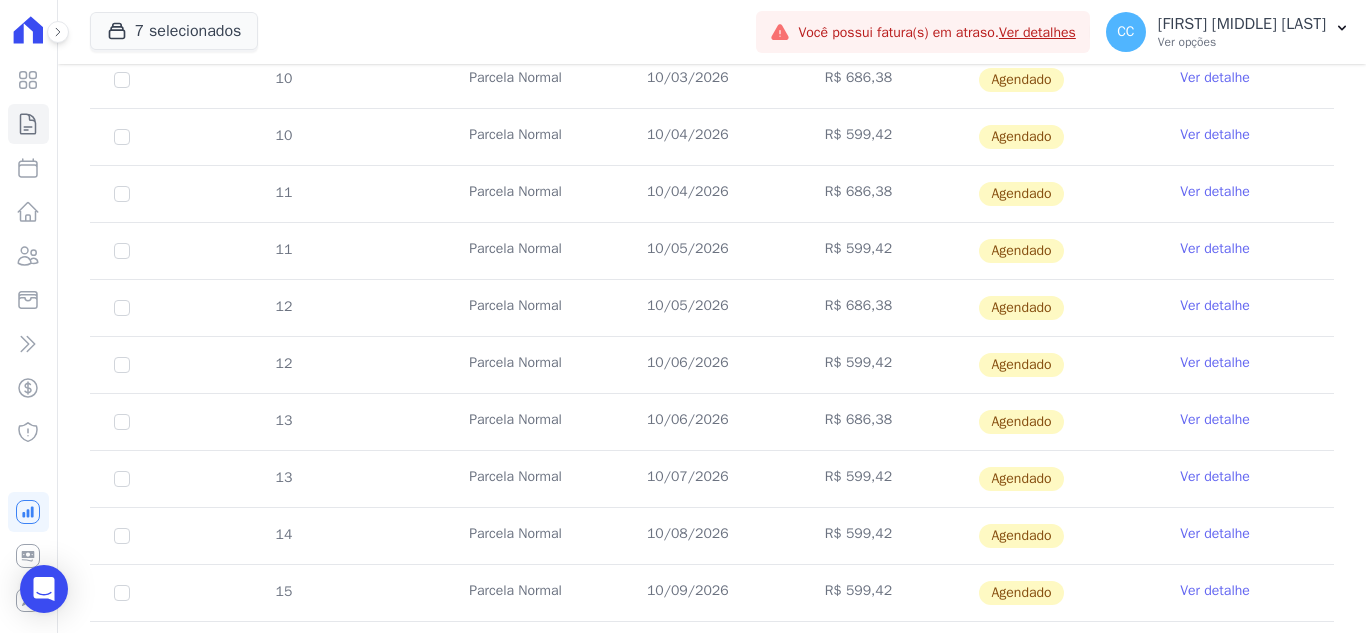 drag, startPoint x: 647, startPoint y: 363, endPoint x: 713, endPoint y: 407, distance: 79.32213 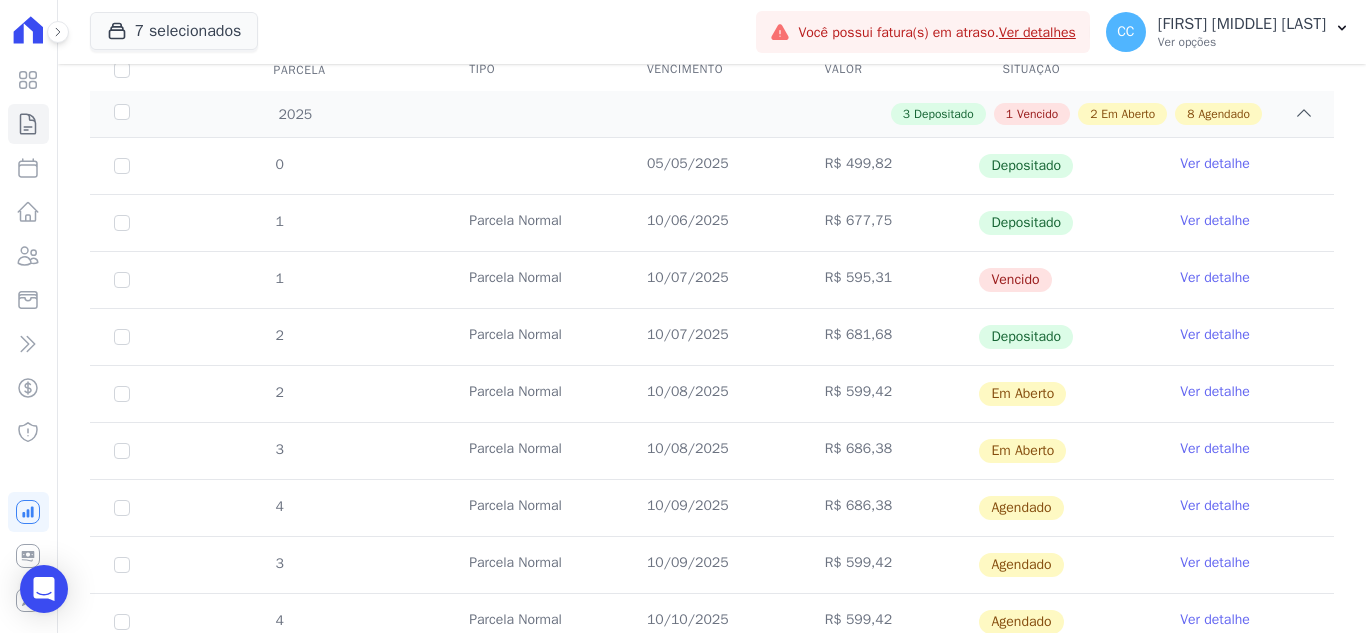 scroll, scrollTop: 300, scrollLeft: 0, axis: vertical 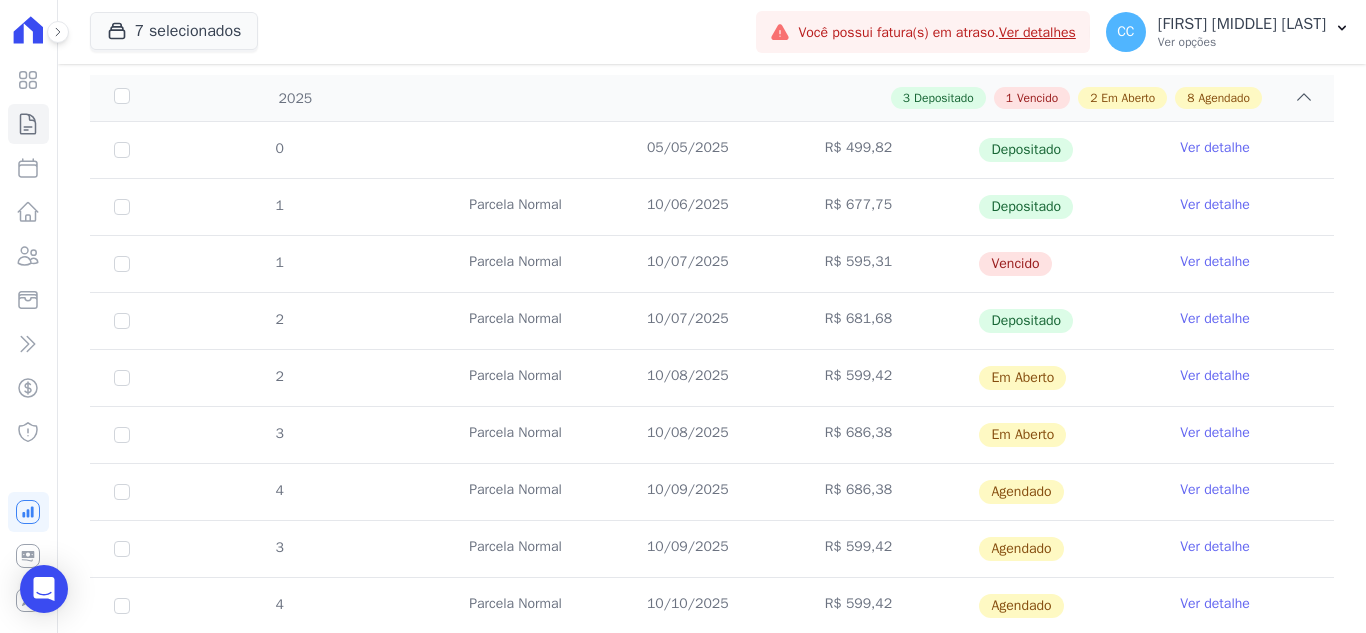 drag, startPoint x: 637, startPoint y: 375, endPoint x: 1051, endPoint y: 389, distance: 414.23663 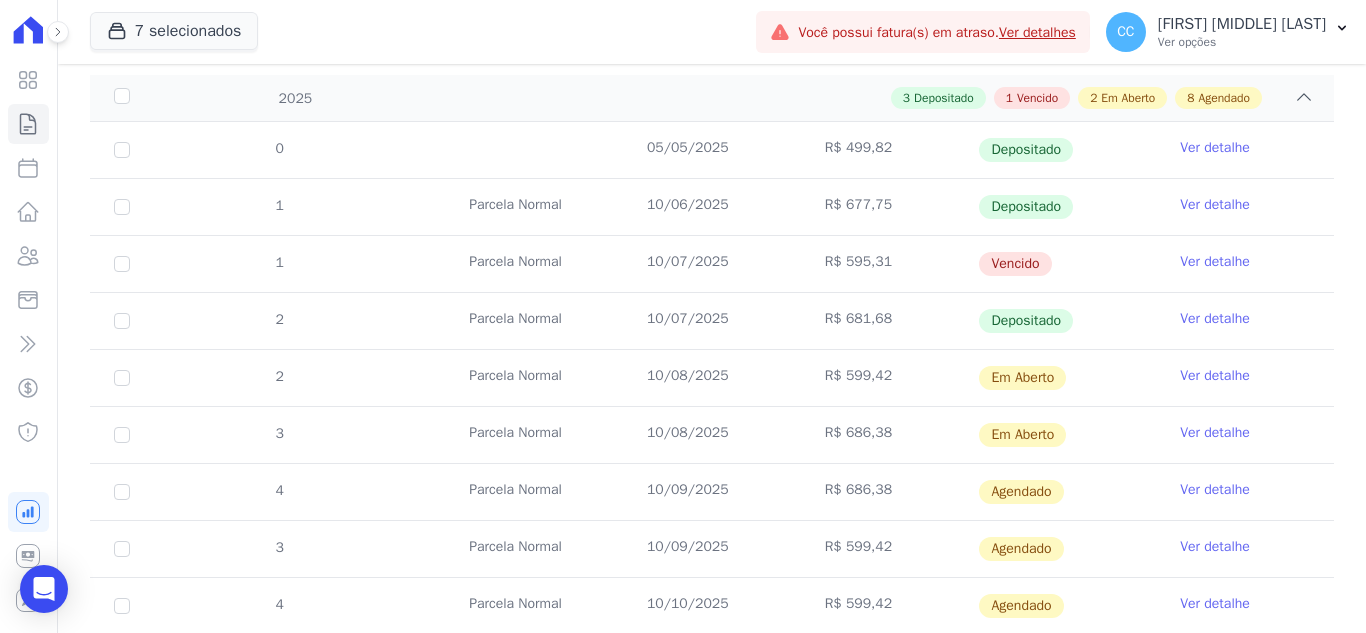 click on "Ver detalhe" at bounding box center [1215, 433] 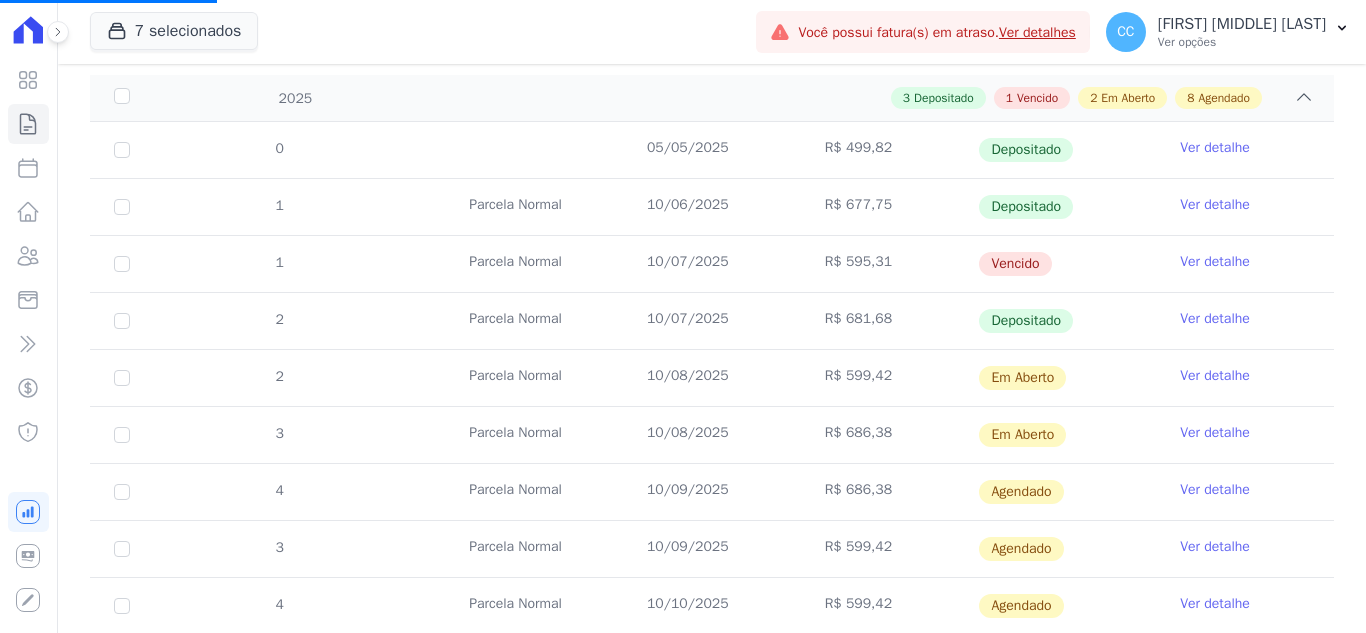 scroll, scrollTop: 233, scrollLeft: 0, axis: vertical 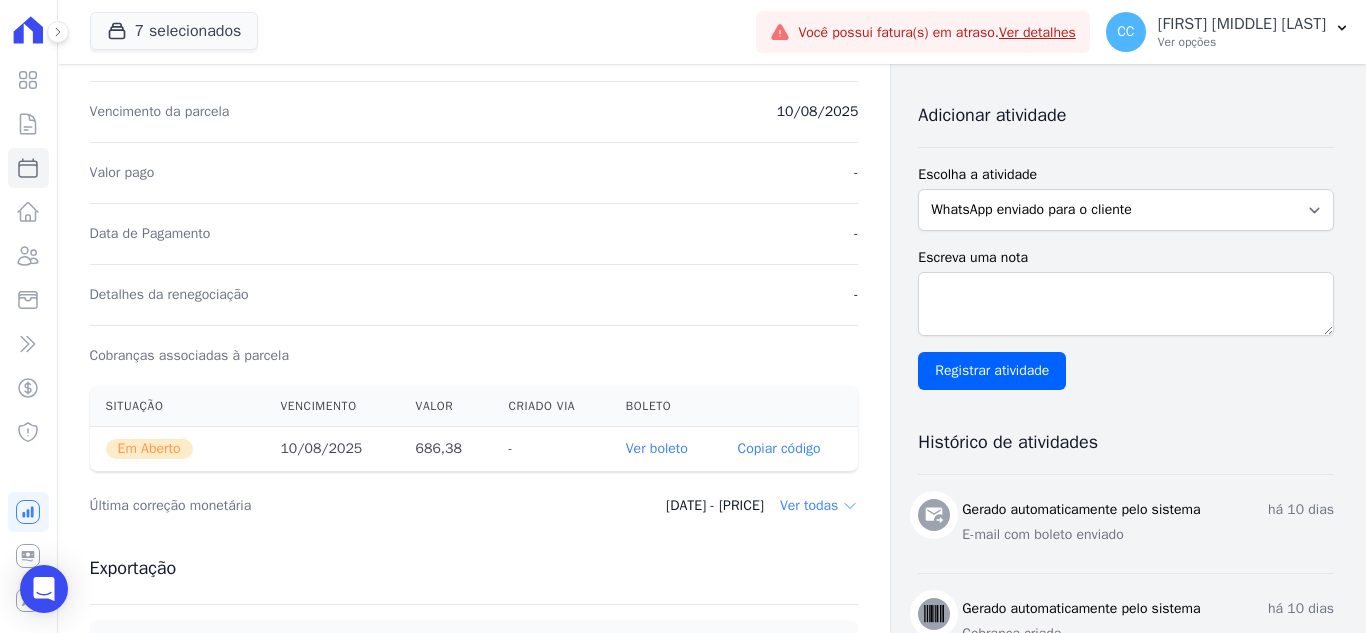 click on "Ver boleto" at bounding box center (666, 449) 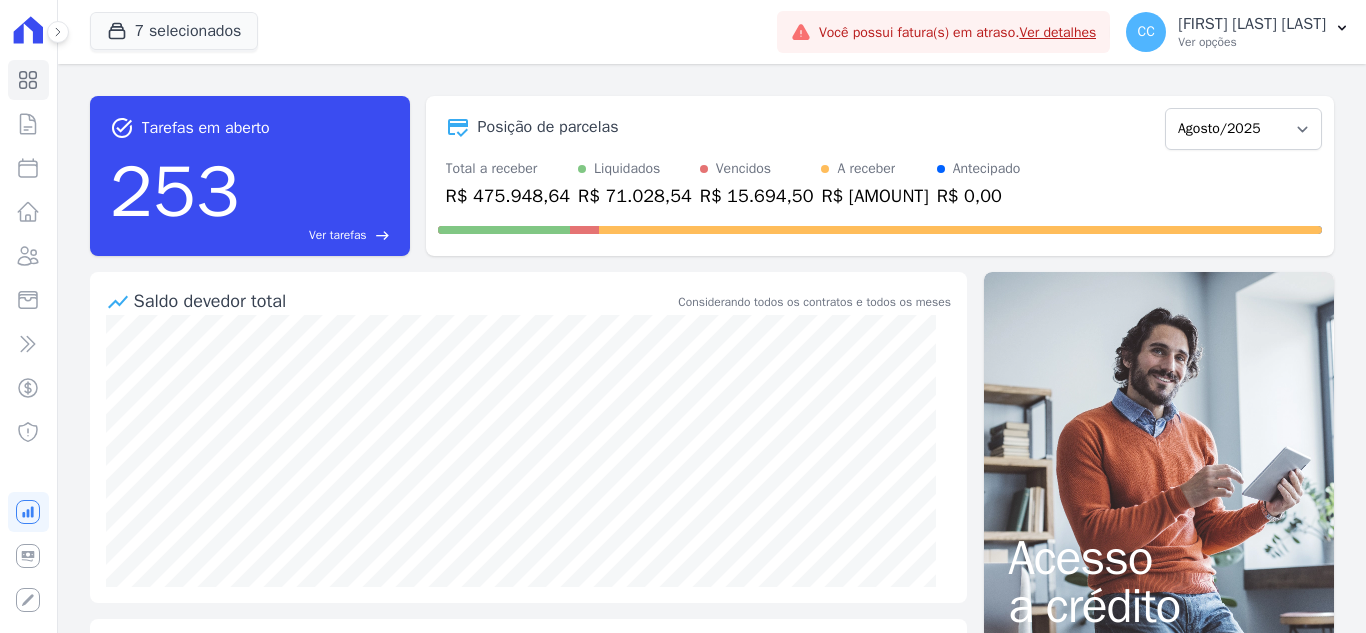 scroll, scrollTop: 0, scrollLeft: 0, axis: both 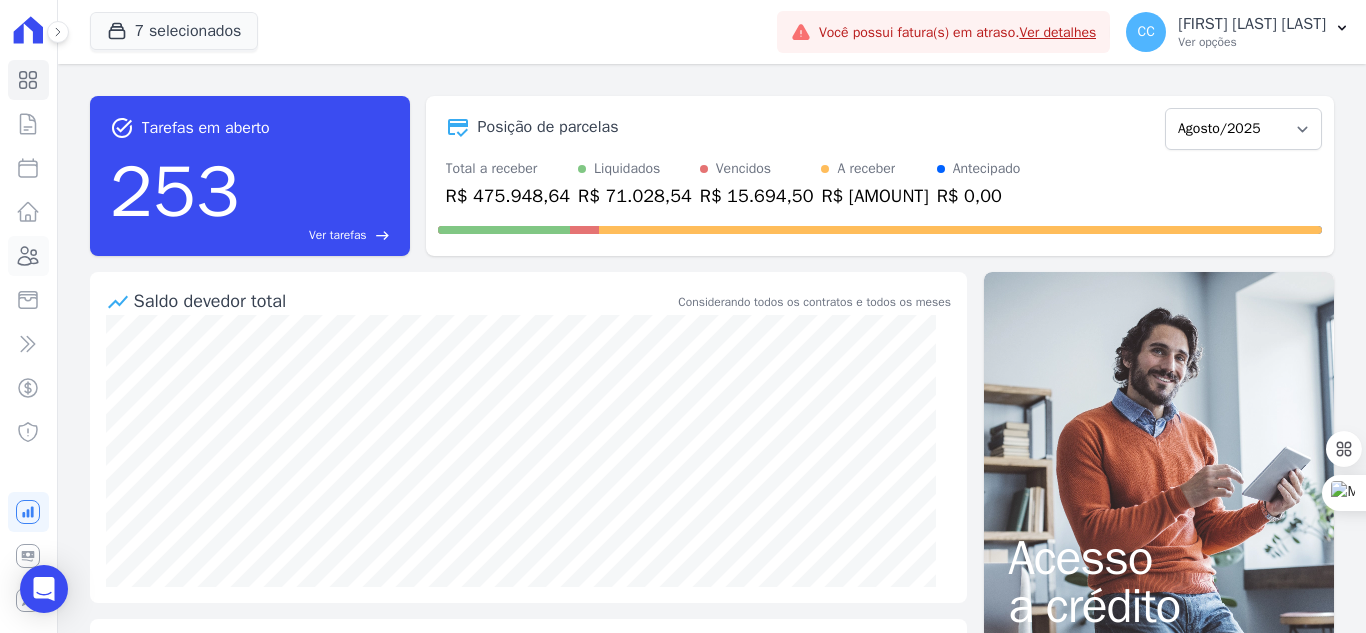 click 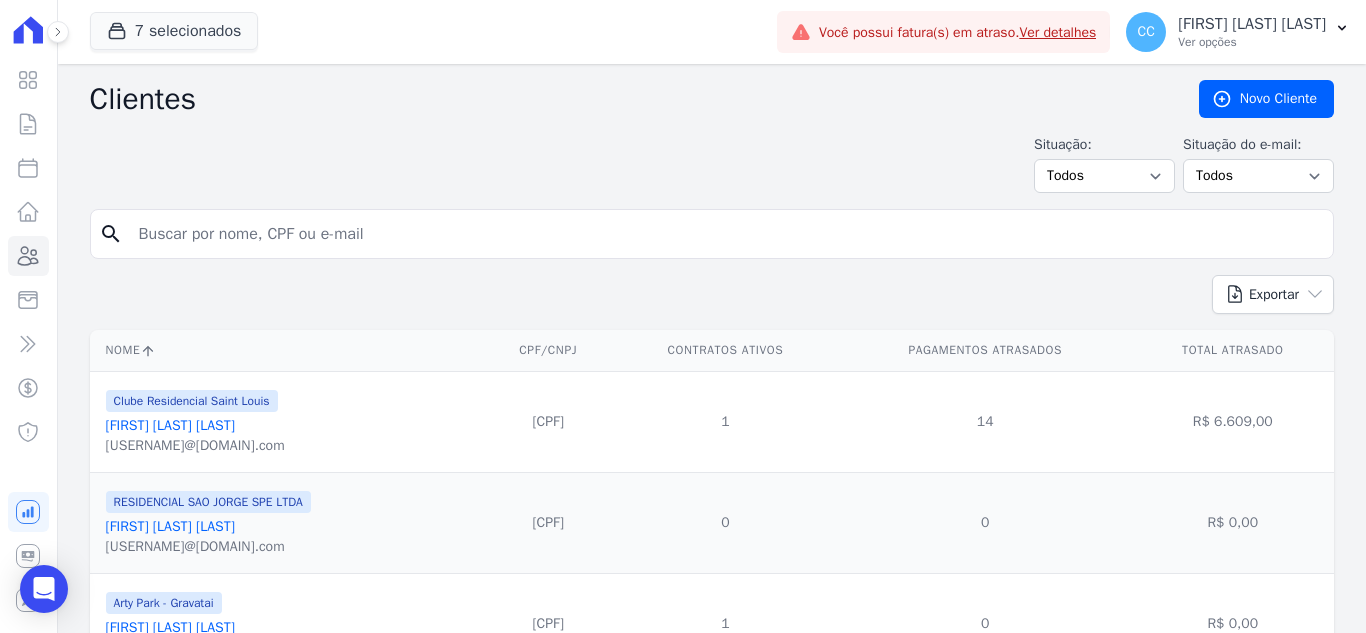 click at bounding box center (726, 234) 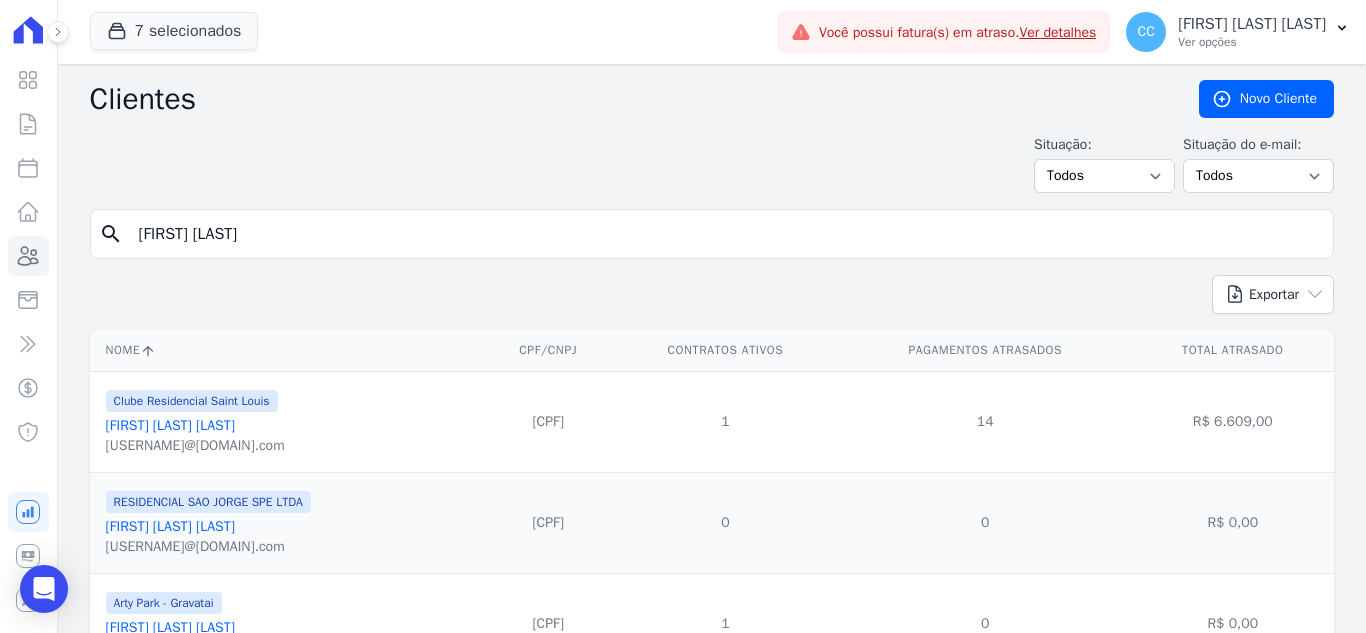 type on "FRANCINE LEMOS" 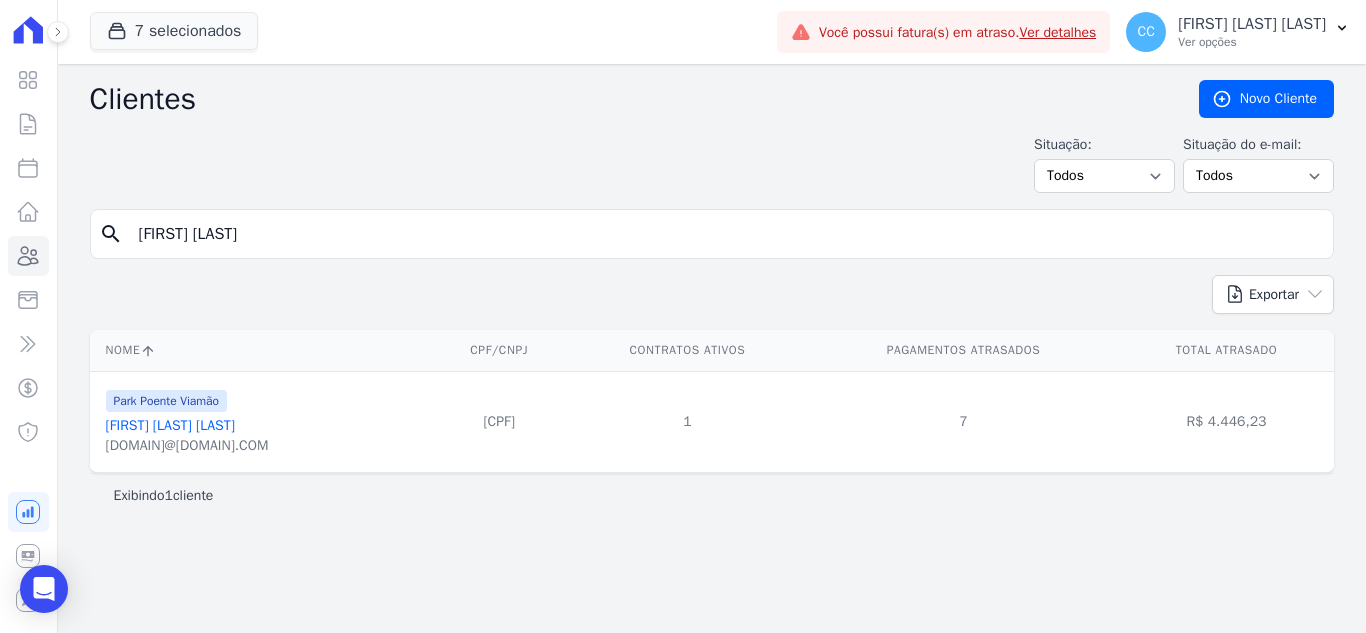 drag, startPoint x: 451, startPoint y: 432, endPoint x: 547, endPoint y: 437, distance: 96.13012 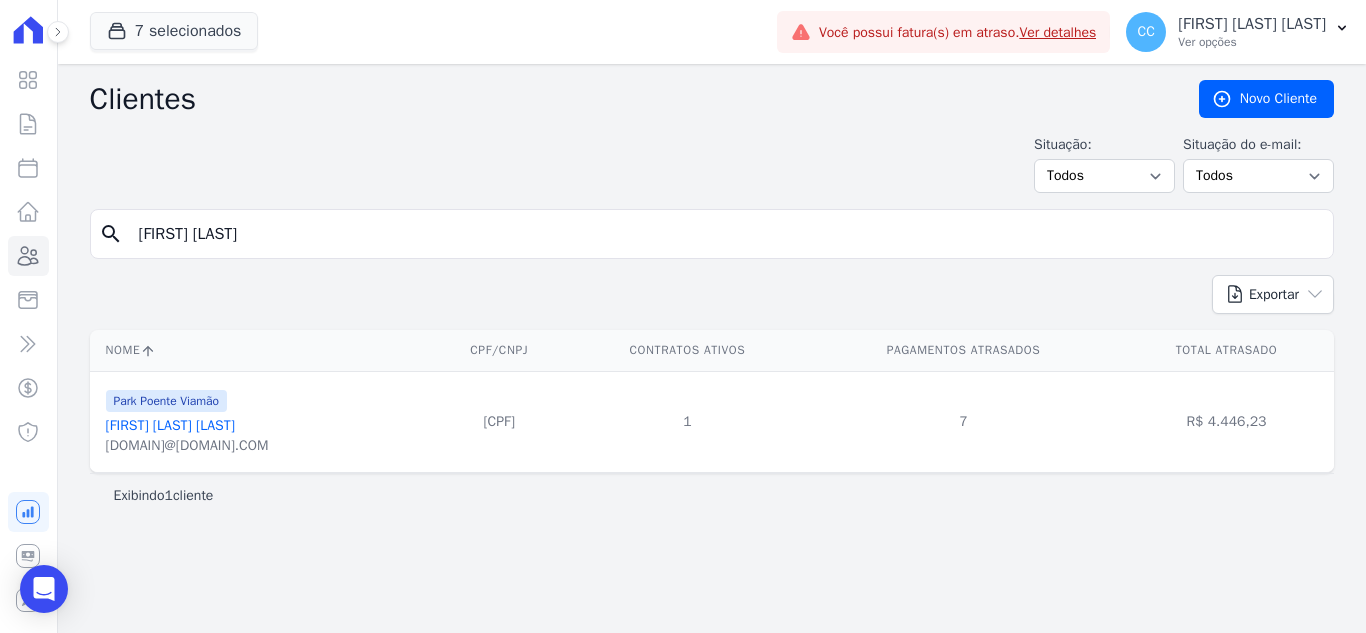 drag, startPoint x: 269, startPoint y: 226, endPoint x: 0, endPoint y: 212, distance: 269.36407 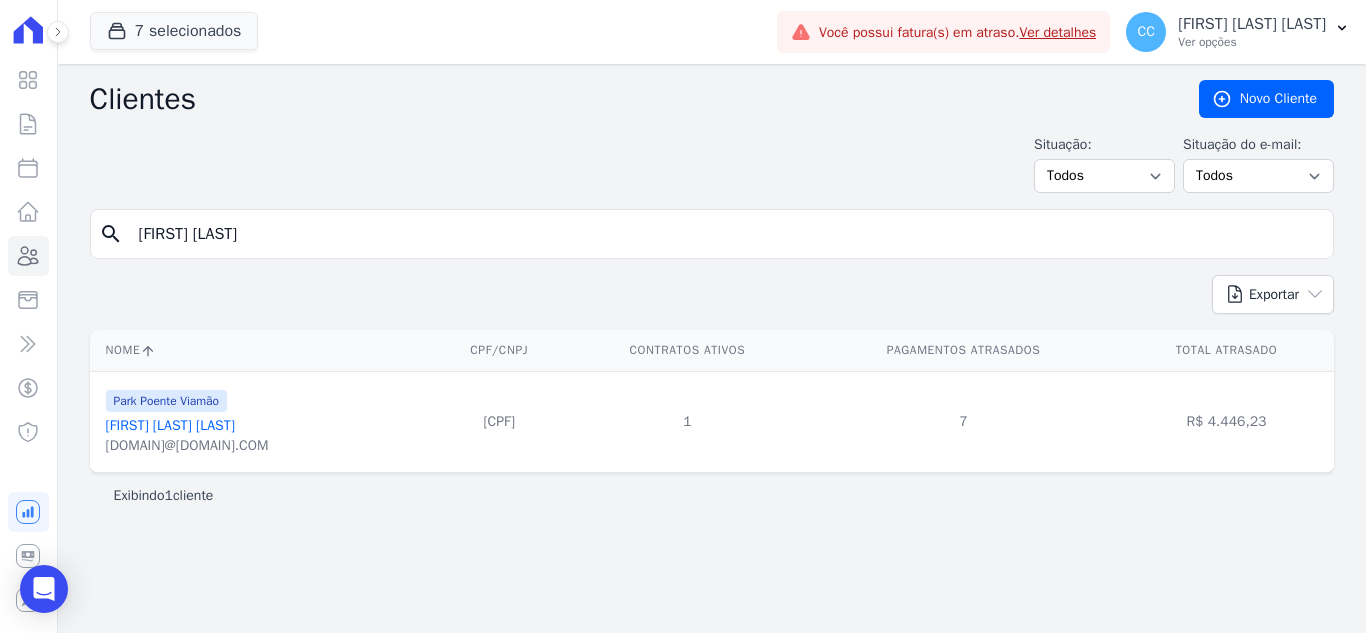 click on "Visão Geral
Contratos
Parcelas
Lotes
Clientes
Minha Carteira
Transferências
Crédito
Negativação" at bounding box center (683, 316) 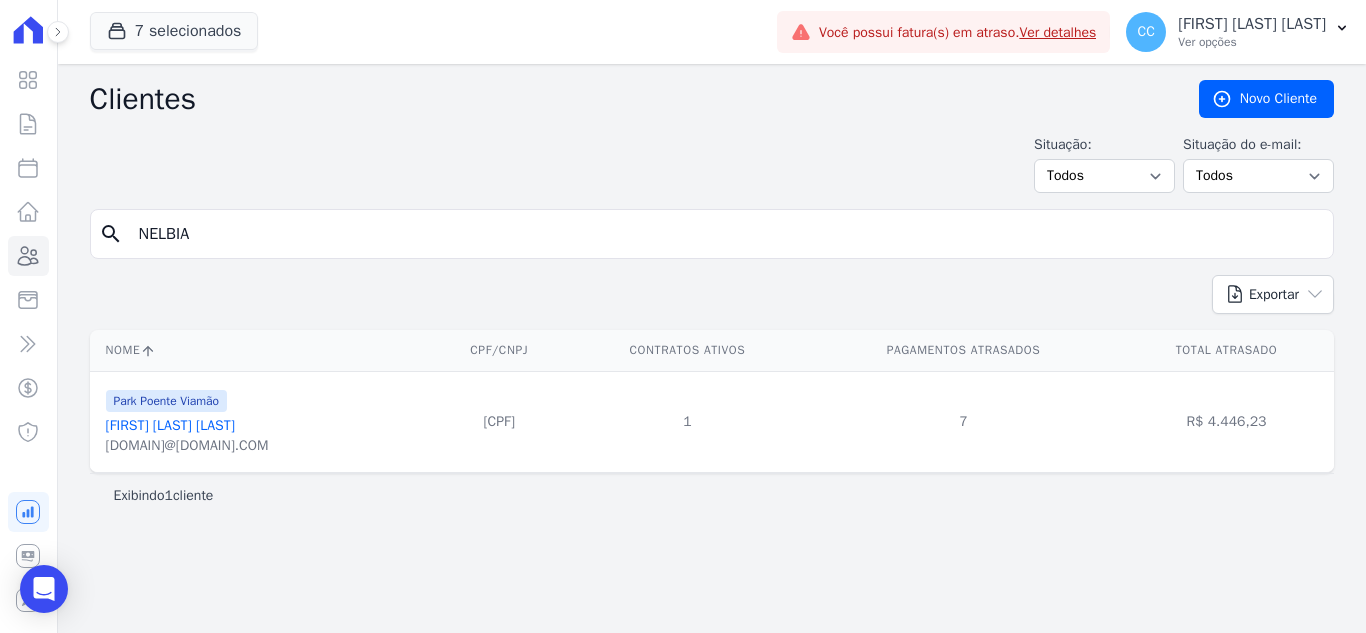 type on "NELBIA" 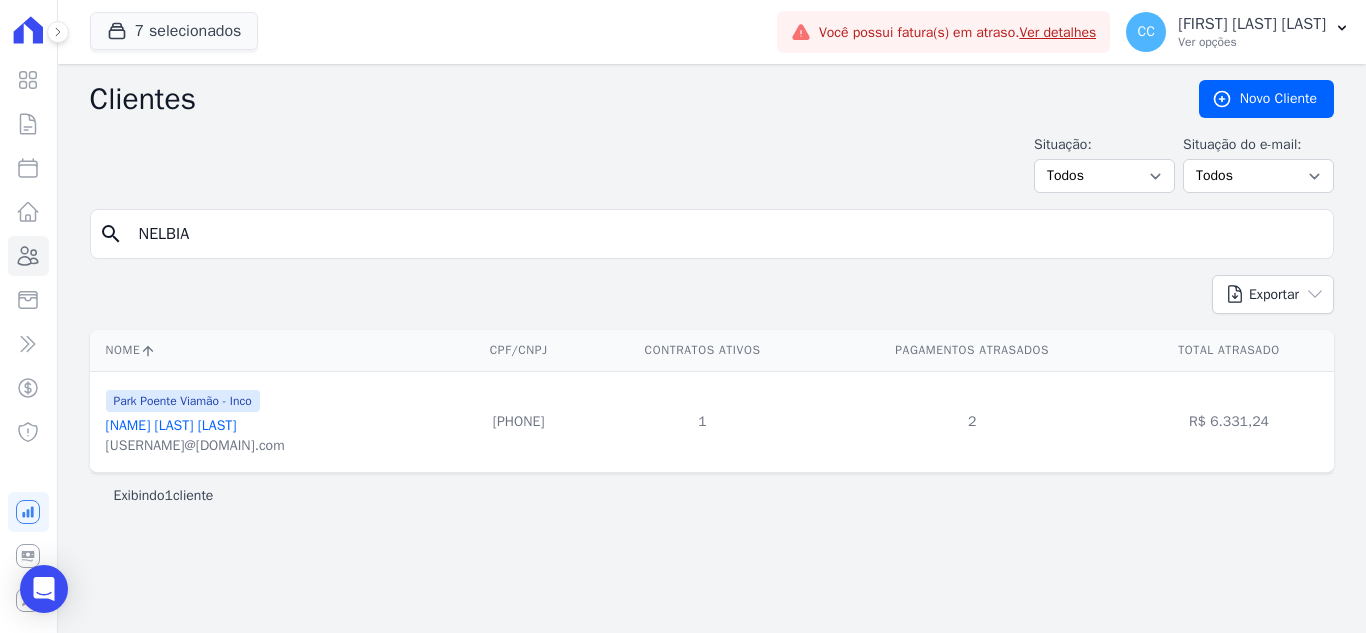 click on "Nelbia Simoes Fillmann" at bounding box center [171, 425] 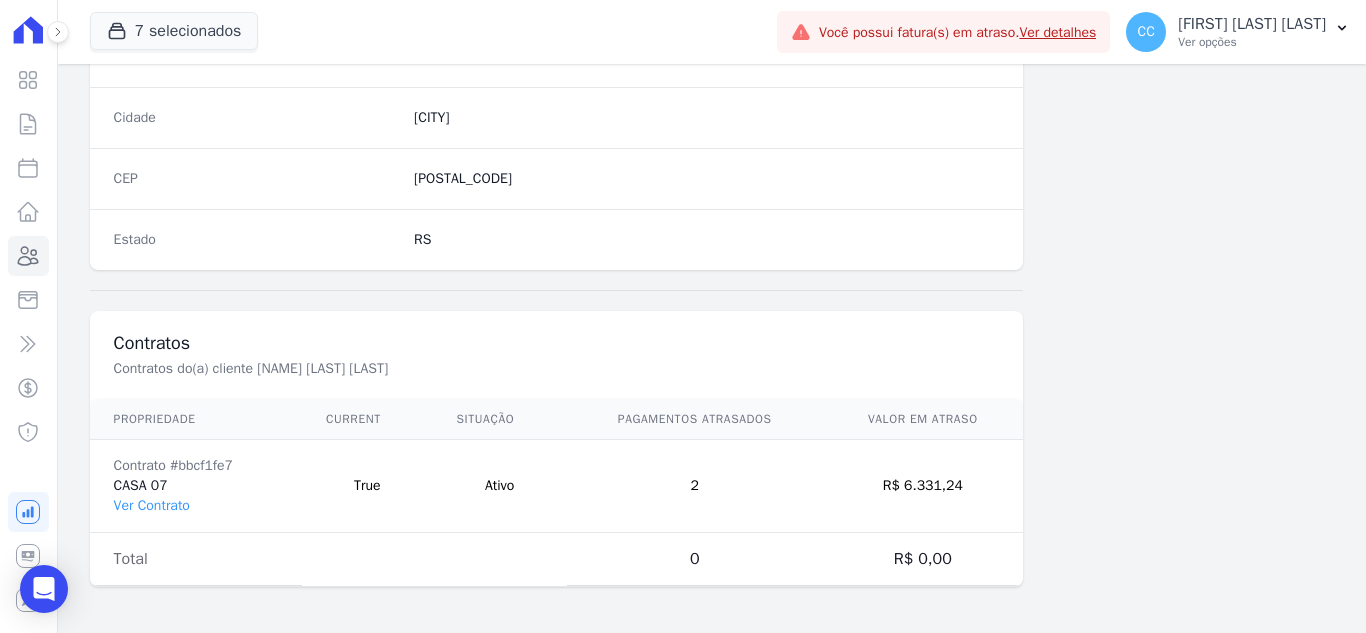 scroll, scrollTop: 1238, scrollLeft: 0, axis: vertical 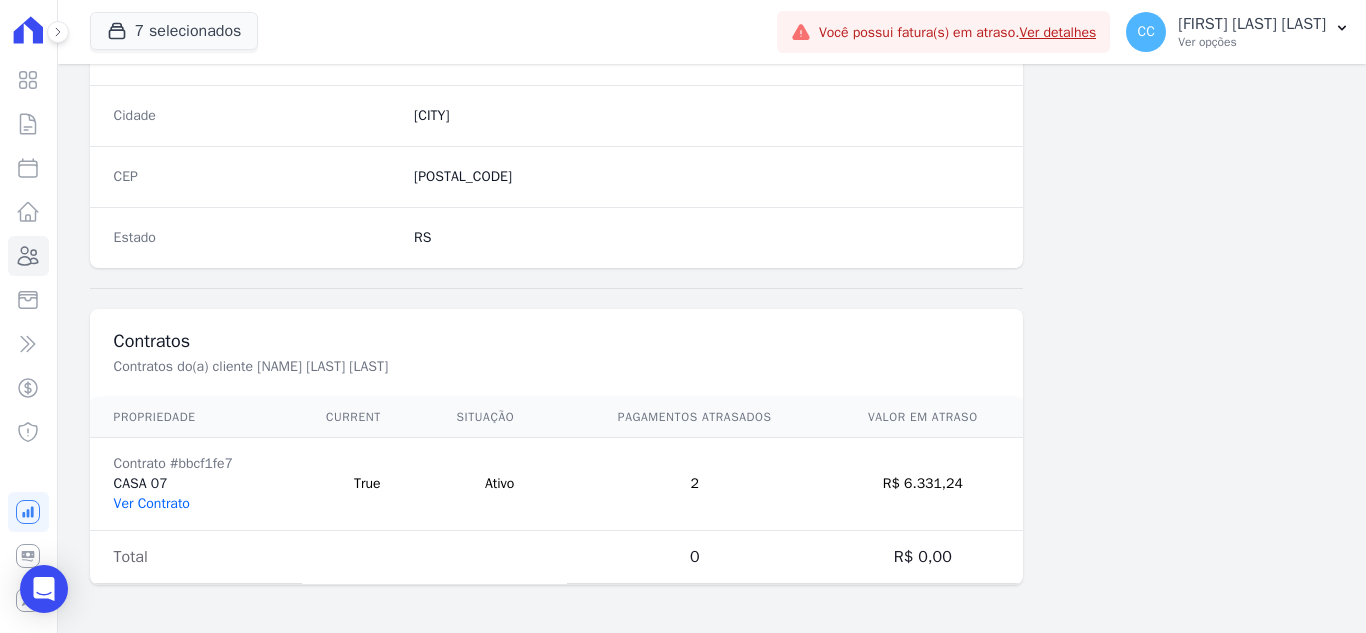 click on "Ver Contrato" at bounding box center (152, 503) 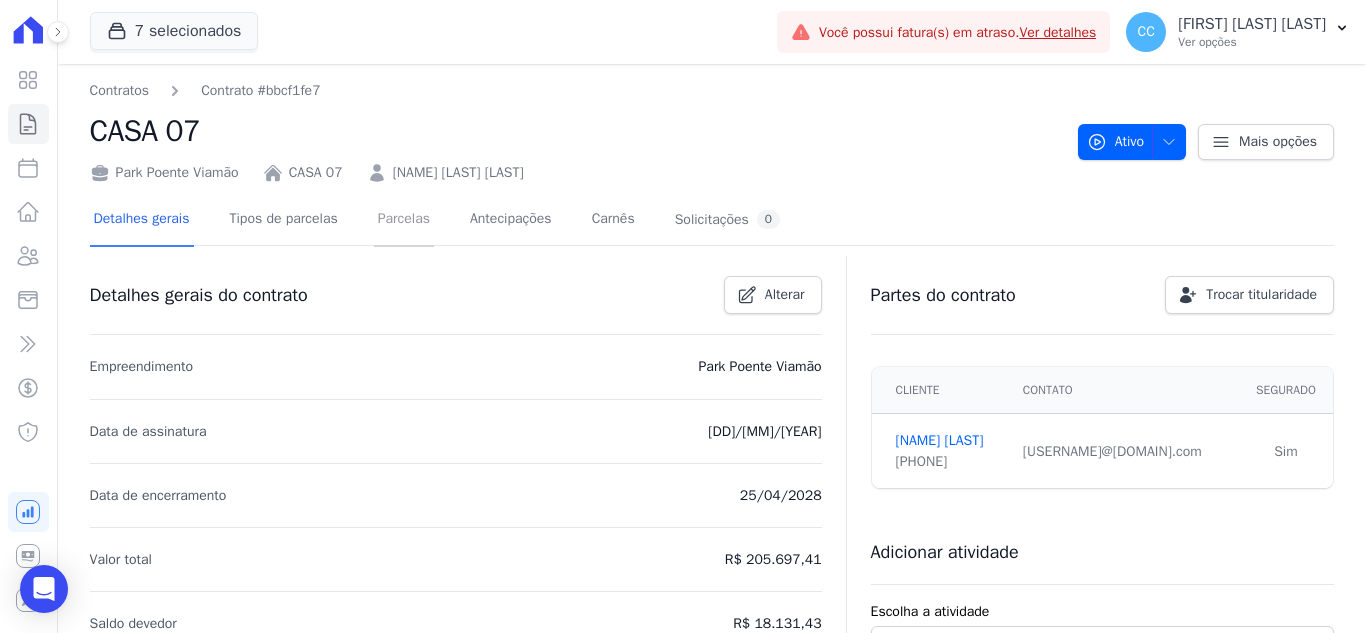 click on "Parcelas" at bounding box center (404, 220) 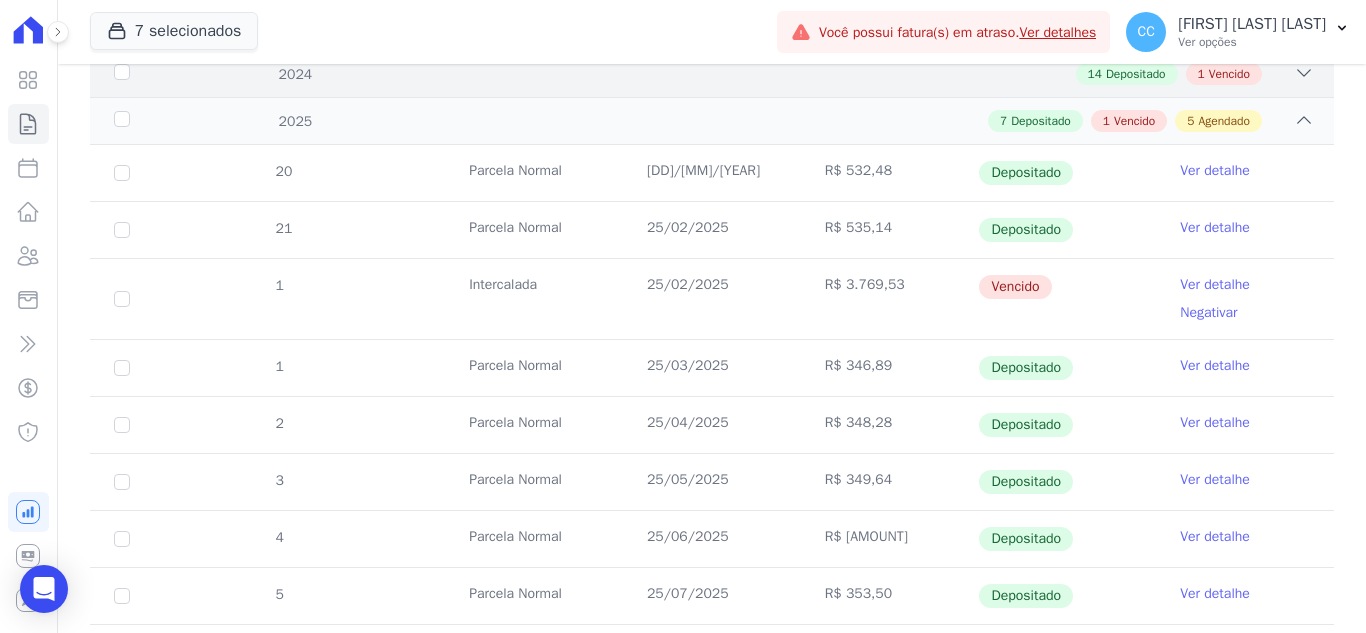 scroll, scrollTop: 300, scrollLeft: 0, axis: vertical 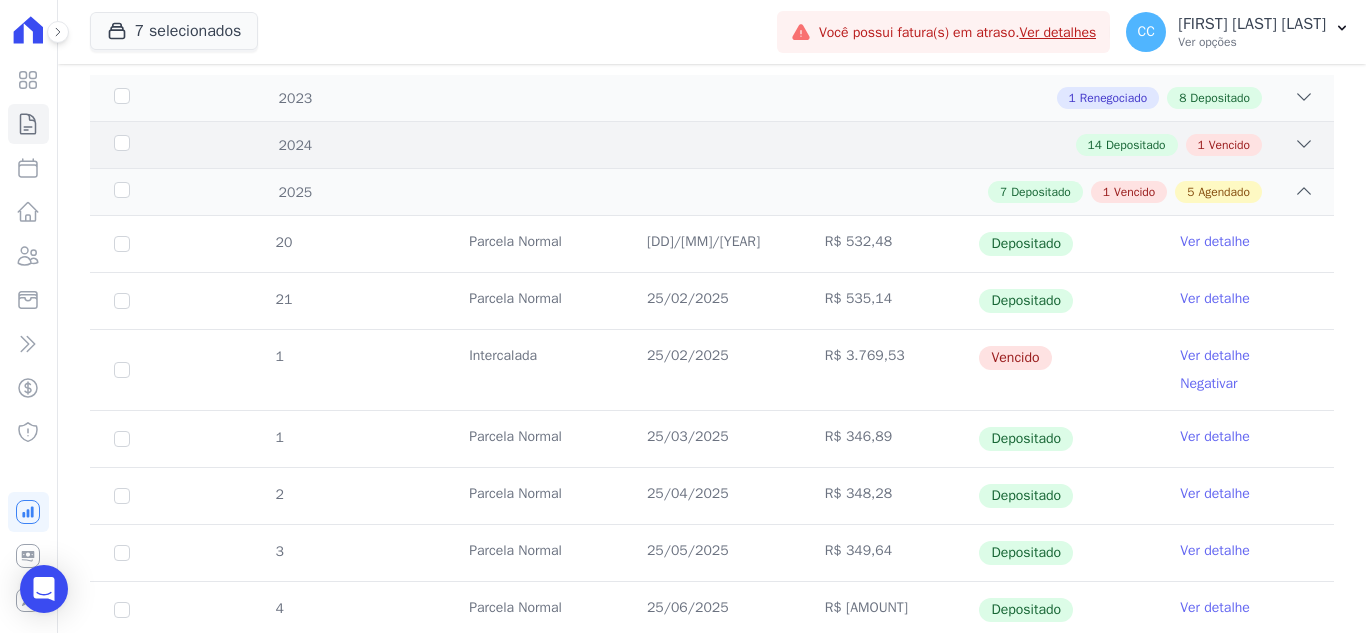 click on "14
Depositado
1
Vencido" at bounding box center (772, 145) 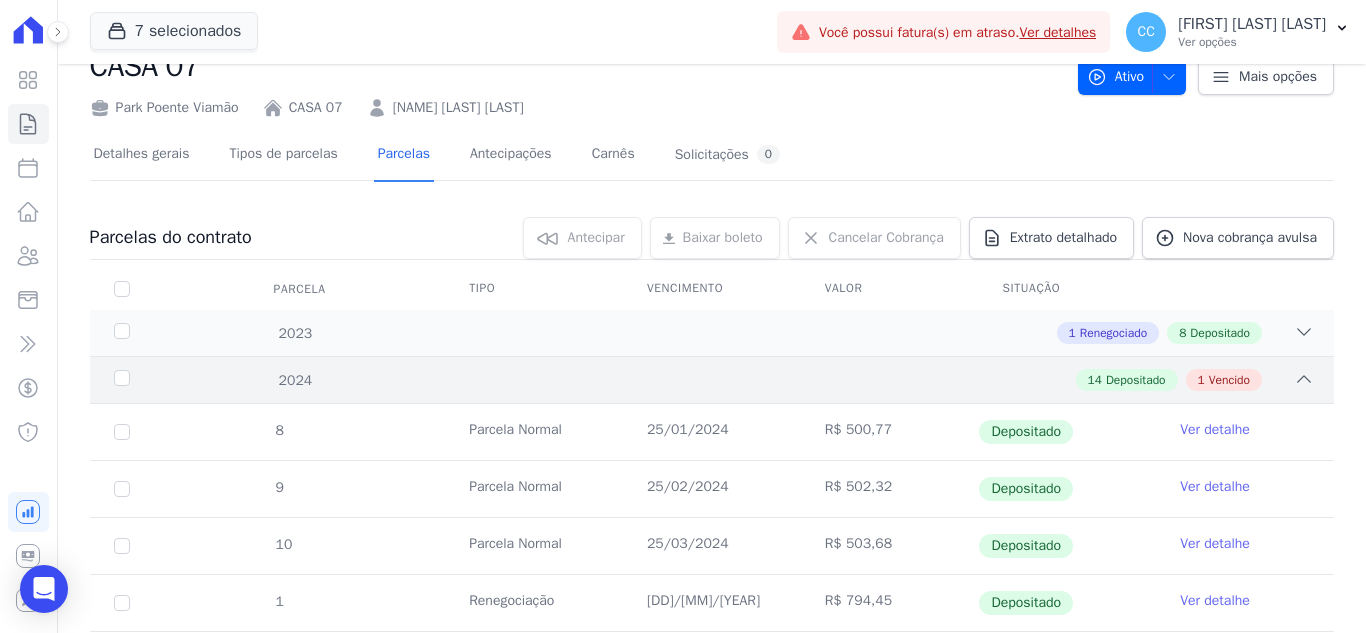 scroll, scrollTop: 100, scrollLeft: 0, axis: vertical 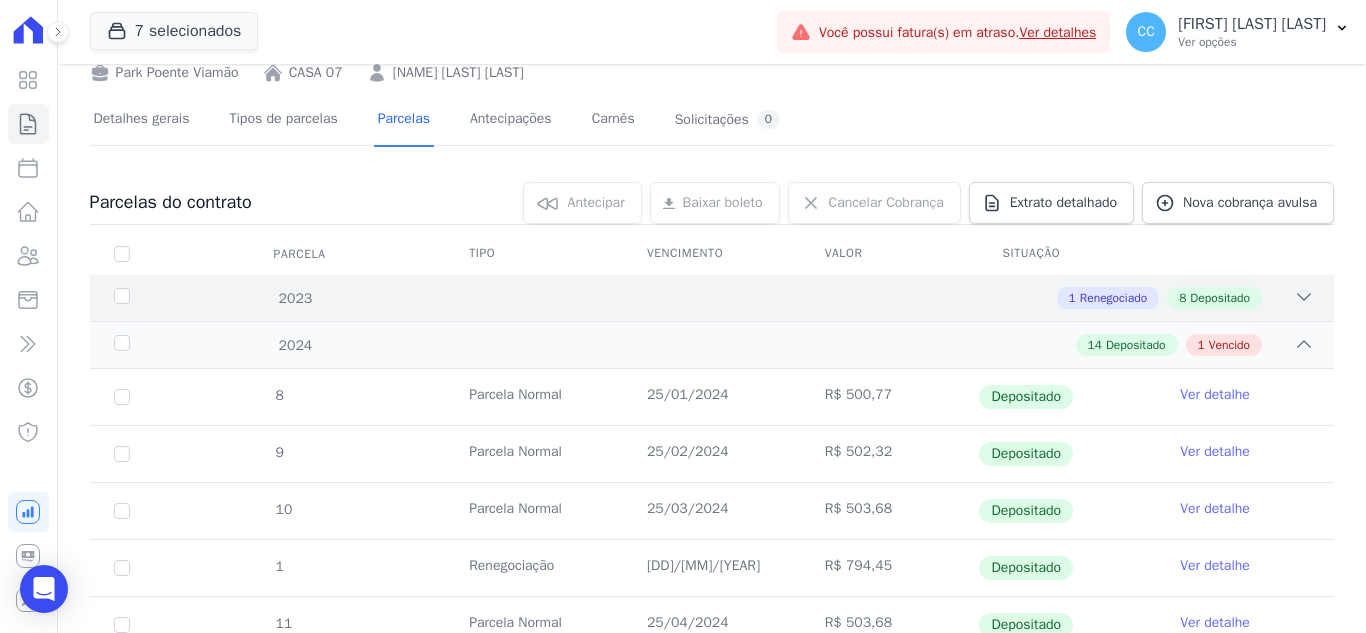 click on "1
Renegociado
8
Depositado" at bounding box center [772, 298] 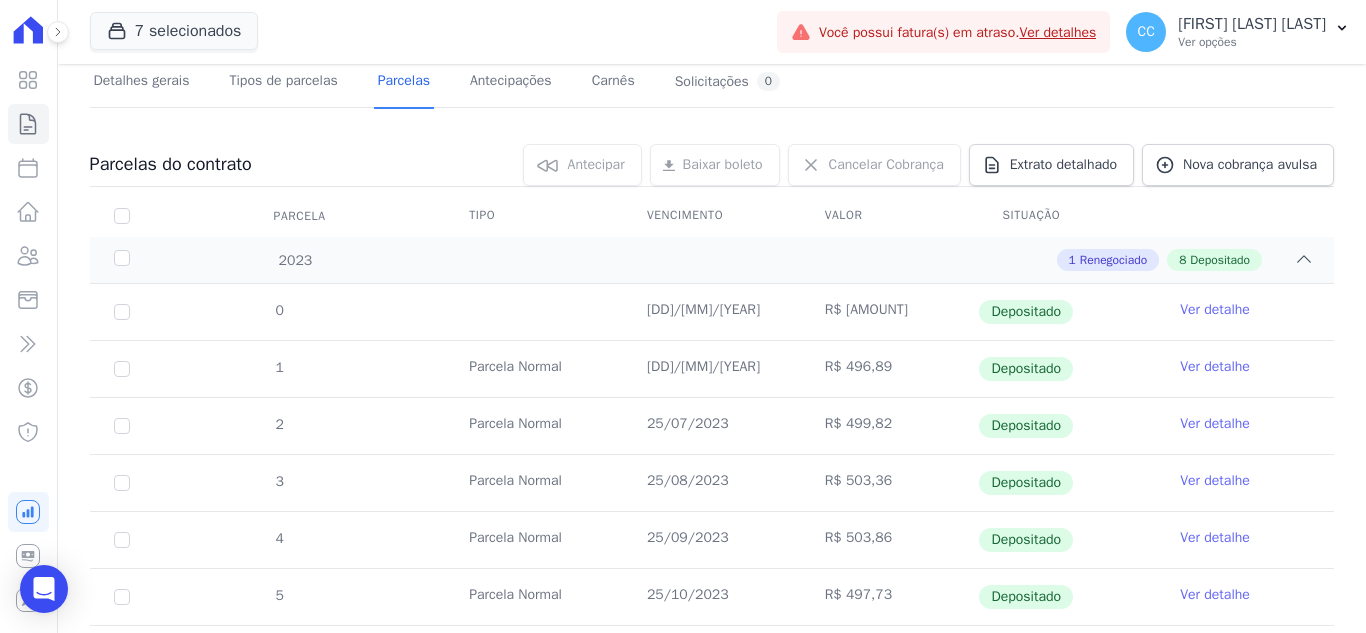 scroll, scrollTop: 0, scrollLeft: 0, axis: both 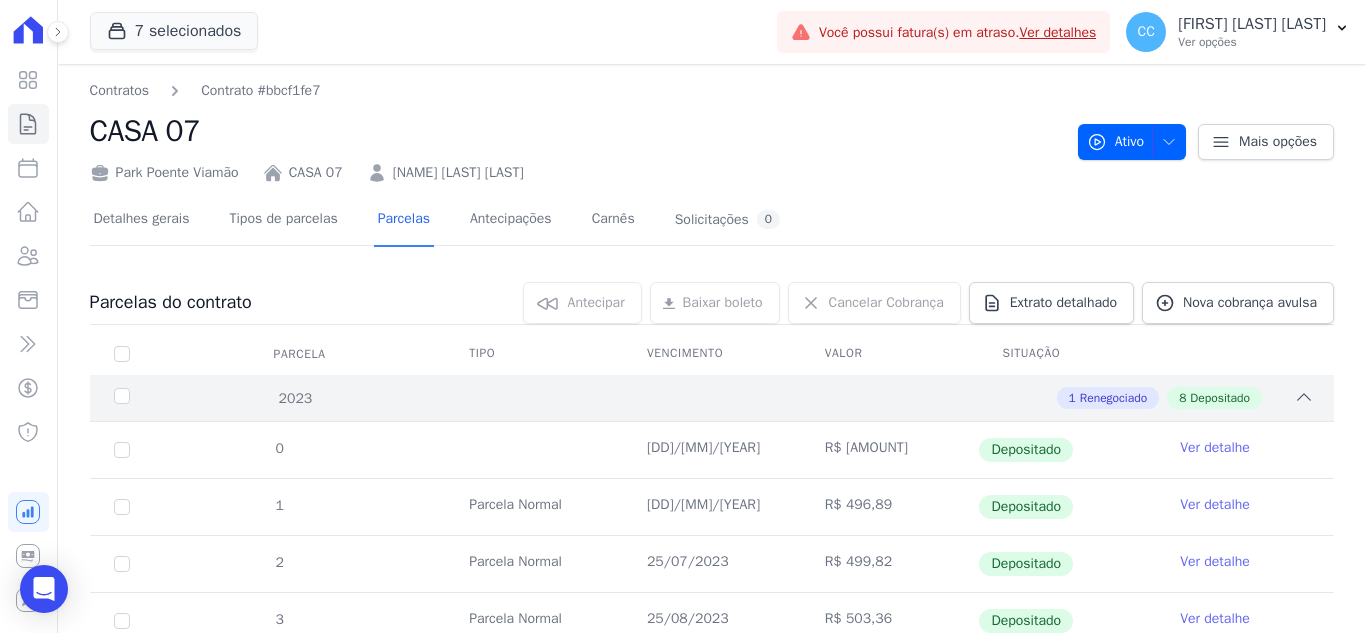 click on "1
Renegociado
8
Depositado" at bounding box center [772, 398] 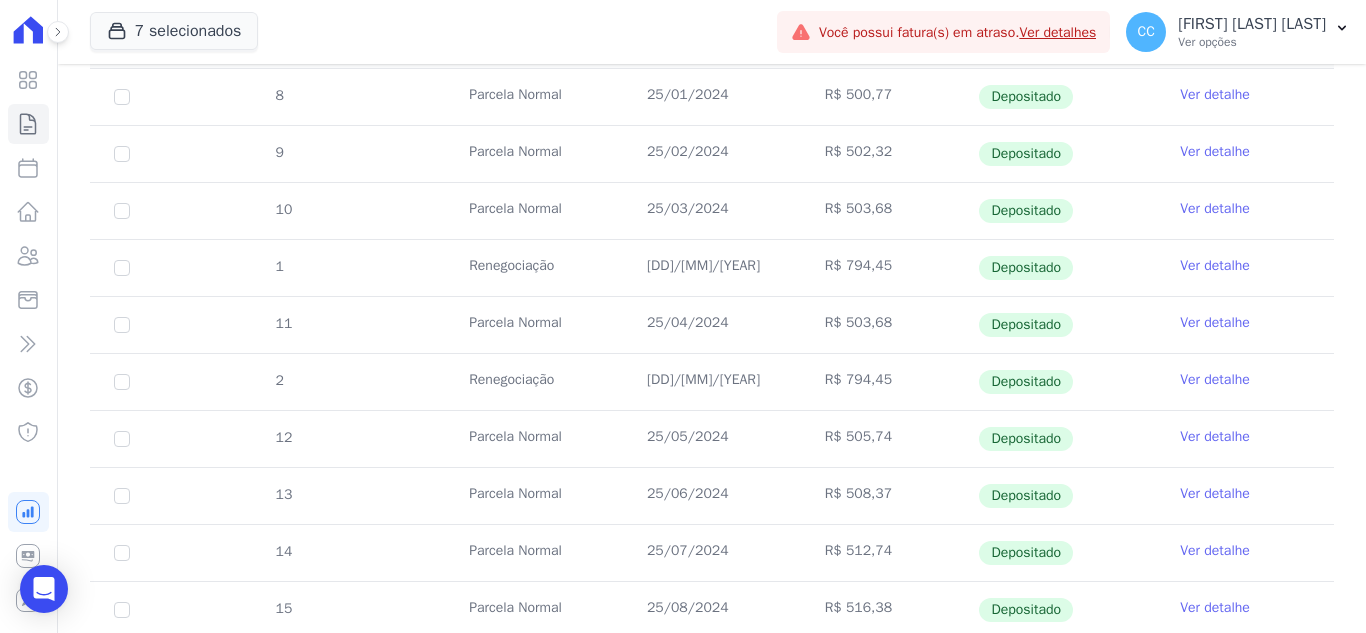 scroll, scrollTop: 200, scrollLeft: 0, axis: vertical 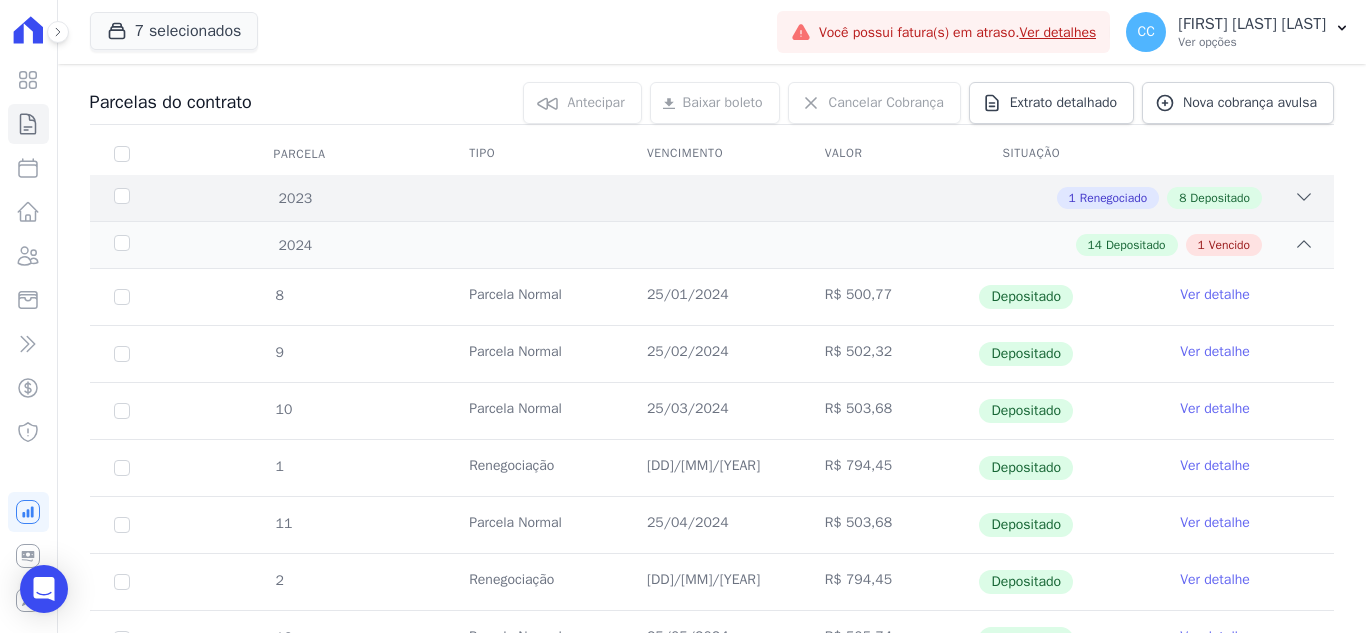 click on "2023
1
Renegociado
8
Depositado" at bounding box center [712, 198] 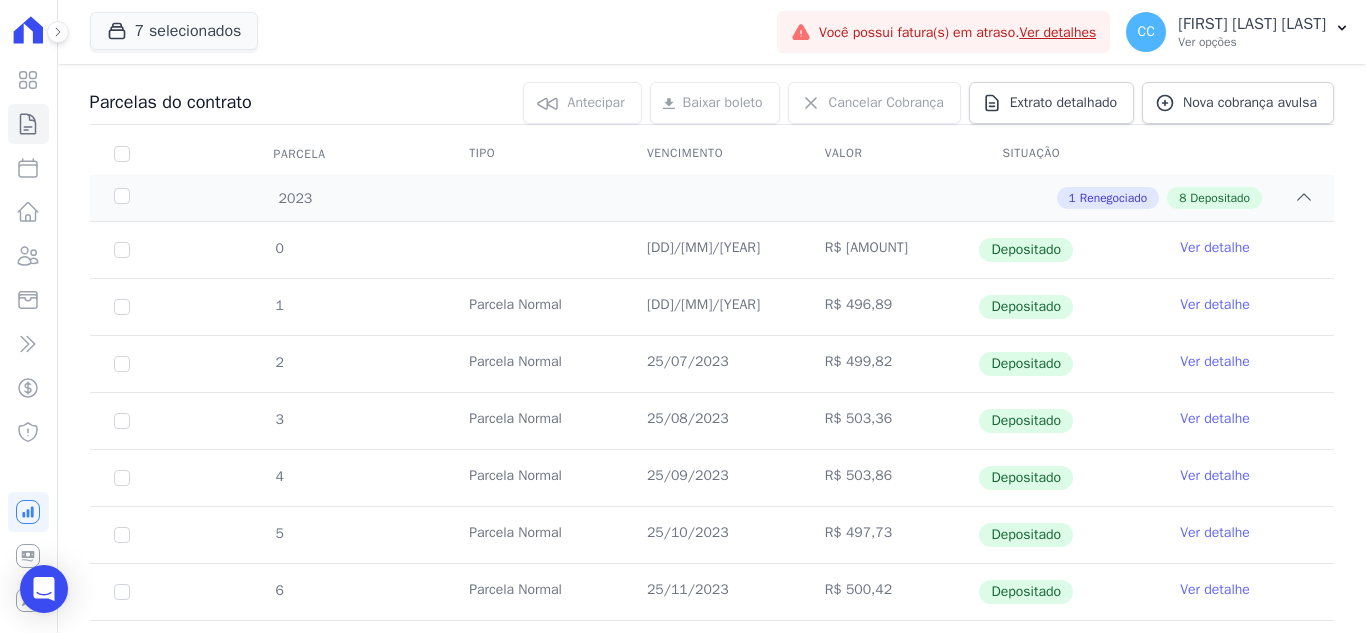click on "0
18/05/2023
R$ 1.015,42
Depositado
Ver detalhe
1
Parcela Normal
25/06/2023
R$ 496,89" at bounding box center (712, 478) 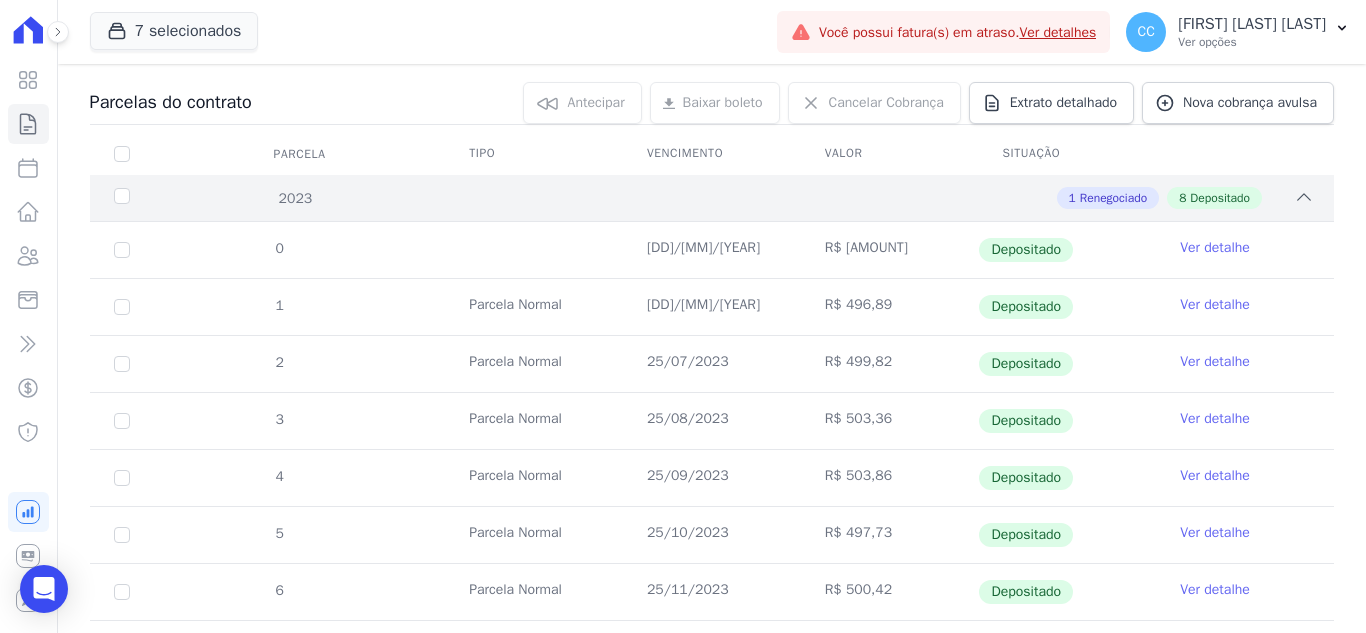 click on "2023
1
Renegociado
8
Depositado" at bounding box center (712, 198) 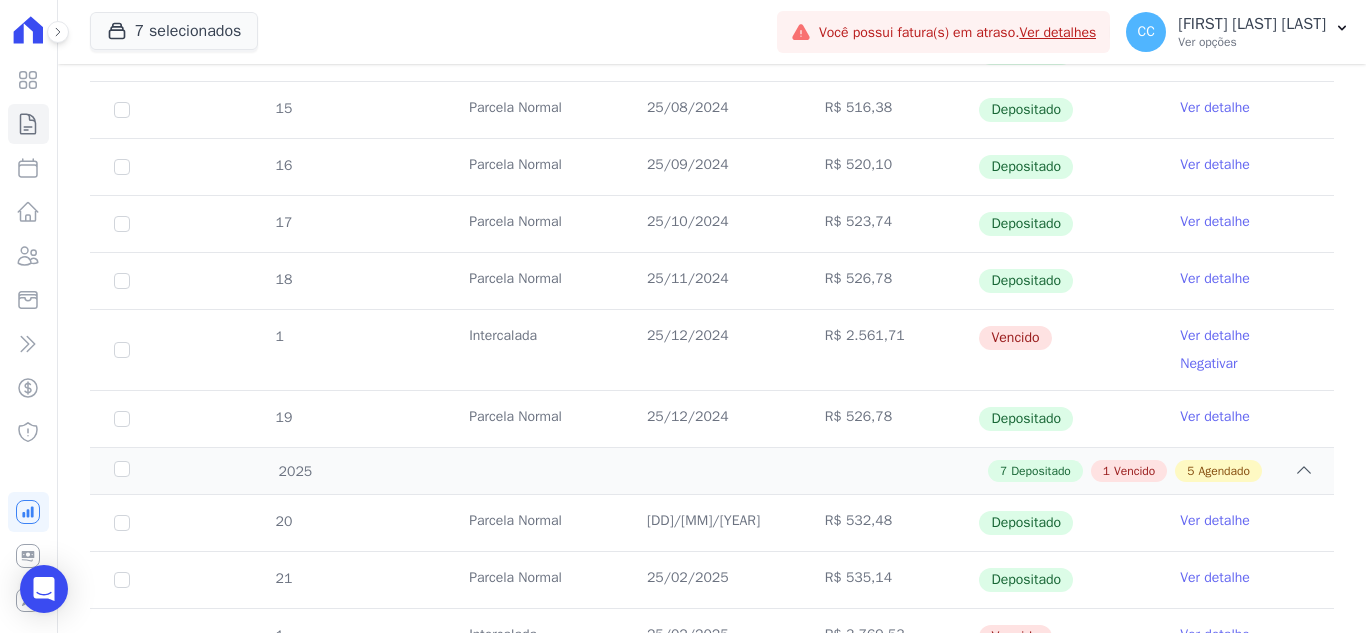 scroll, scrollTop: 1000, scrollLeft: 0, axis: vertical 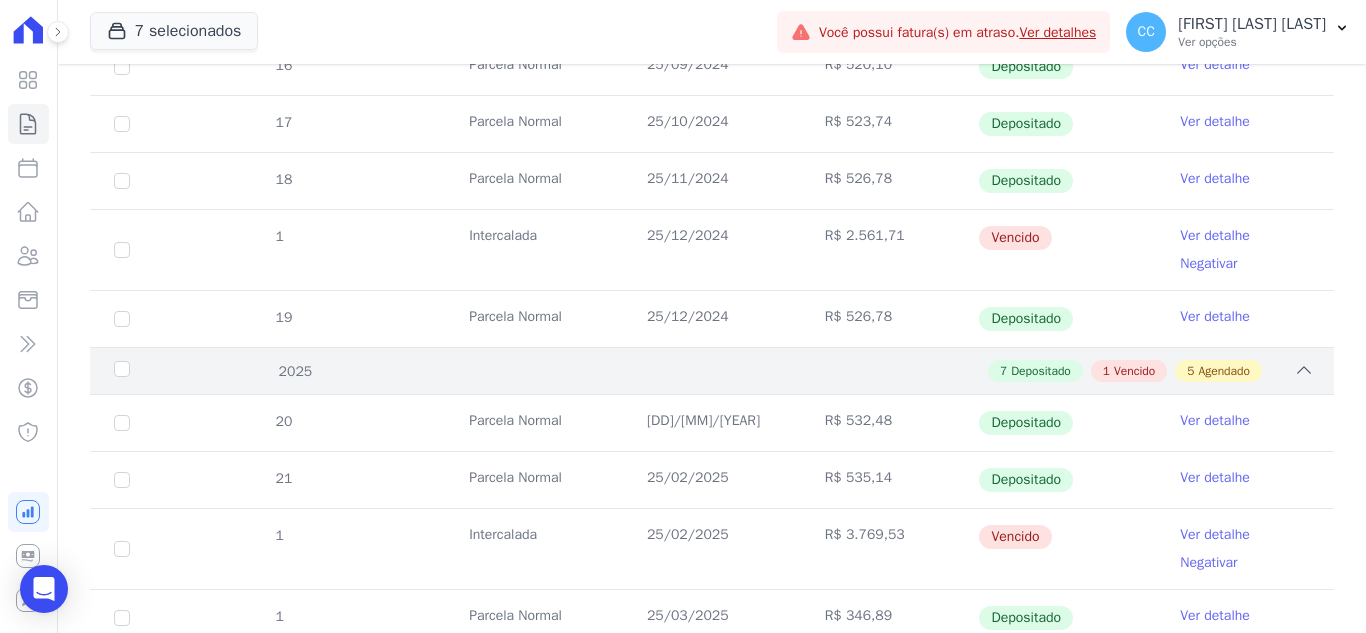 click on "7
Depositado
1
Vencido
5
Agendado" at bounding box center (772, 371) 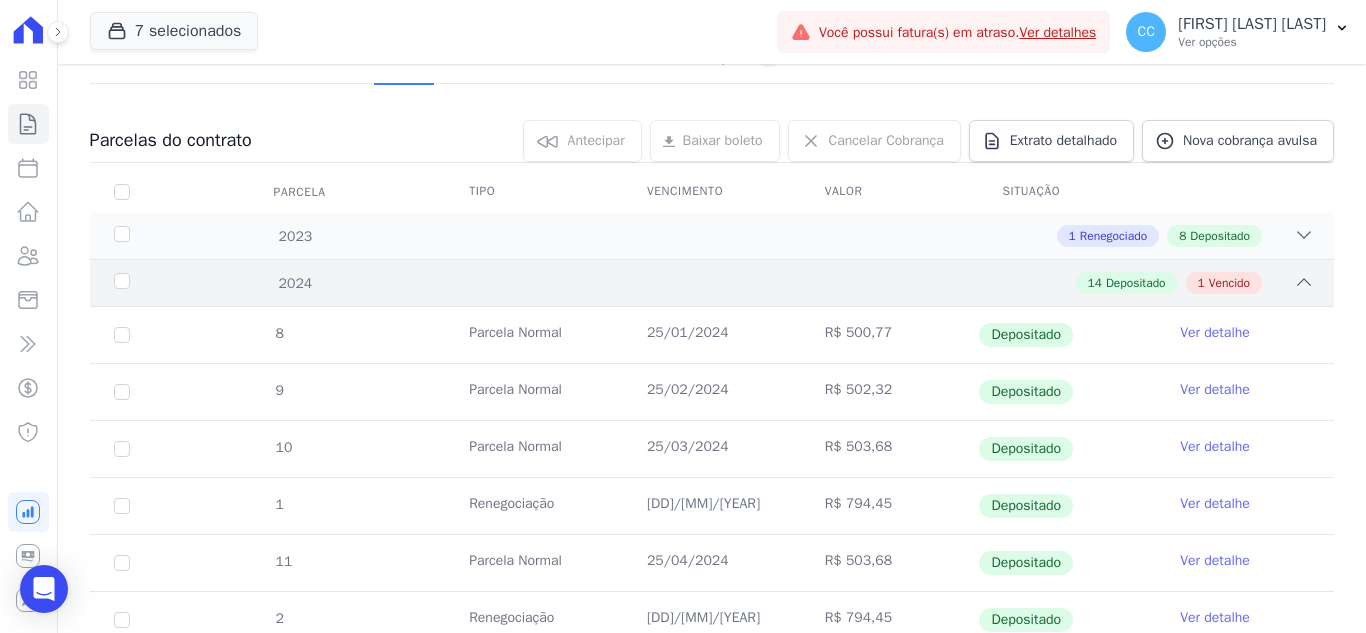 click on "2024
14
Depositado
1
Vencido" at bounding box center [712, 282] 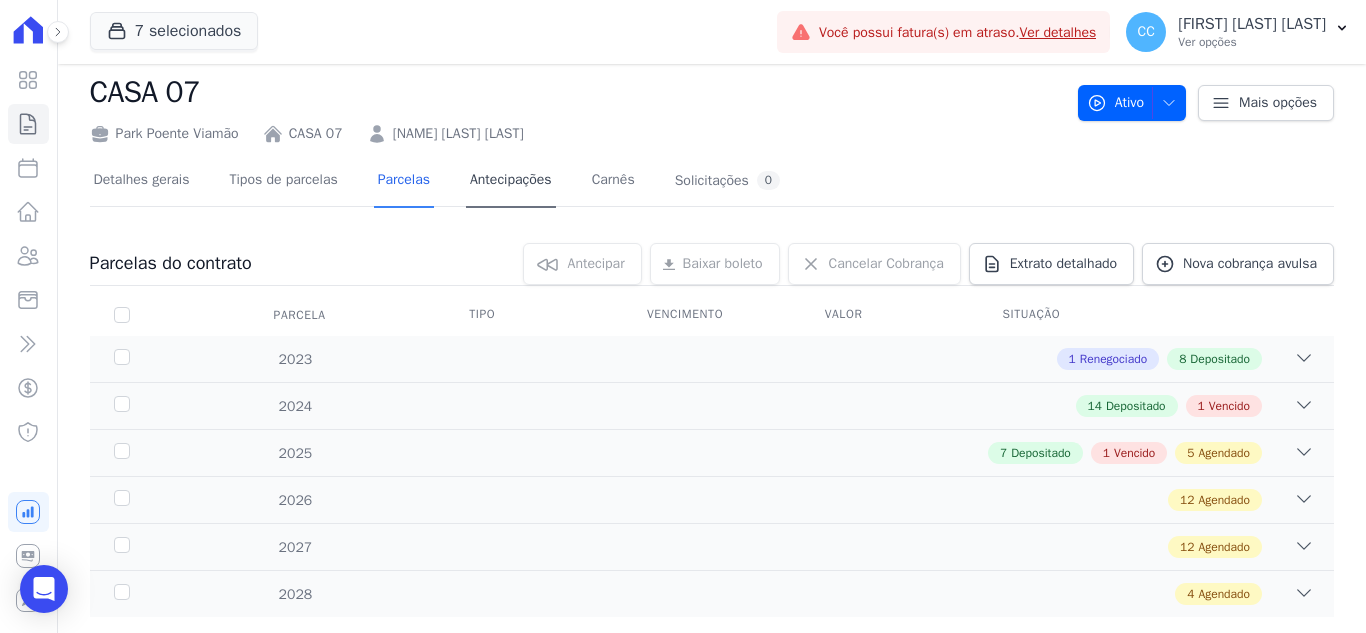 scroll, scrollTop: 0, scrollLeft: 0, axis: both 